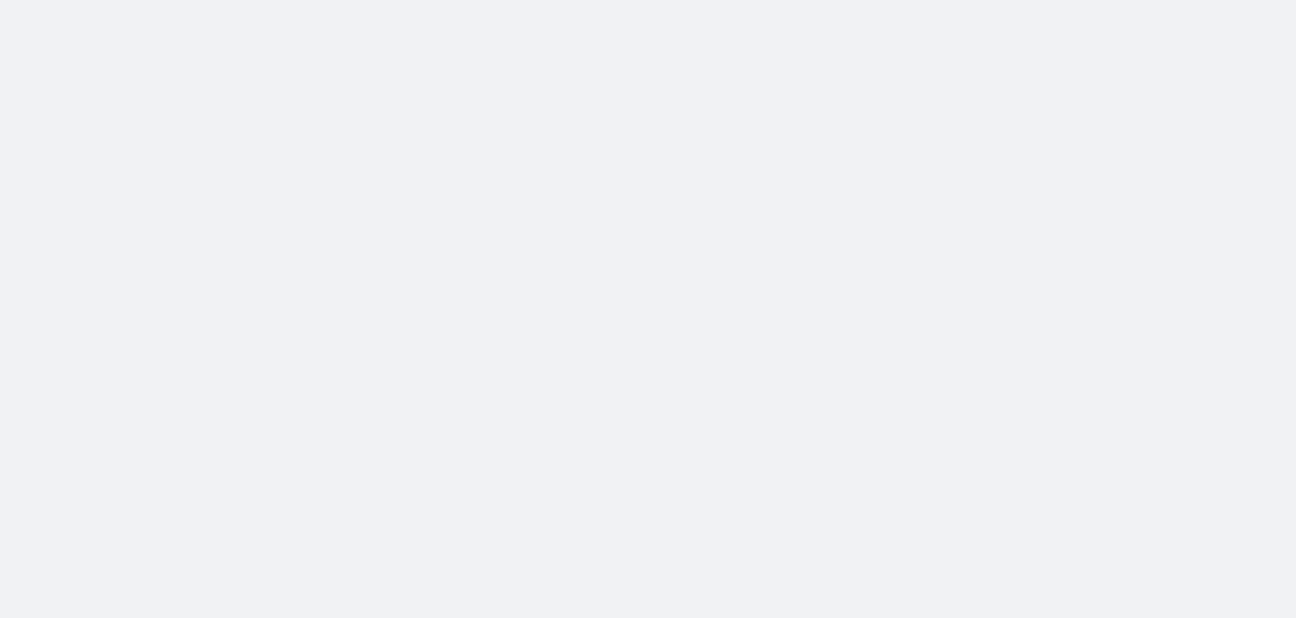 scroll, scrollTop: 0, scrollLeft: 0, axis: both 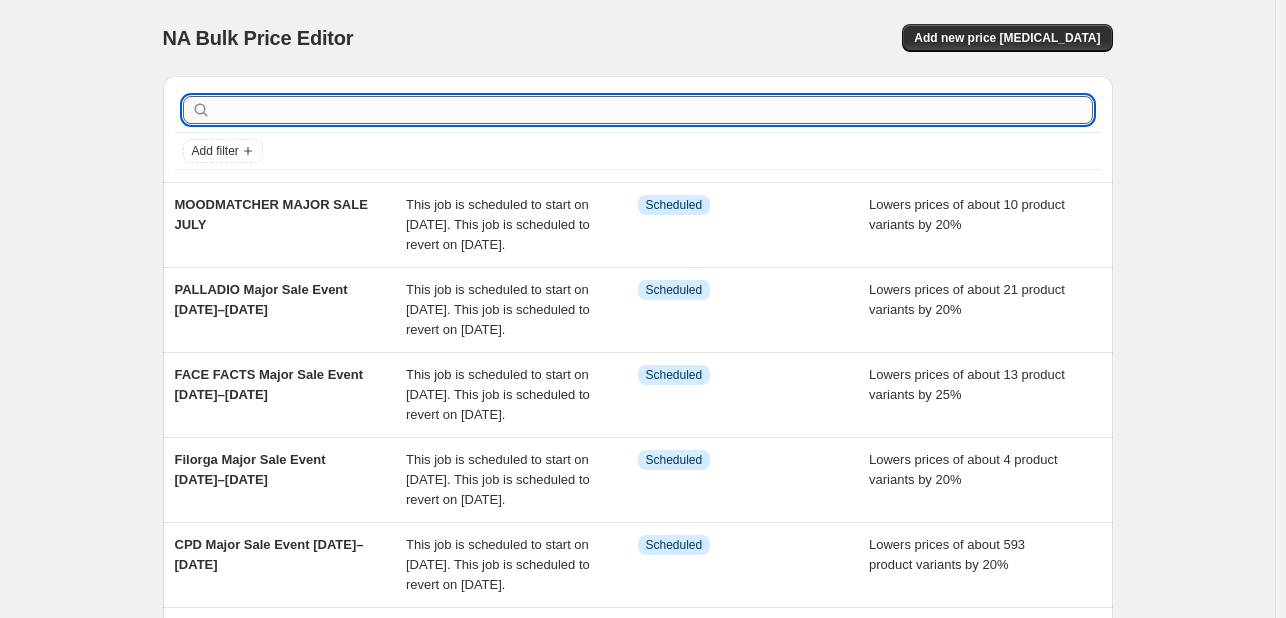 click at bounding box center (654, 110) 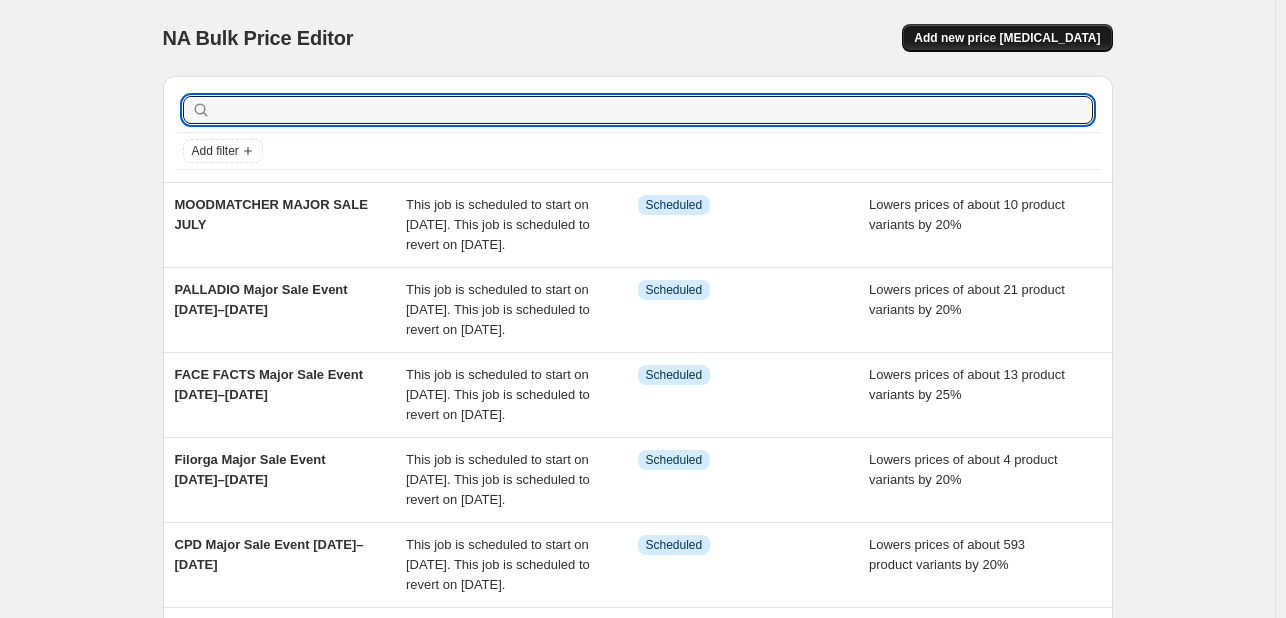 click on "Add new price [MEDICAL_DATA]" at bounding box center (1007, 38) 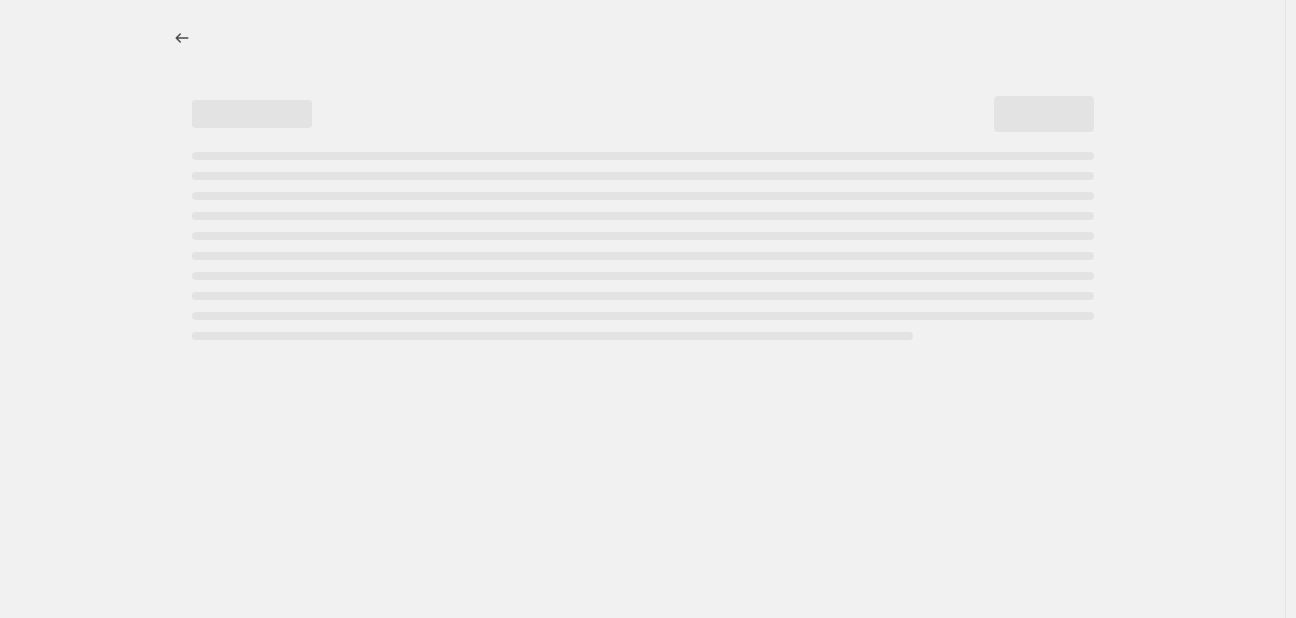 select on "percentage" 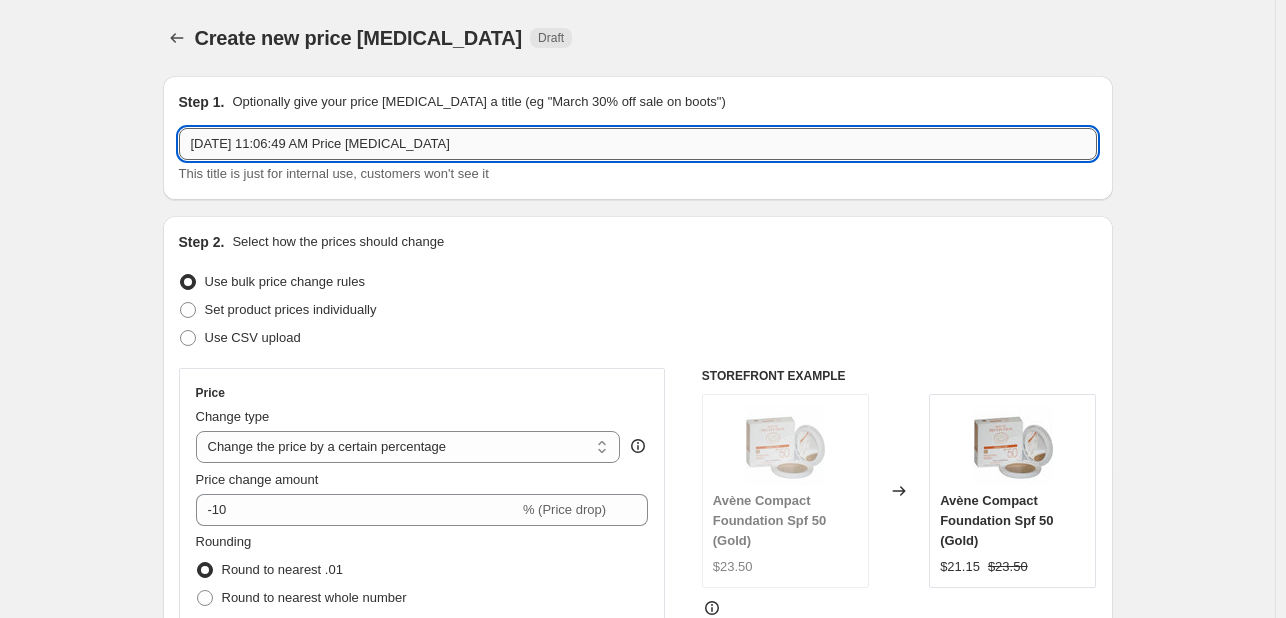 click on "[DATE] 11:06:49 AM Price [MEDICAL_DATA]" at bounding box center (638, 144) 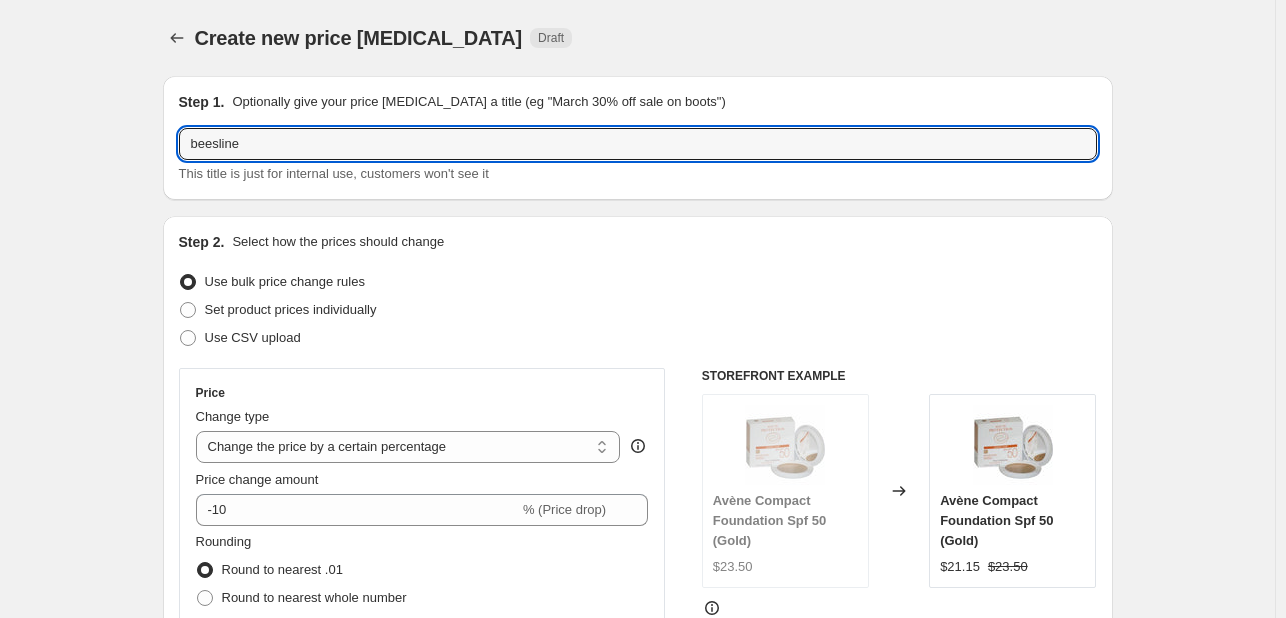 paste on "Beesline 3in1 Micellar Cleansing Water Fragrance Free 400ml" 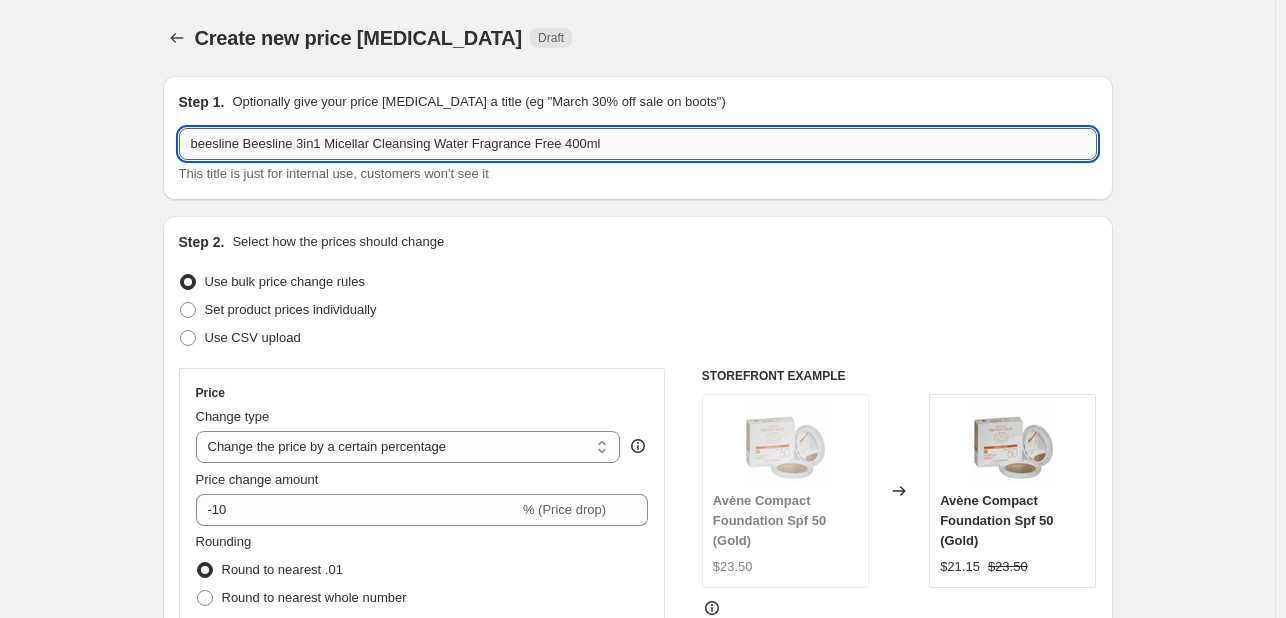 click on "beesline Beesline 3in1 Micellar Cleansing Water Fragrance Free 400ml" at bounding box center (638, 144) 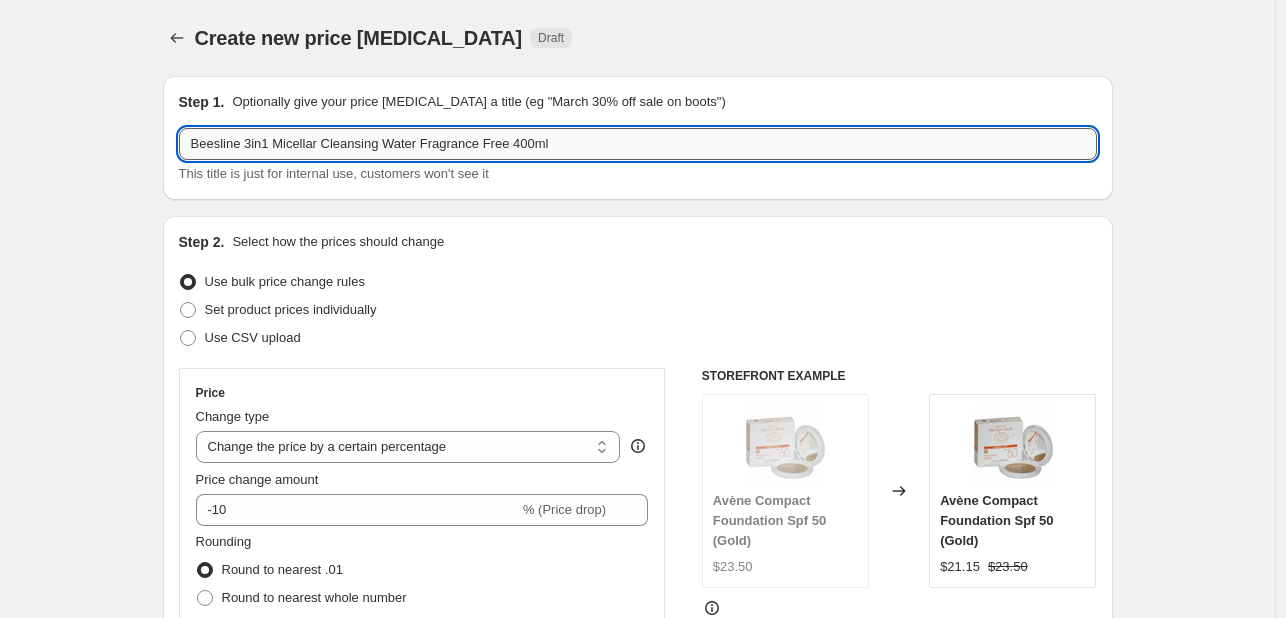 click on "Beesline 3in1 Micellar Cleansing Water Fragrance Free 400ml" at bounding box center [638, 144] 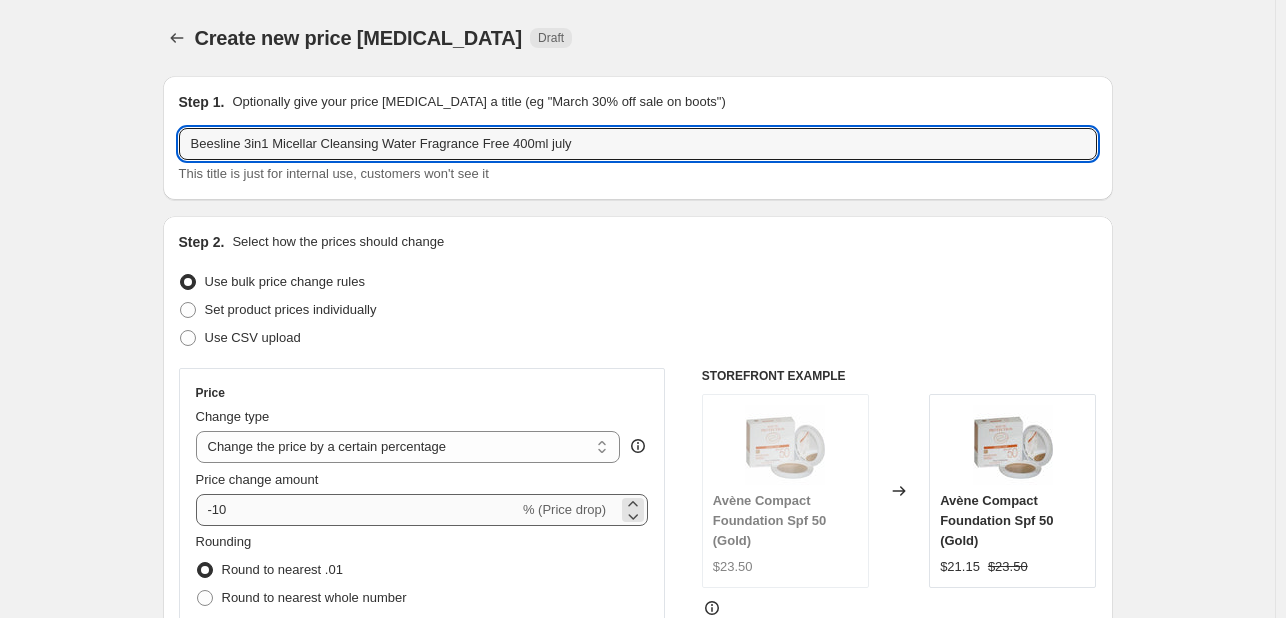 type on "Beesline 3in1 Micellar Cleansing Water Fragrance Free 400ml july" 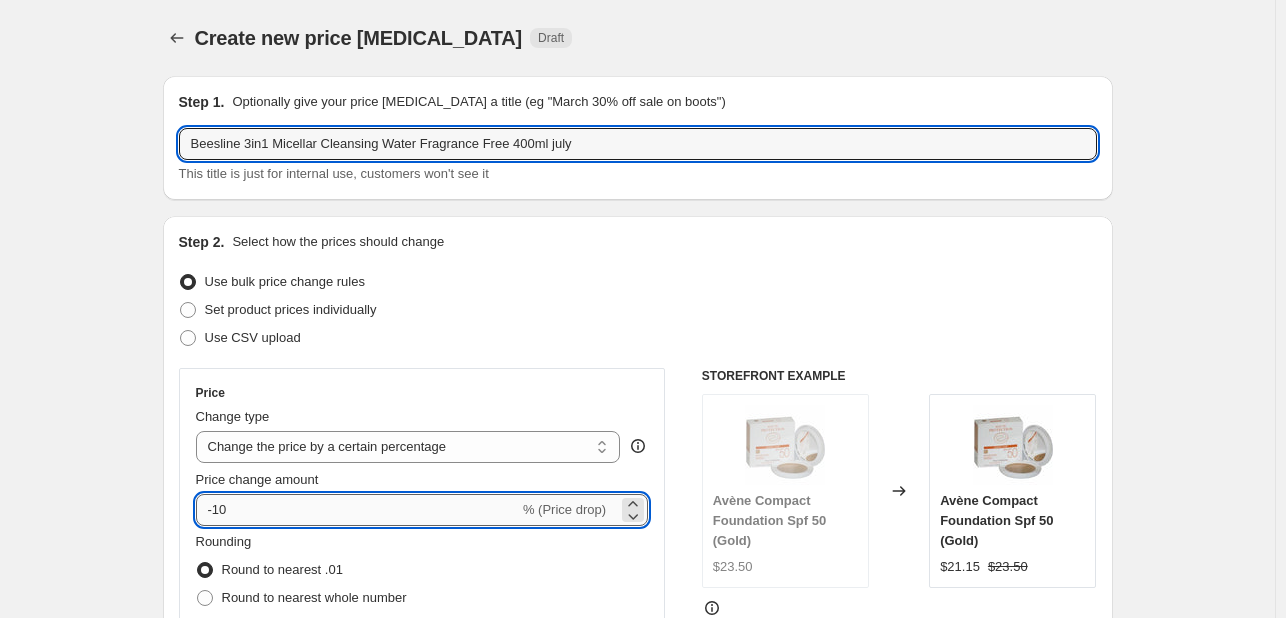 click on "-10" at bounding box center [357, 510] 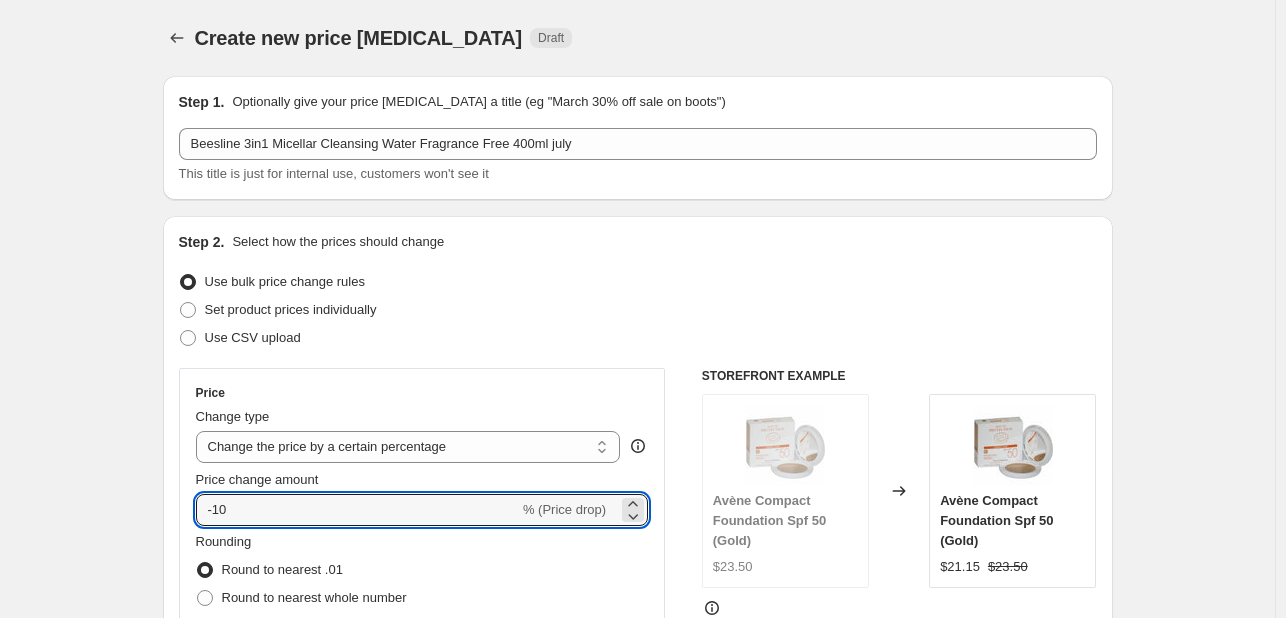 type on "-1" 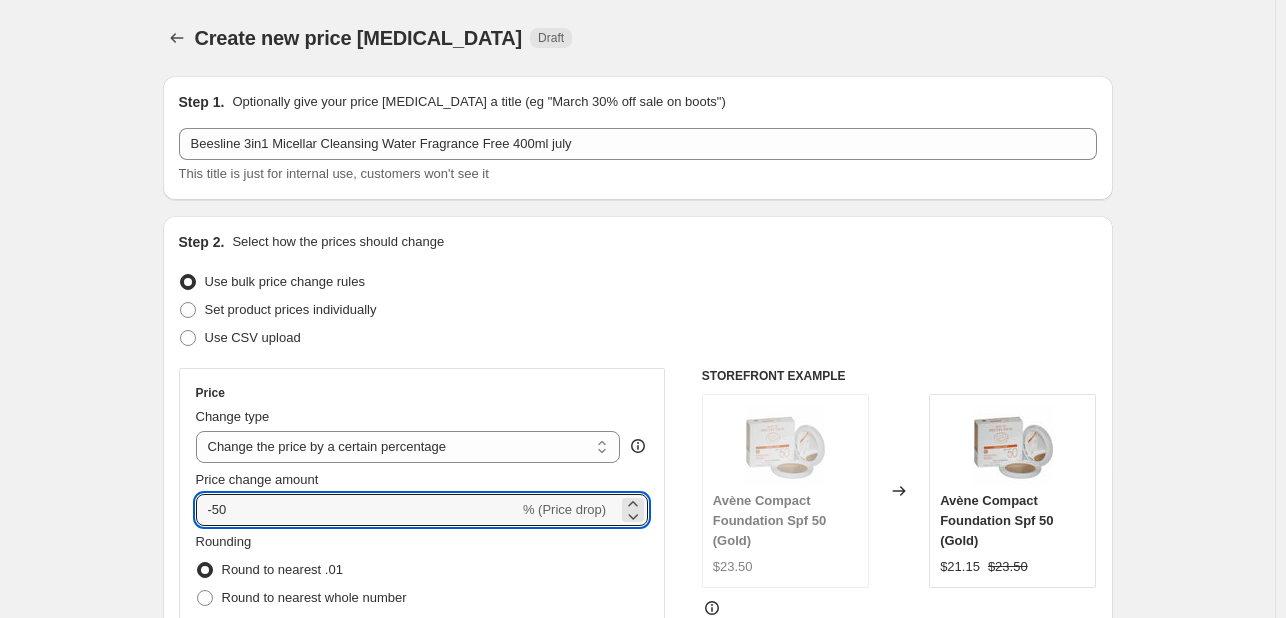 type on "-50" 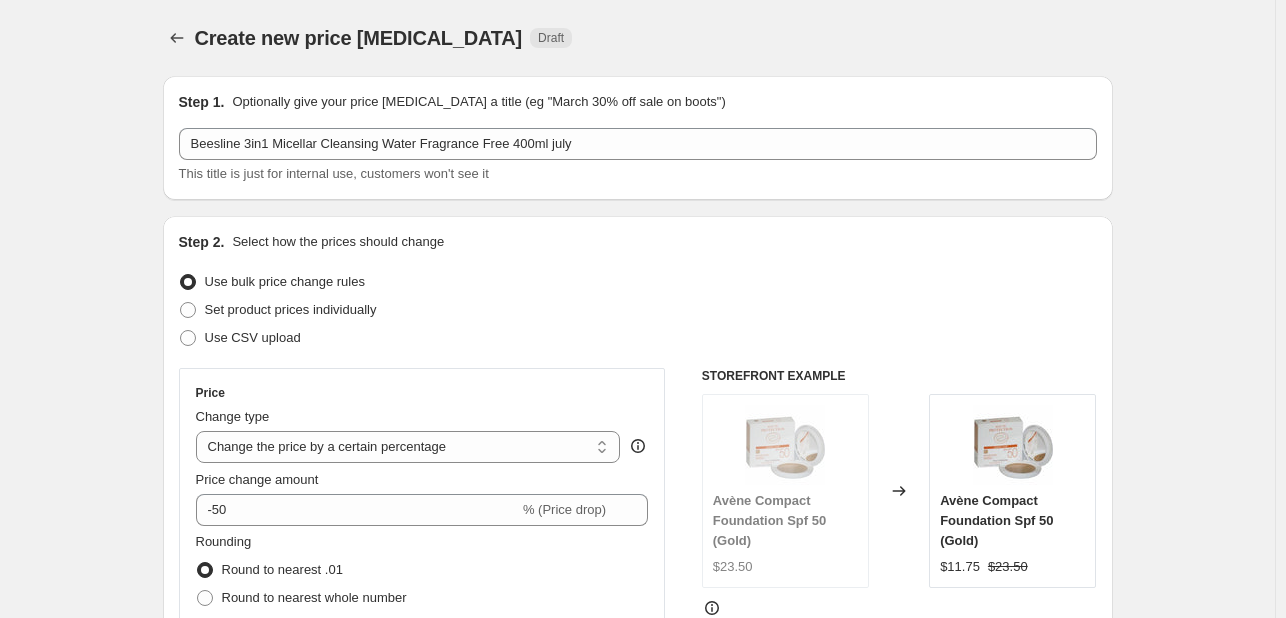 click on "Create new price [MEDICAL_DATA]. This page is ready Create new price [MEDICAL_DATA] Draft Step 1. Optionally give your price [MEDICAL_DATA] a title (eg "March 30% off sale on boots") Beesline 3in1 Micellar Cleansing Water Fragrance Free 400ml july This title is just for internal use, customers won't see it Step 2. Select how the prices should change Use bulk price change rules Set product prices individually Use CSV upload Price Change type Change the price to a certain amount Change the price by a certain amount Change the price by a certain percentage Change the price to the current compare at price (price before sale) Change the price by a certain amount relative to the compare at price Change the price by a certain percentage relative to the compare at price Don't change the price Change the price by a certain percentage relative to the cost per item Change price to certain cost margin Change the price by a certain percentage Price change amount -50 % (Price drop) Rounding Round to nearest .01 End prices in .99 $0.36" at bounding box center [637, 1006] 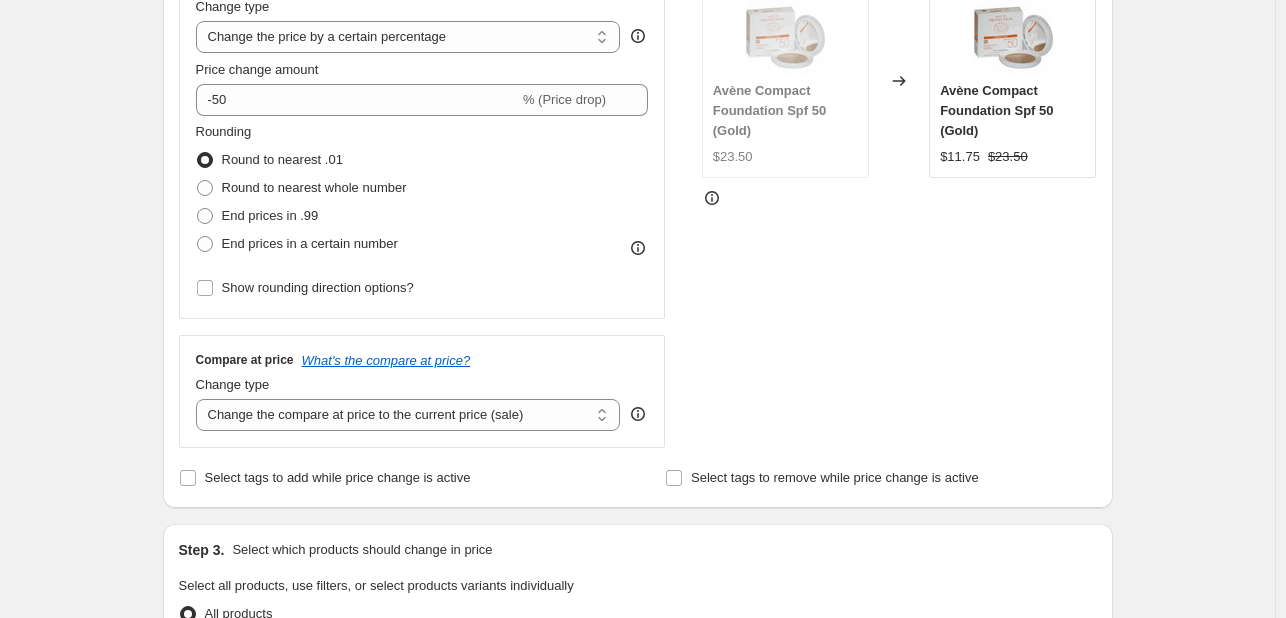 scroll, scrollTop: 700, scrollLeft: 0, axis: vertical 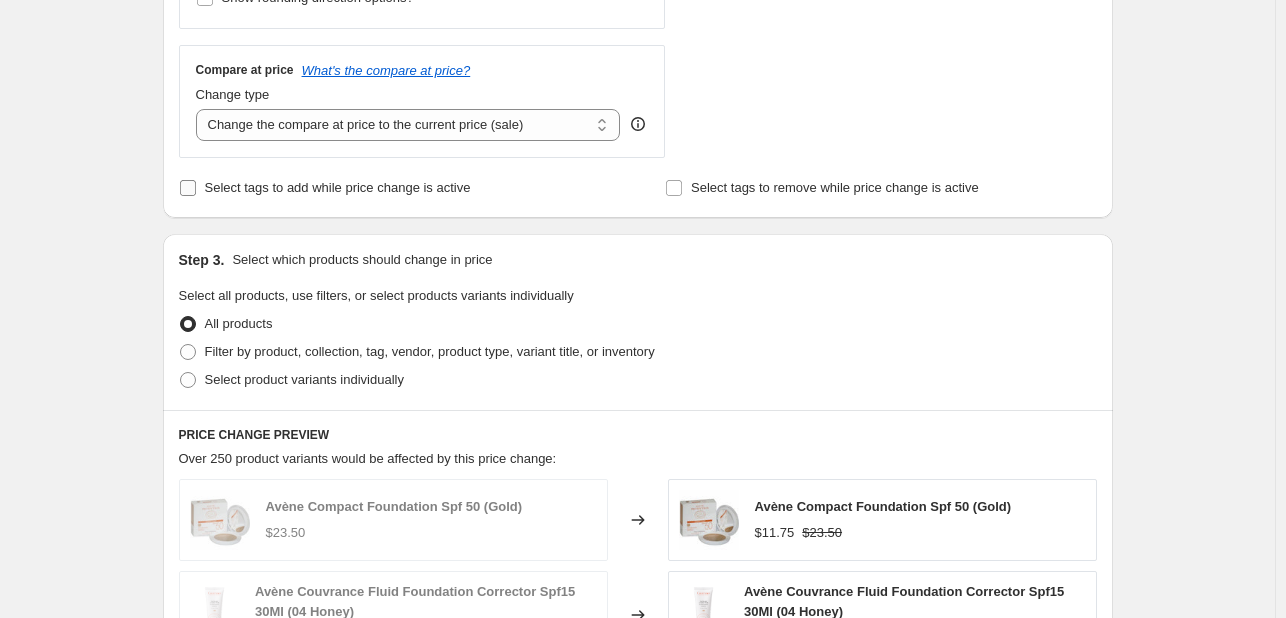 click on "Select tags to add while price change is active" at bounding box center (338, 187) 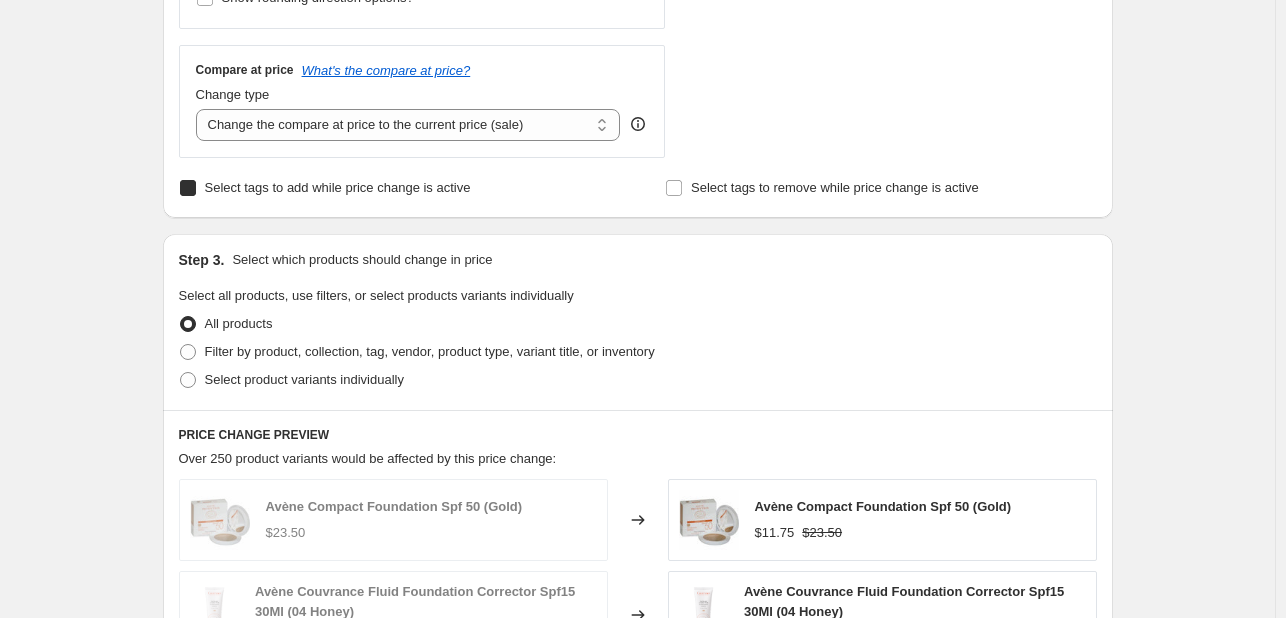 checkbox on "true" 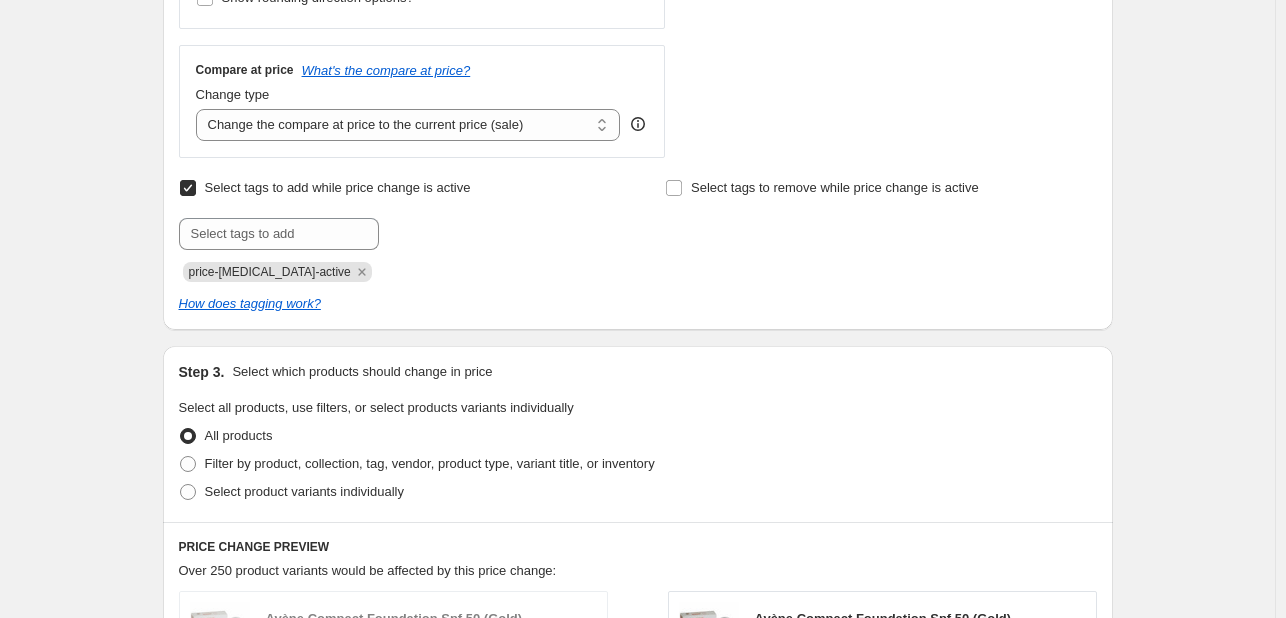 click on "price-[MEDICAL_DATA]-active" at bounding box center [277, 272] 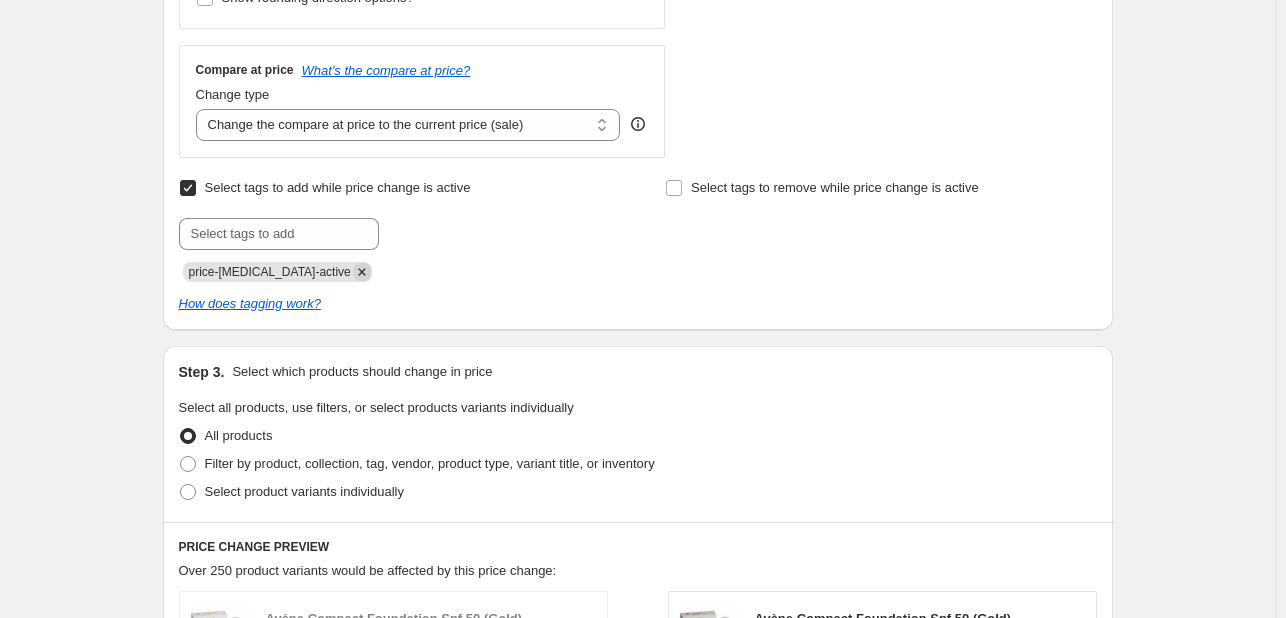 drag, startPoint x: 331, startPoint y: 270, endPoint x: 326, endPoint y: 237, distance: 33.37664 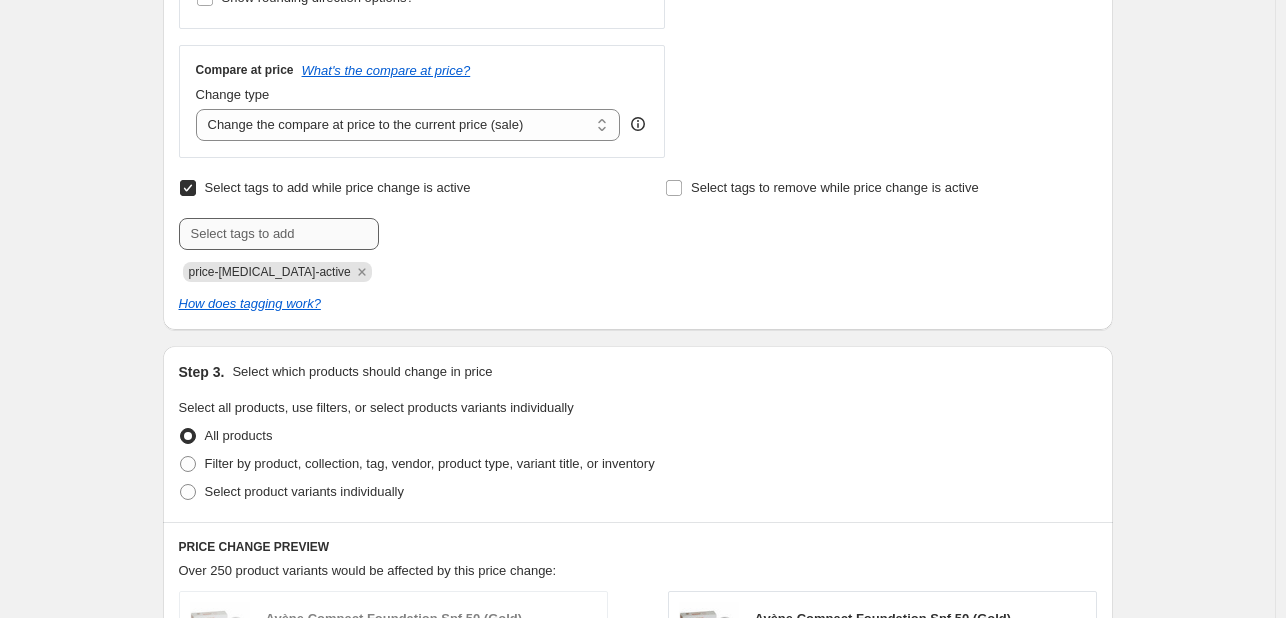 click 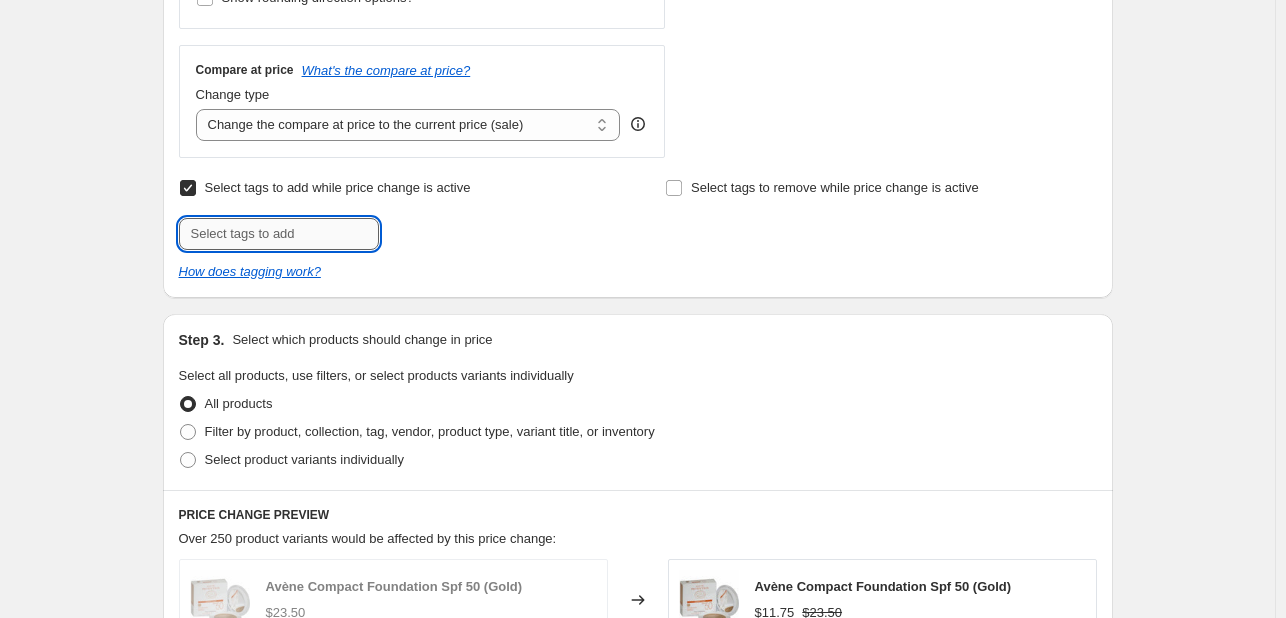 click at bounding box center (279, 234) 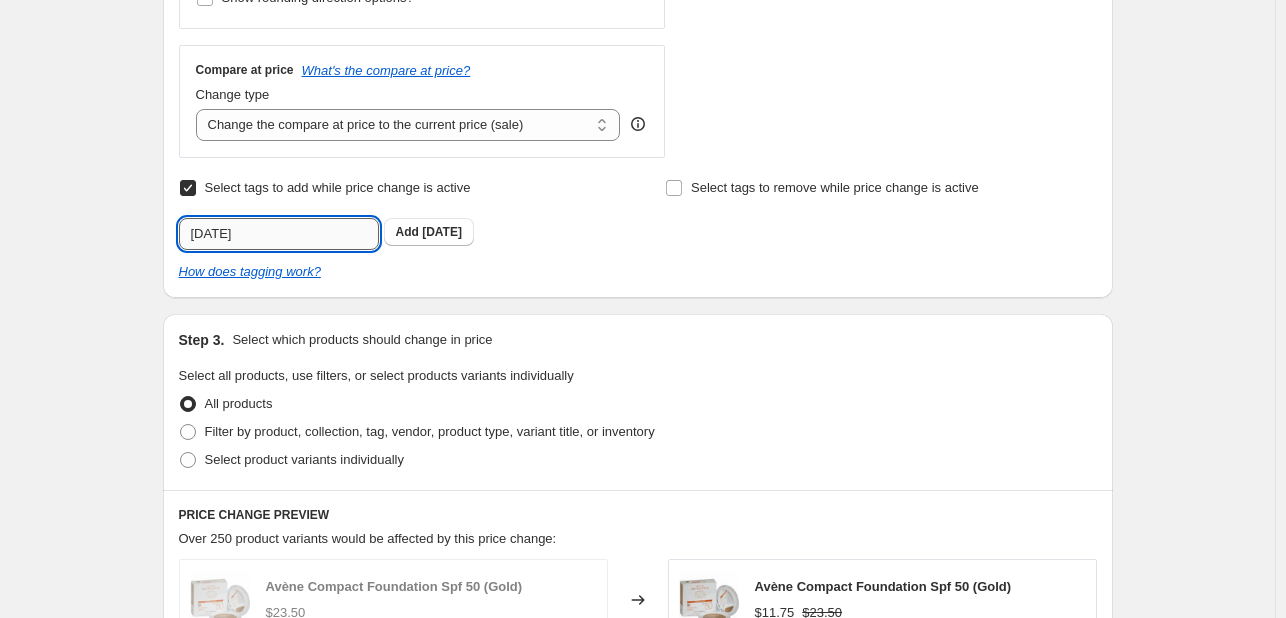 type on "[DATE]" 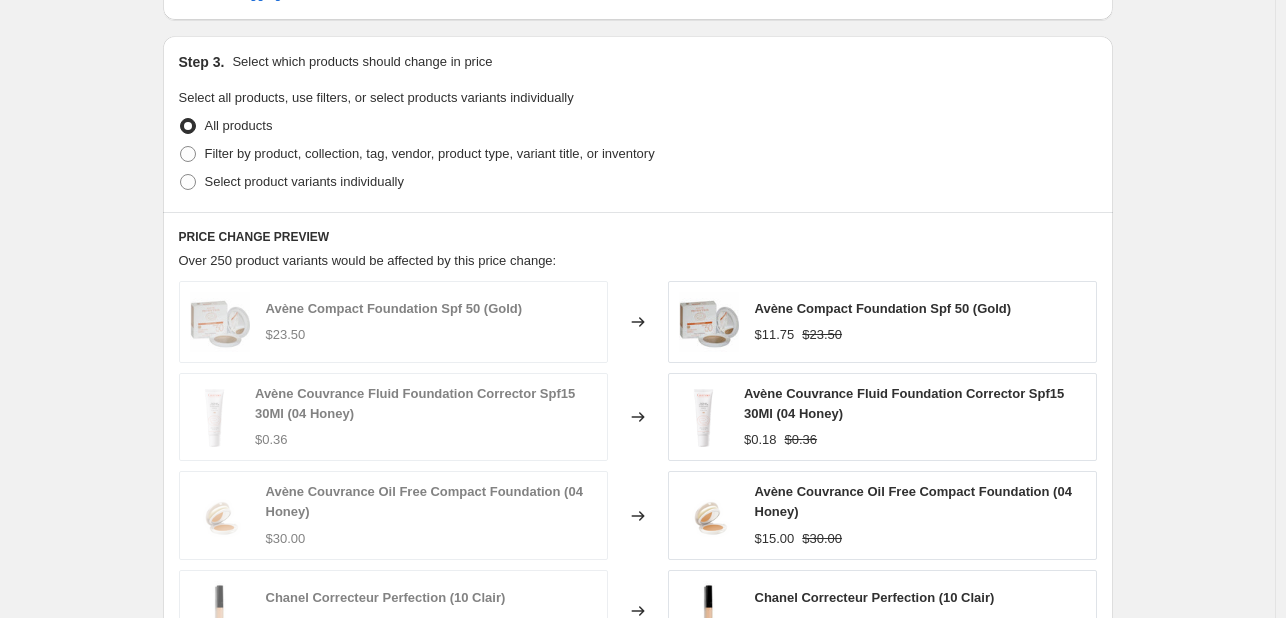 scroll, scrollTop: 800, scrollLeft: 0, axis: vertical 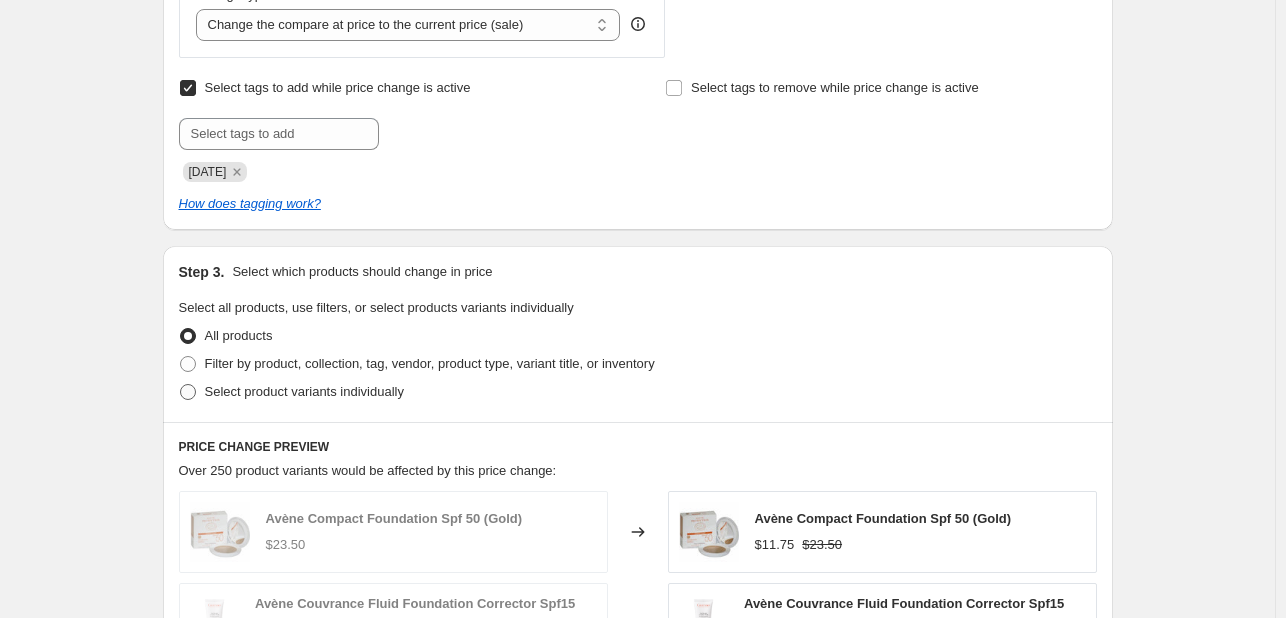 click on "Select product variants individually" at bounding box center (291, 392) 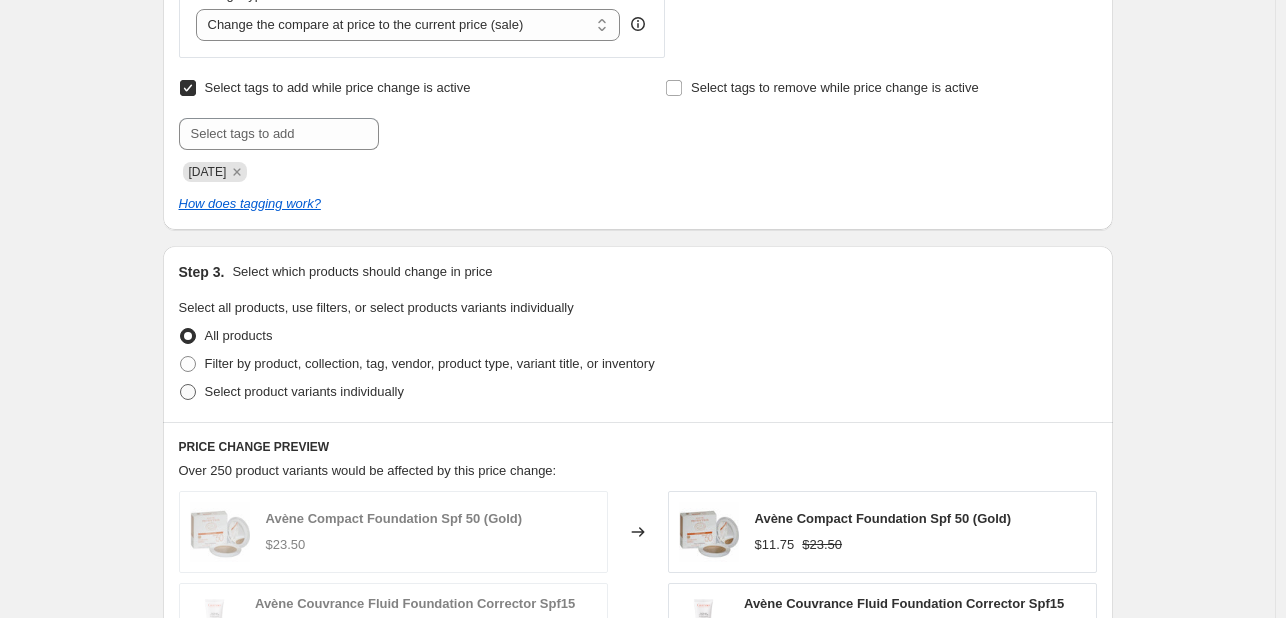 radio on "true" 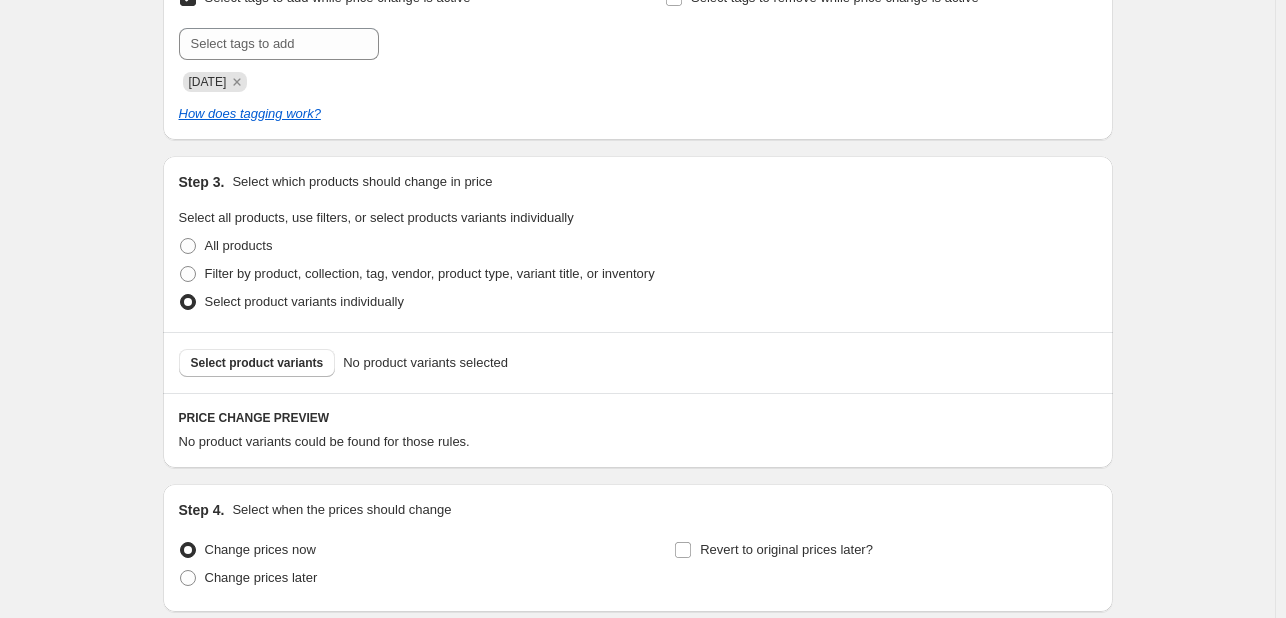 scroll, scrollTop: 1000, scrollLeft: 0, axis: vertical 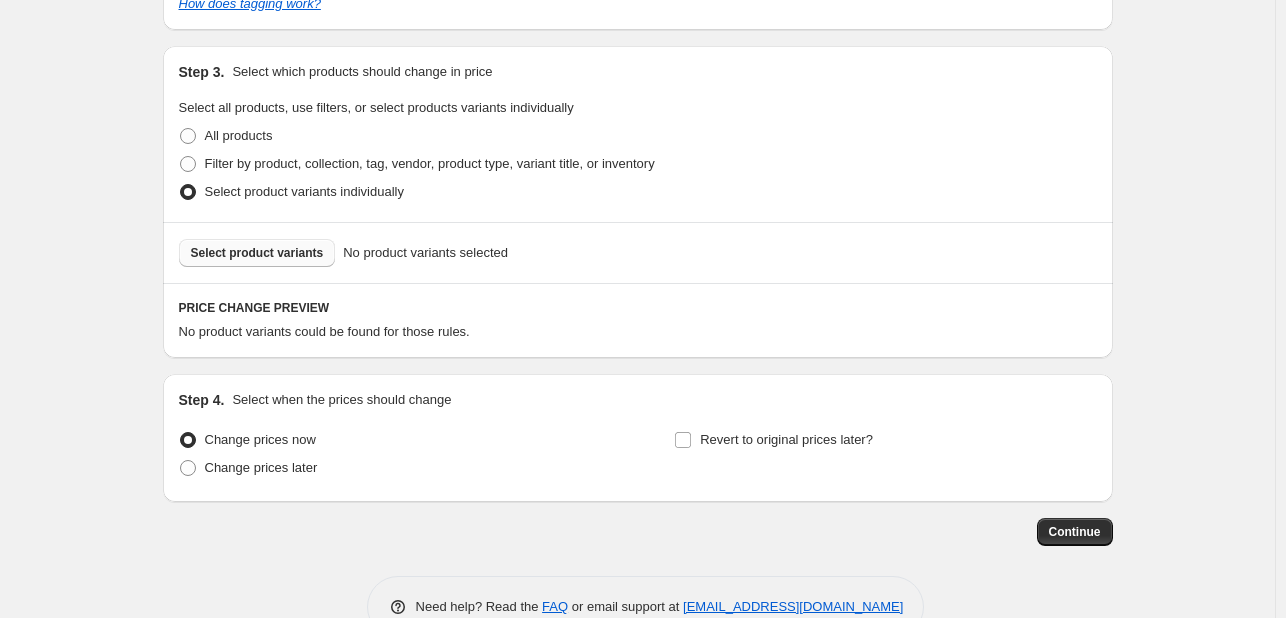 click on "Select product variants" at bounding box center (257, 253) 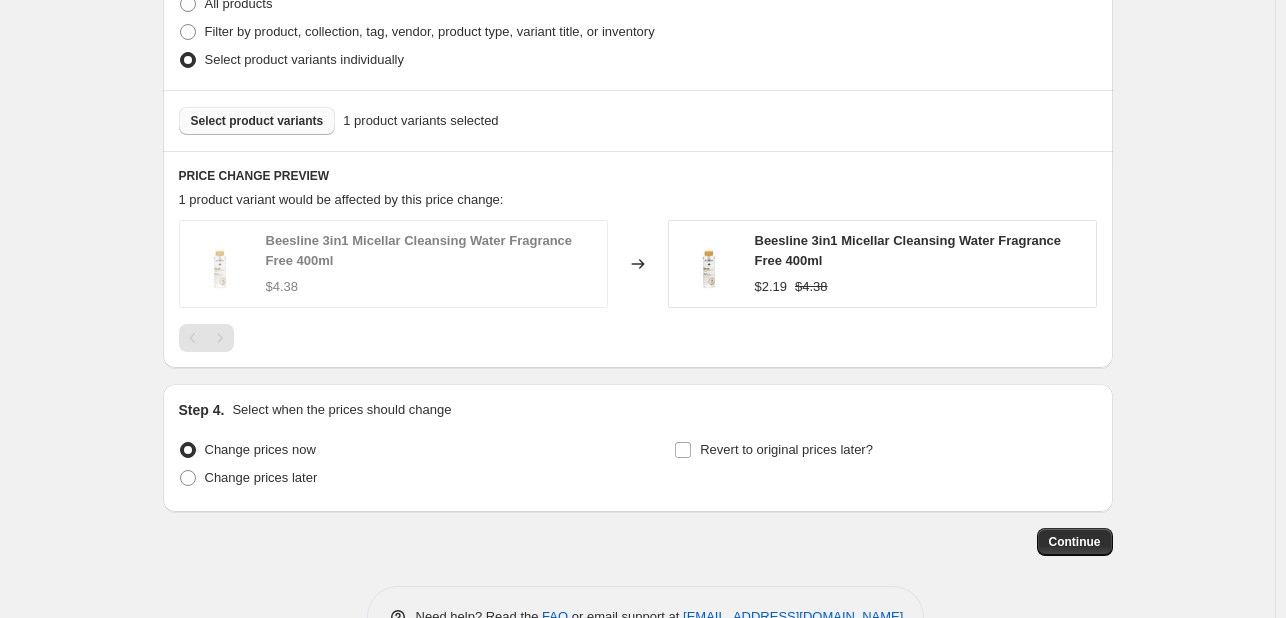 scroll, scrollTop: 1192, scrollLeft: 0, axis: vertical 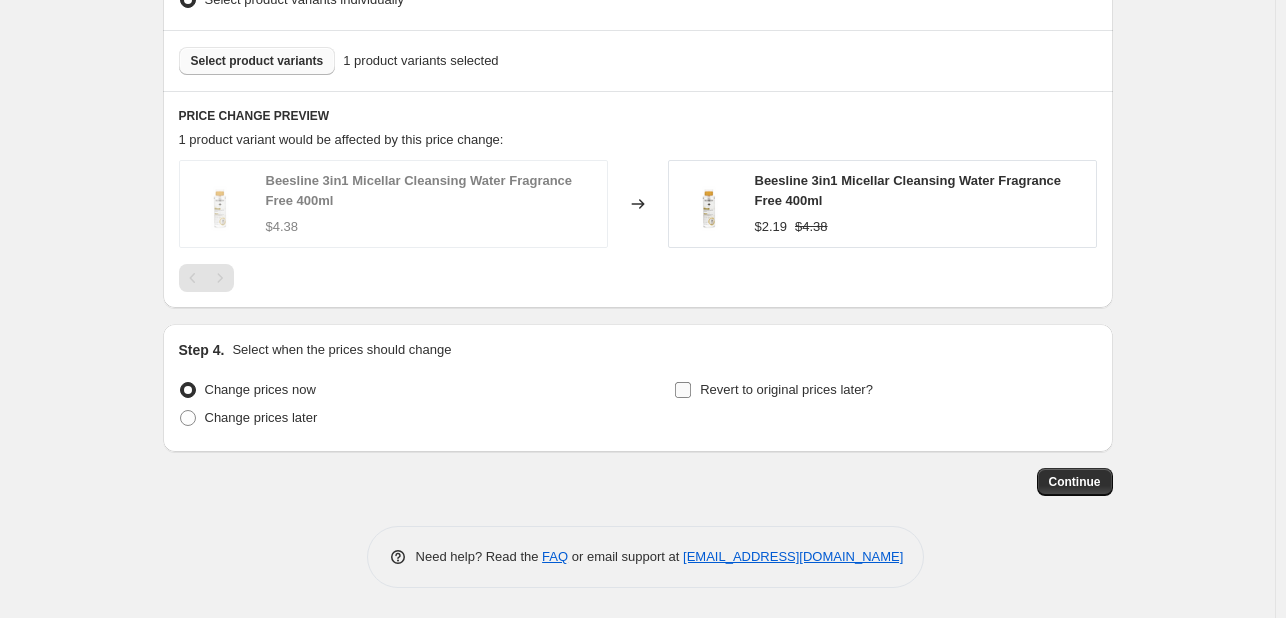 click on "Revert to original prices later?" at bounding box center [786, 389] 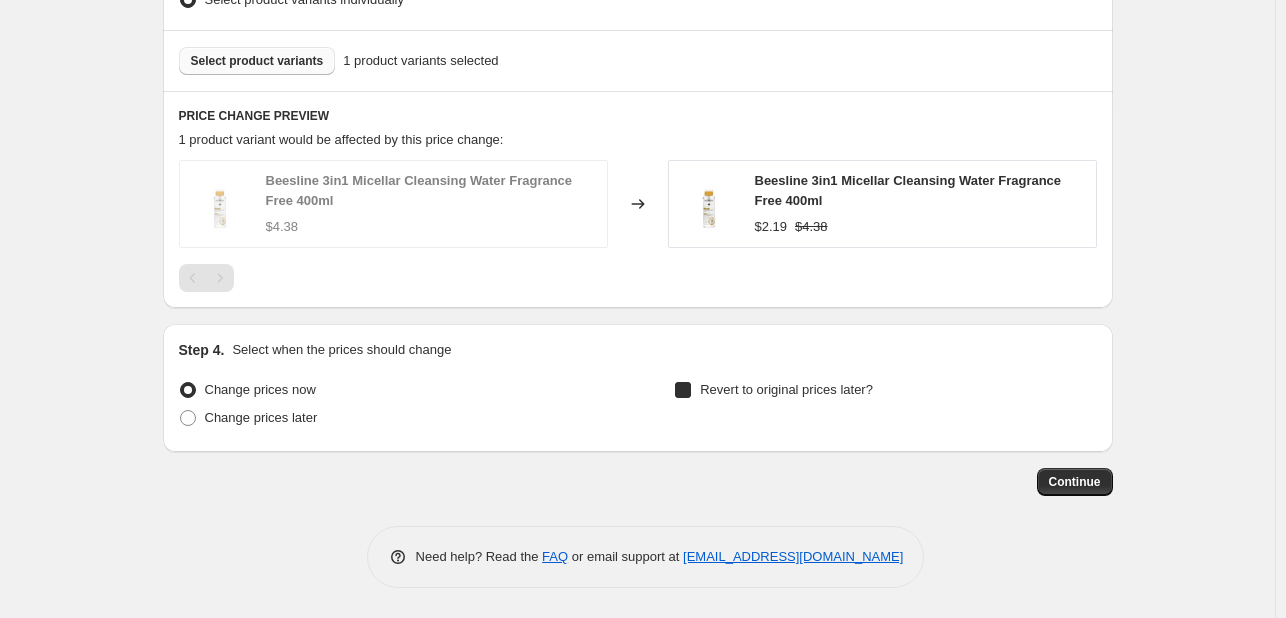 checkbox on "true" 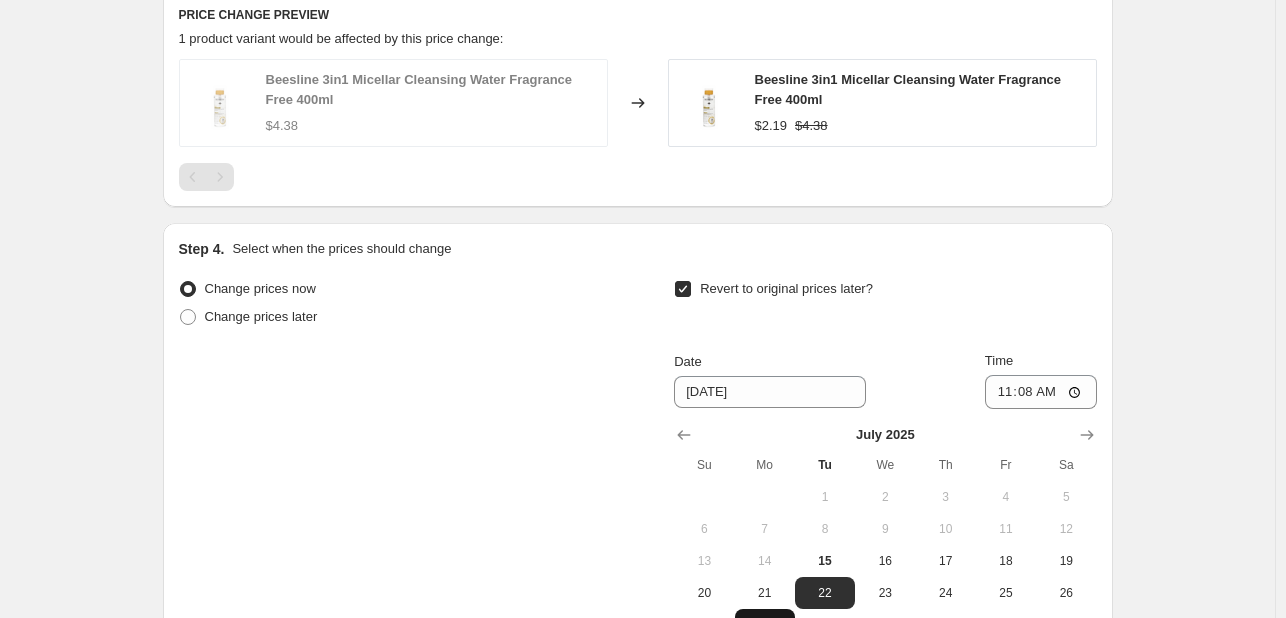 scroll, scrollTop: 1534, scrollLeft: 0, axis: vertical 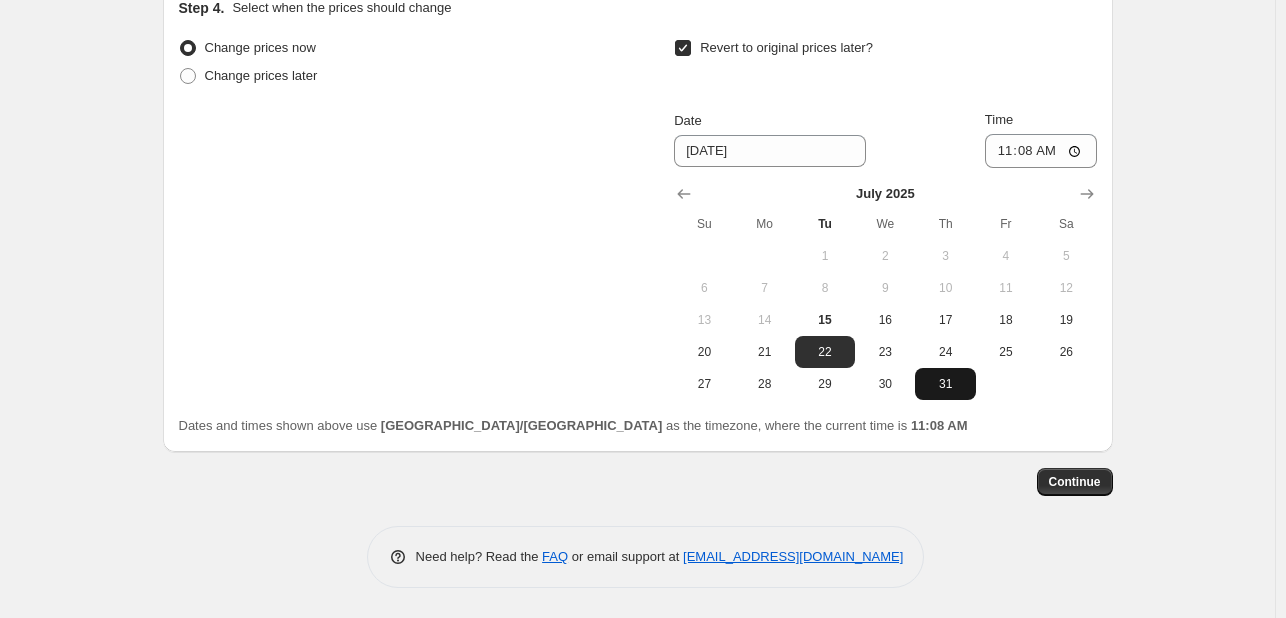 click on "31" at bounding box center [945, 384] 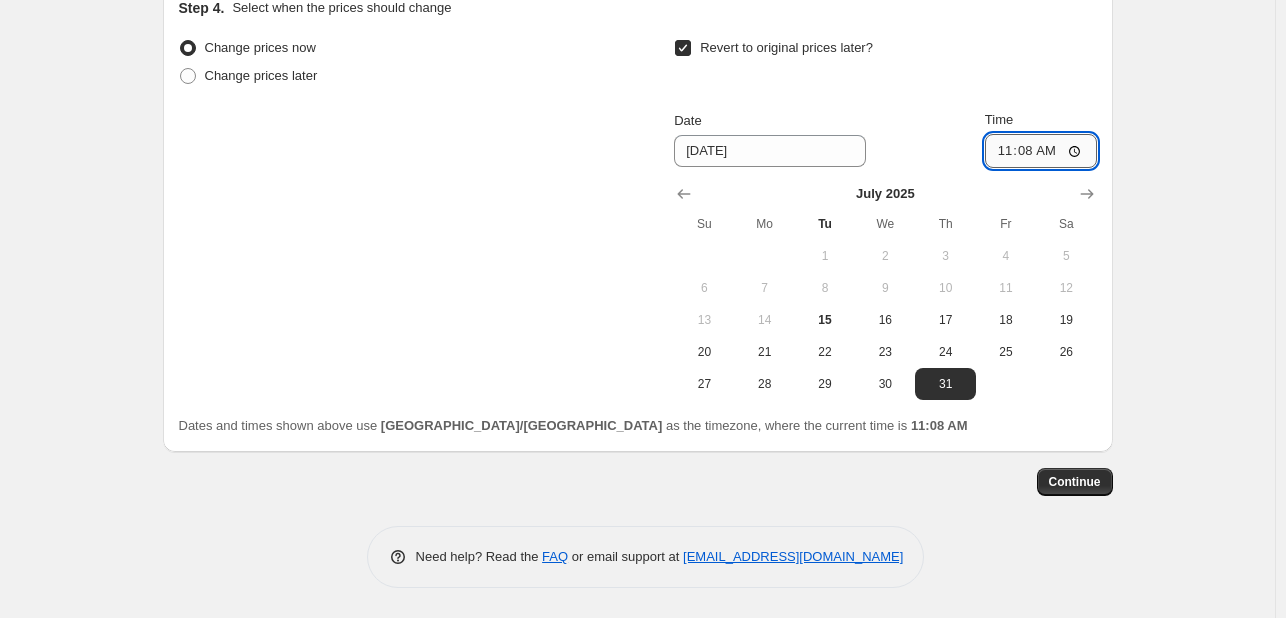 click on "11:08" at bounding box center (1041, 151) 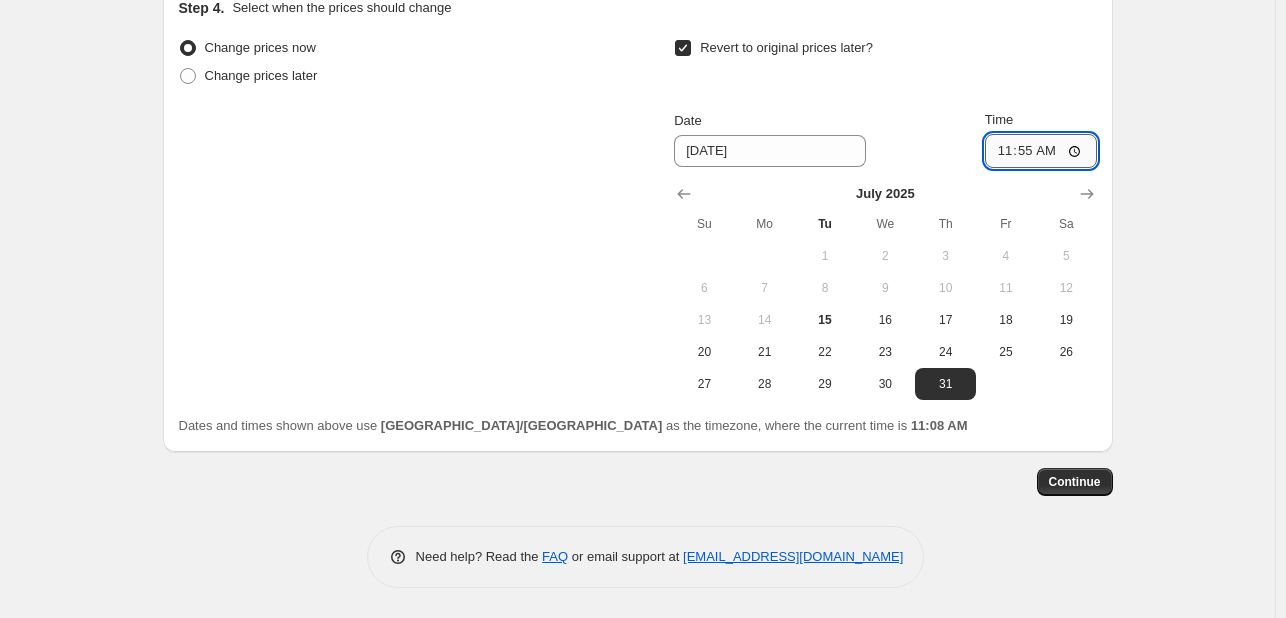 type on "23:55" 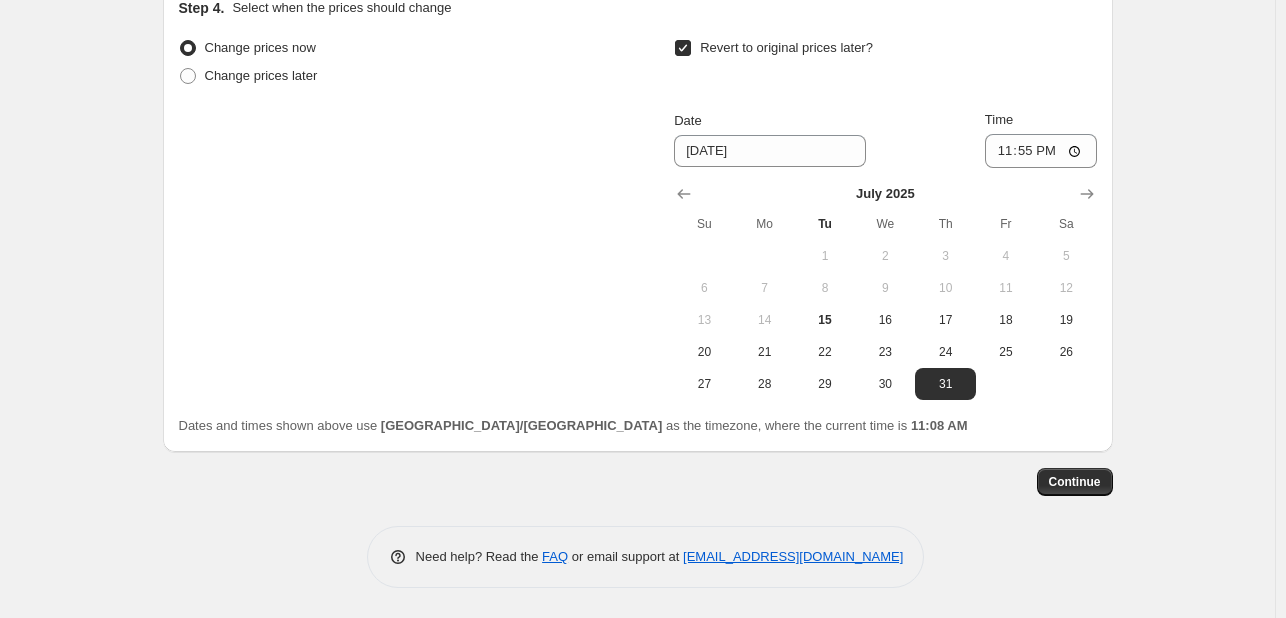 click on "Step 1. Optionally give your price [MEDICAL_DATA] a title (eg "March 30% off sale on boots") Beesline 3in1 Micellar Cleansing Water Fragrance Free 400ml july This title is just for internal use, customers won't see it Step 2. Select how the prices should change Use bulk price change rules Set product prices individually Use CSV upload Price Change type Change the price to a certain amount Change the price by a certain amount Change the price by a certain percentage Change the price to the current compare at price (price before sale) Change the price by a certain amount relative to the compare at price Change the price by a certain percentage relative to the compare at price Don't change the price Change the price by a certain percentage relative to the cost per item Change price to certain cost margin Change the price by a certain percentage Price change amount -50 % (Price drop) Rounding Round to nearest .01 Round to nearest whole number End prices in .99 End prices in a certain number Compare at price $4.38 1" at bounding box center (638, -443) 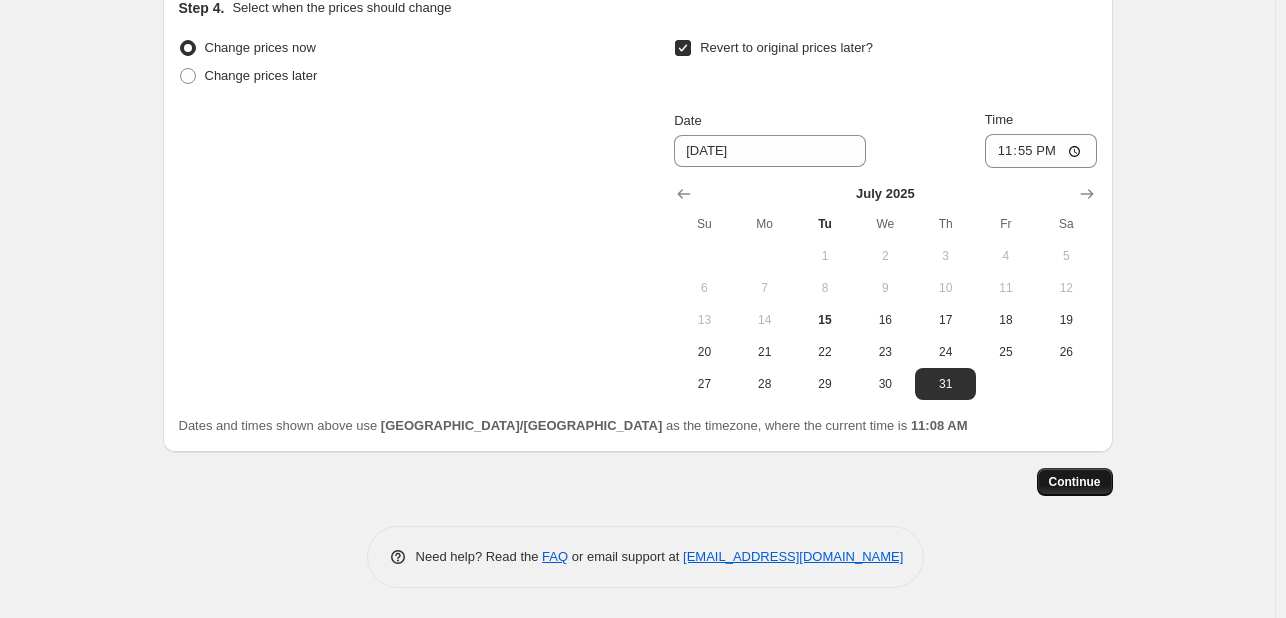 click on "Continue" at bounding box center (1075, 482) 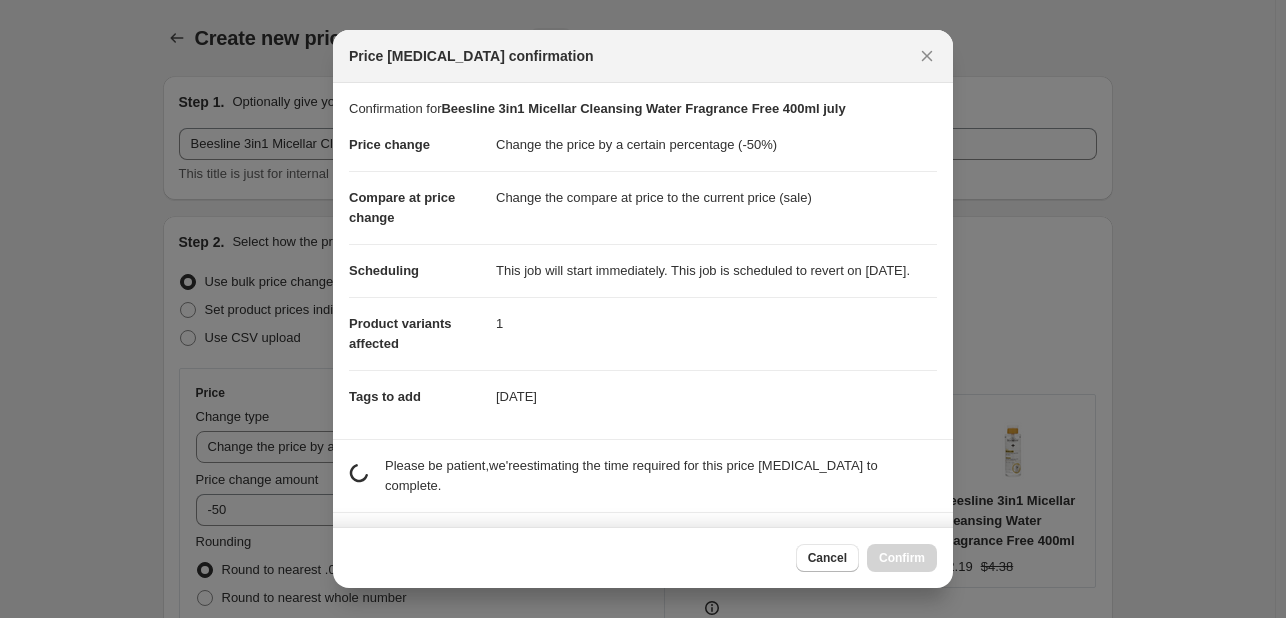scroll, scrollTop: 1534, scrollLeft: 0, axis: vertical 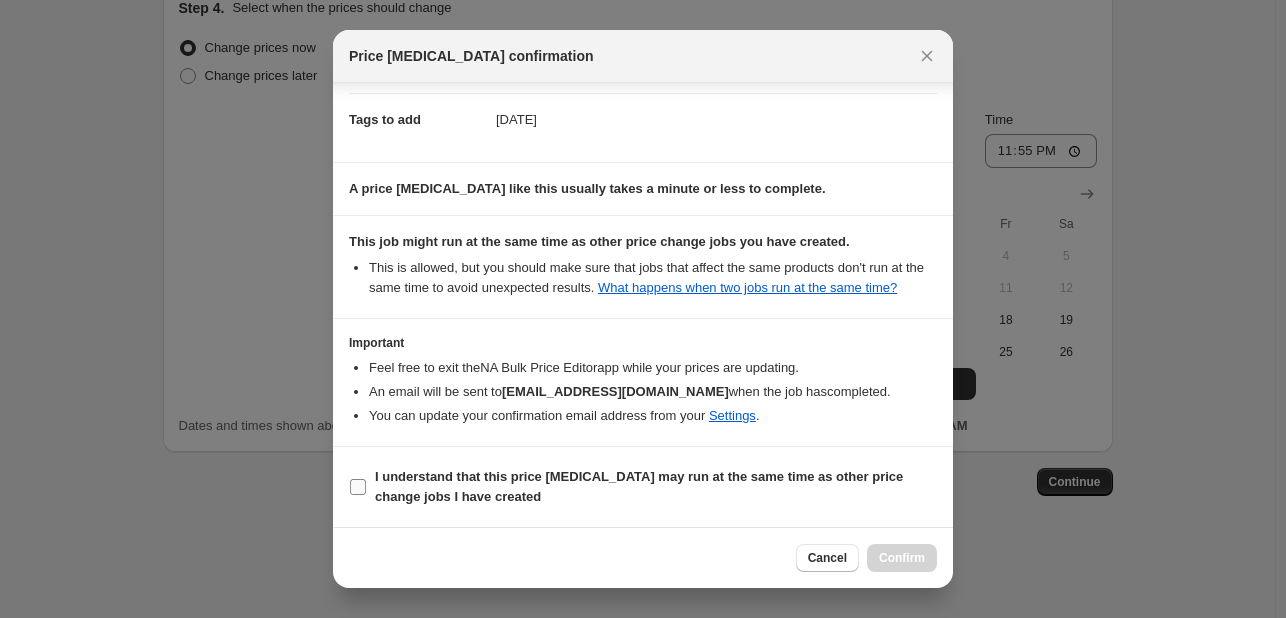 click on "I understand that this price [MEDICAL_DATA] may run at the same time as other price change jobs I have created" at bounding box center (643, 487) 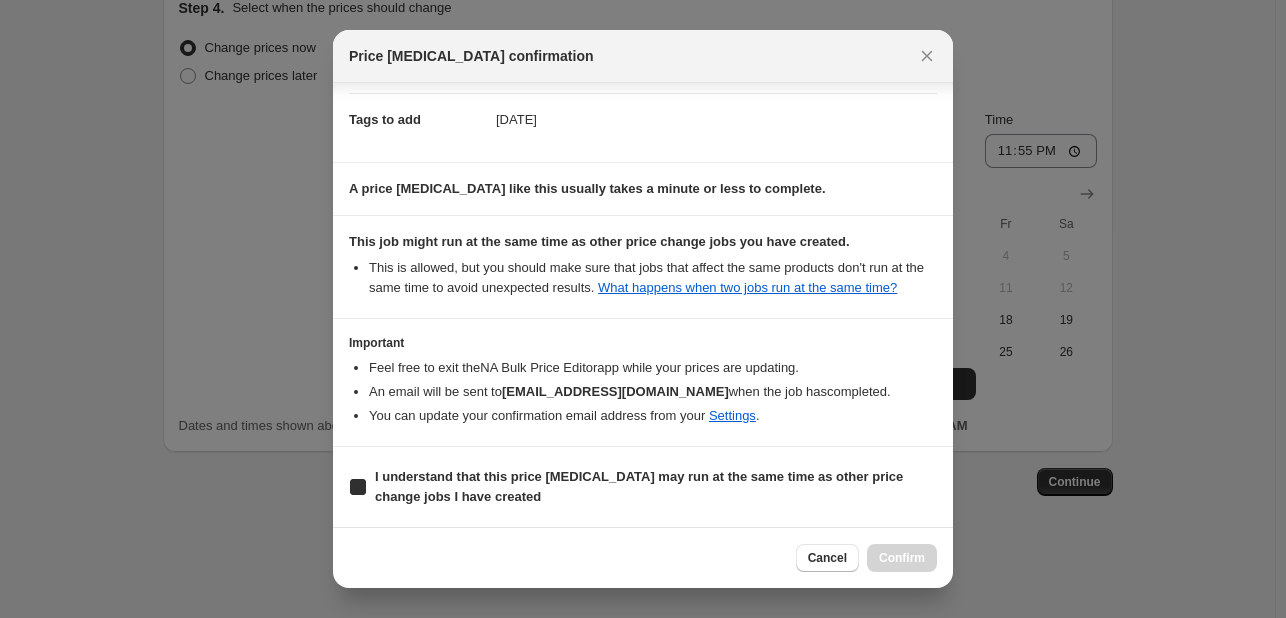 checkbox on "true" 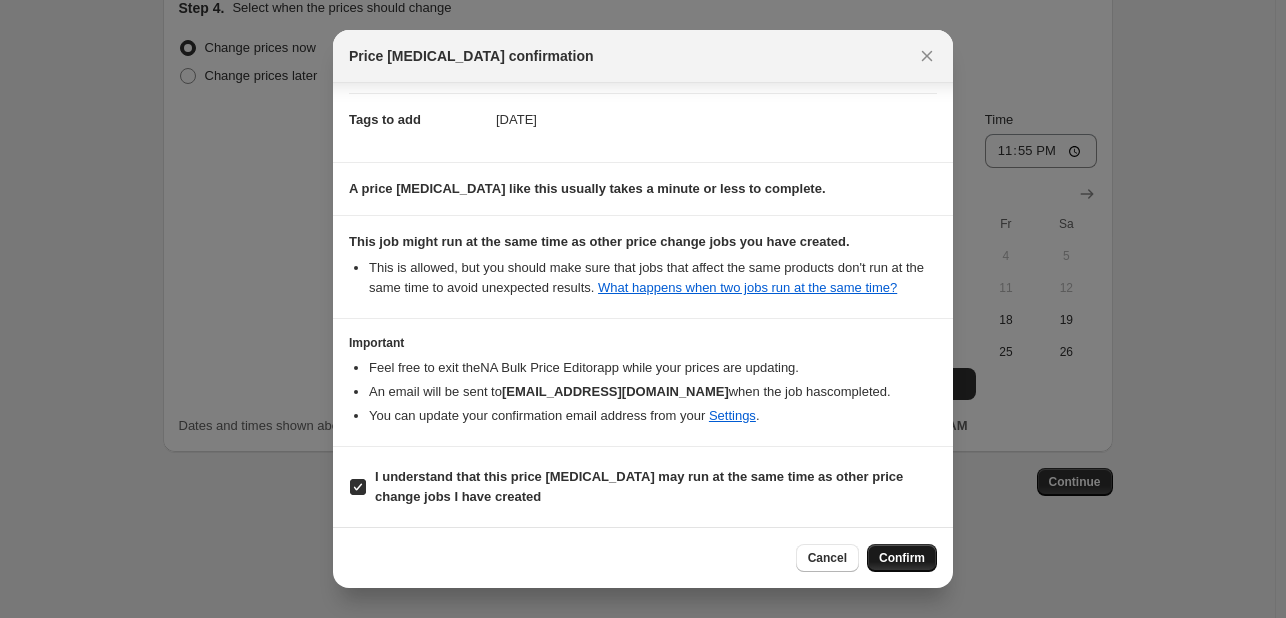 click on "Confirm" at bounding box center (902, 558) 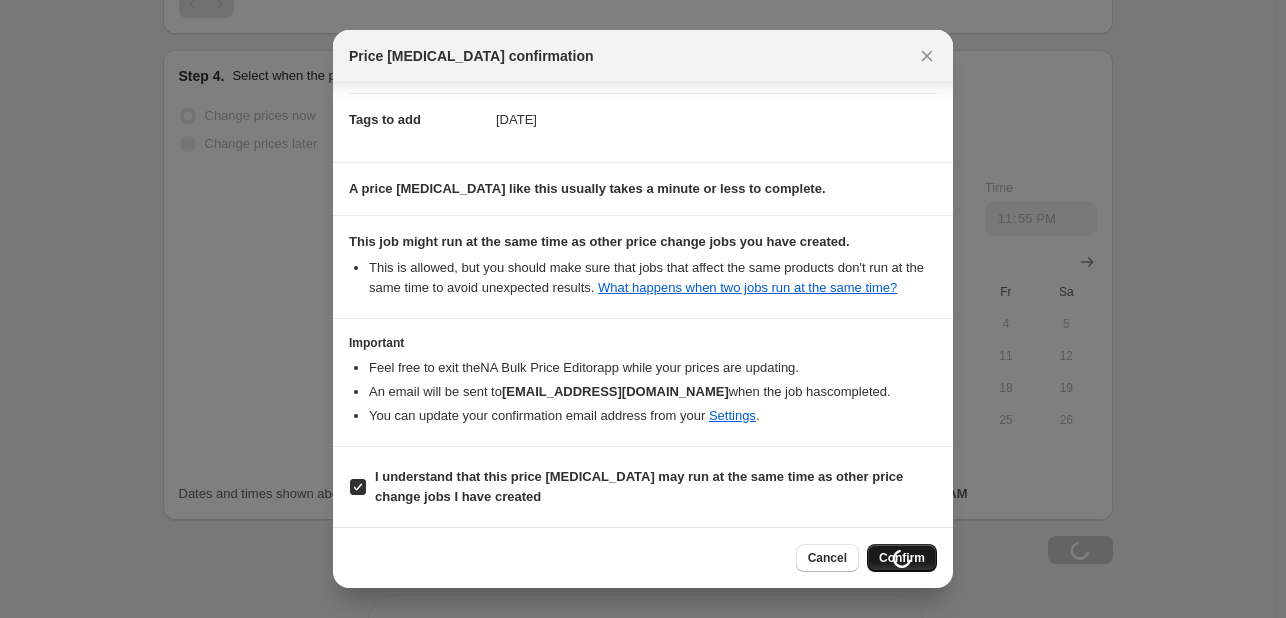 scroll, scrollTop: 1602, scrollLeft: 0, axis: vertical 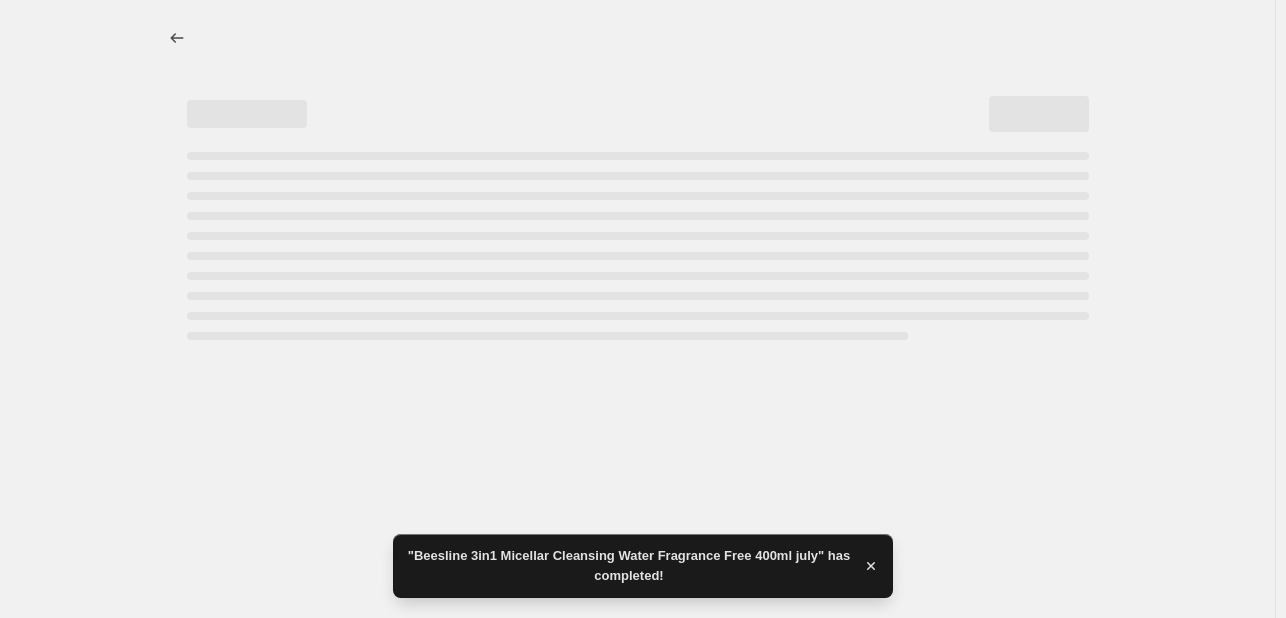 select on "percentage" 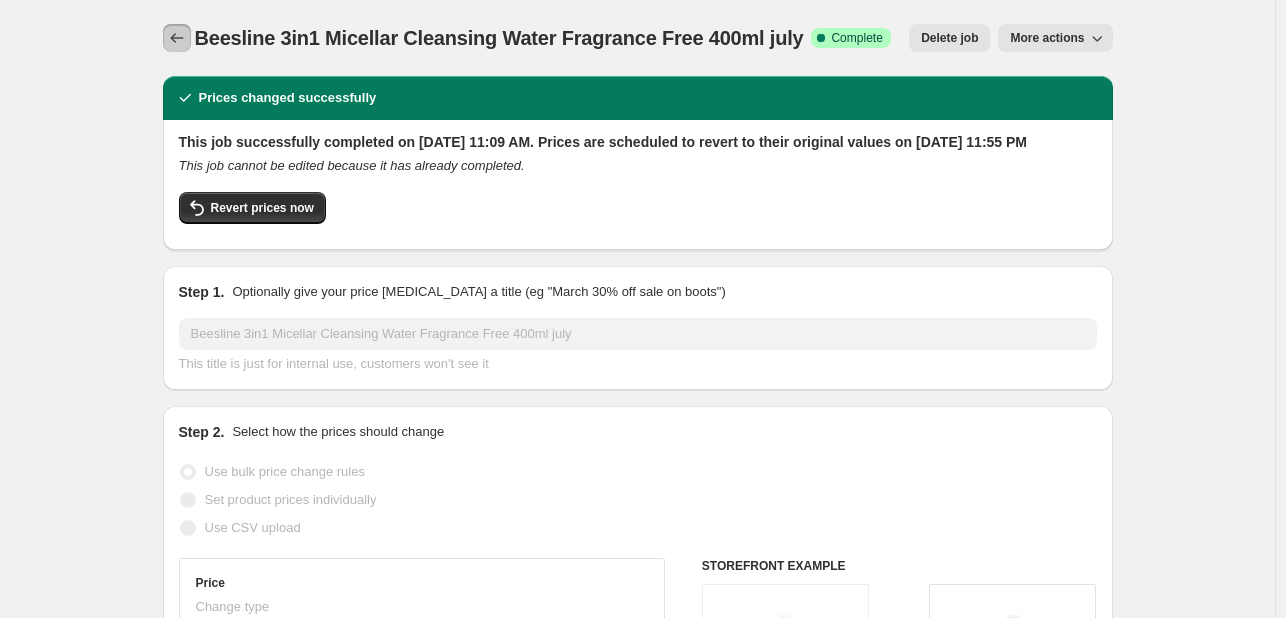click 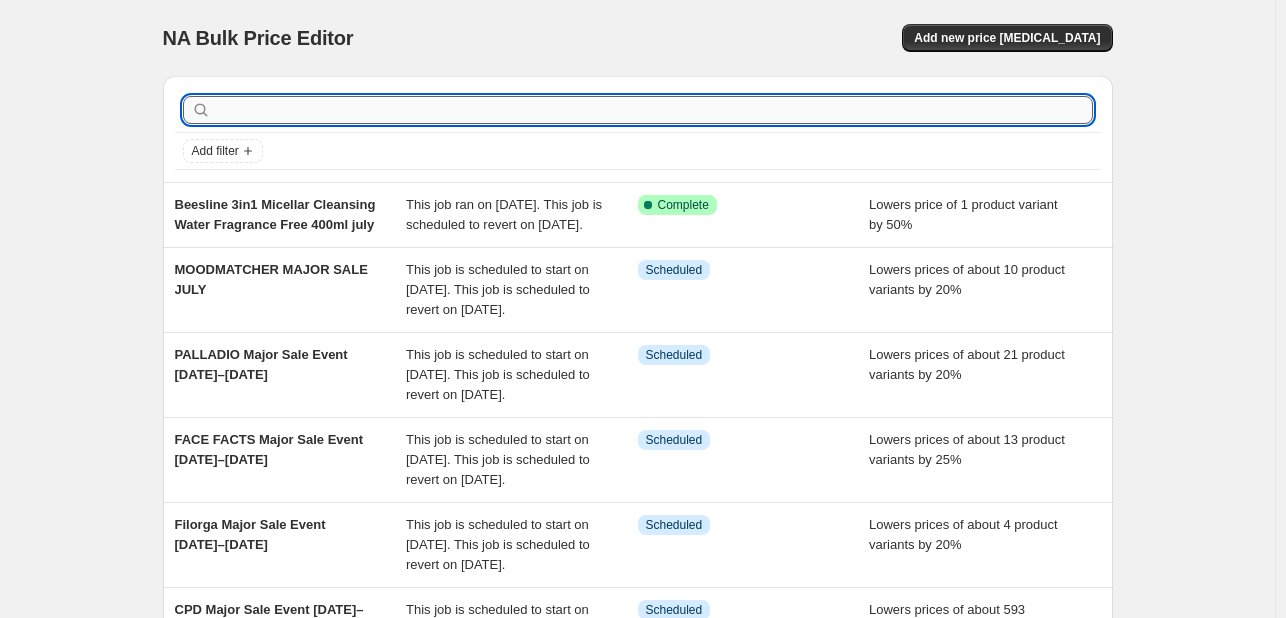 click at bounding box center (654, 110) 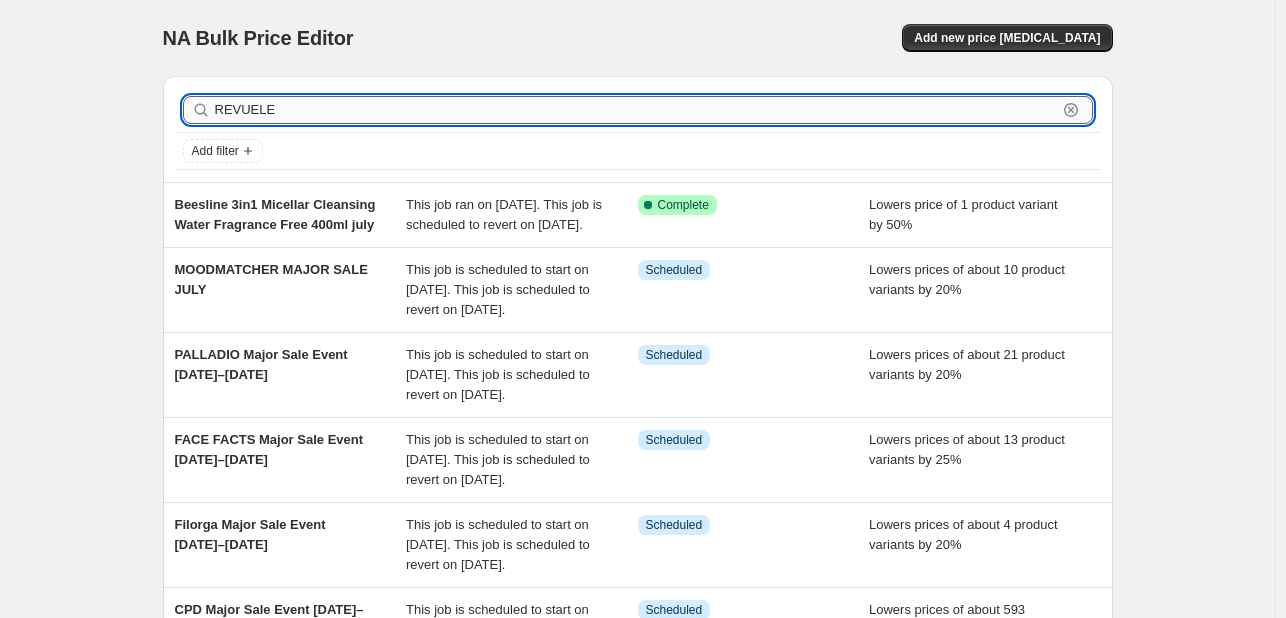 type on "REVUELE" 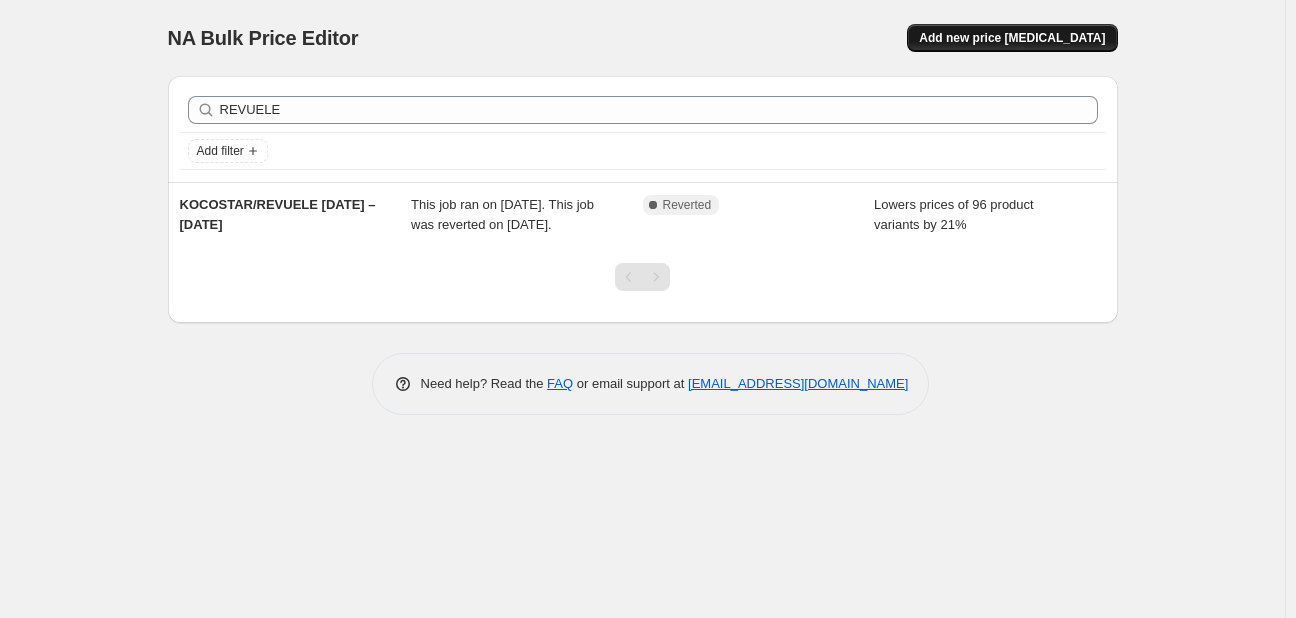 click on "Add new price [MEDICAL_DATA]" at bounding box center [1012, 38] 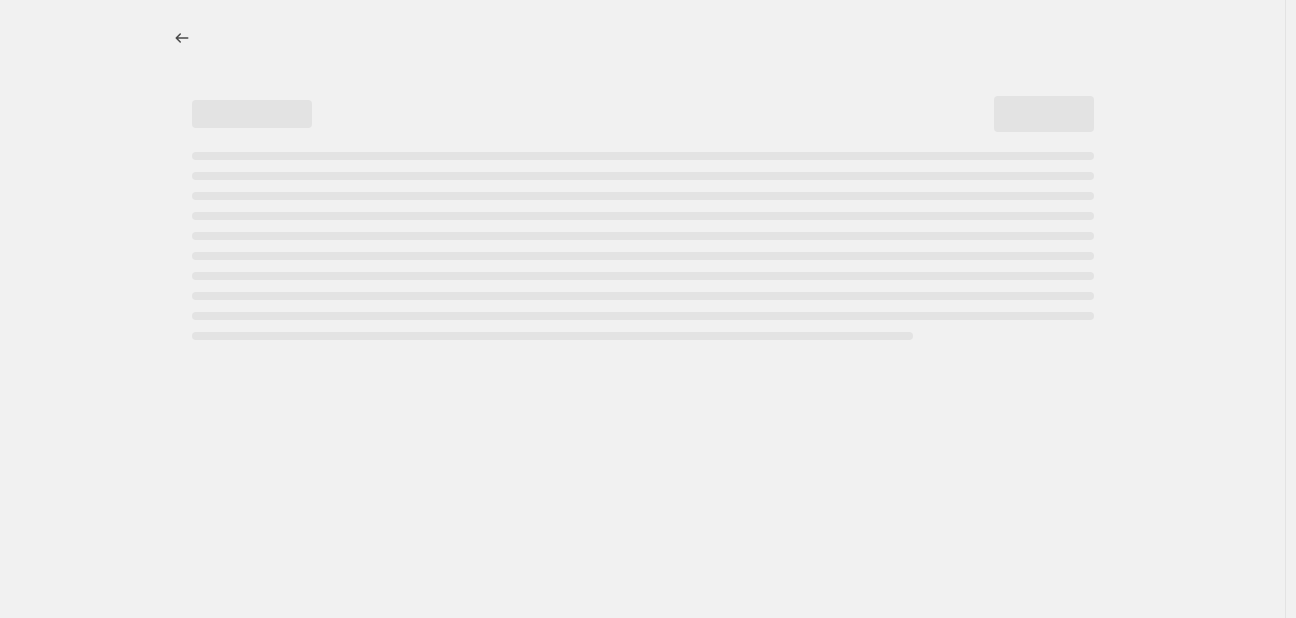 select on "percentage" 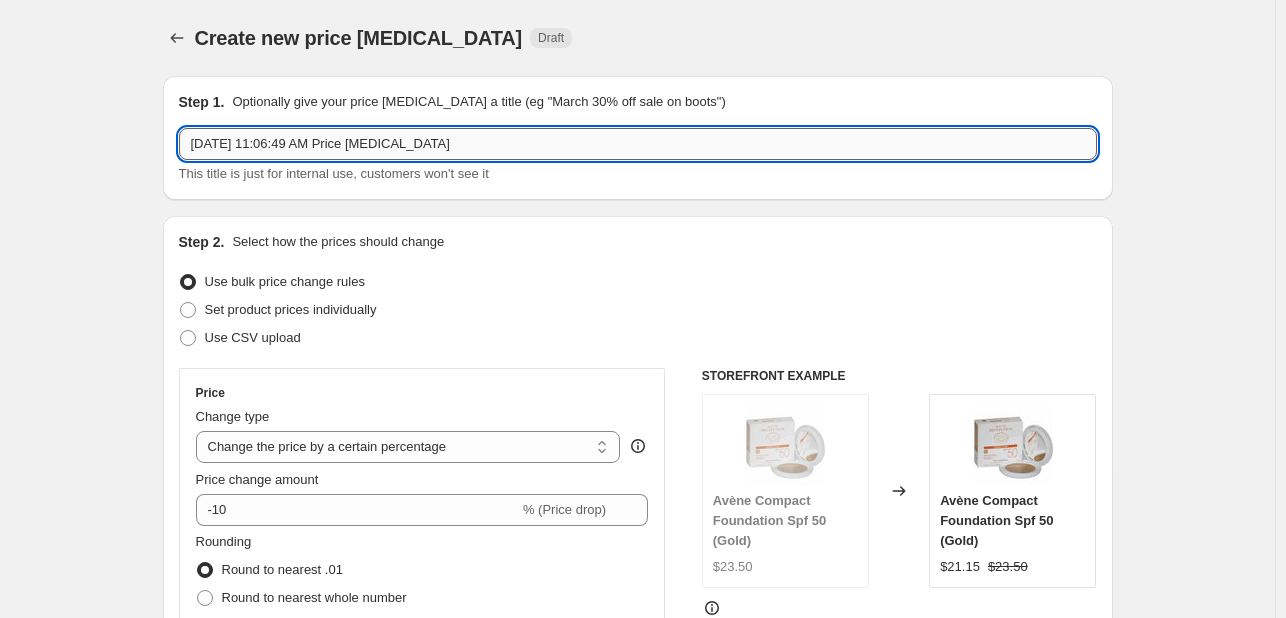 click on "[DATE] 11:06:49 AM Price [MEDICAL_DATA]" at bounding box center [638, 144] 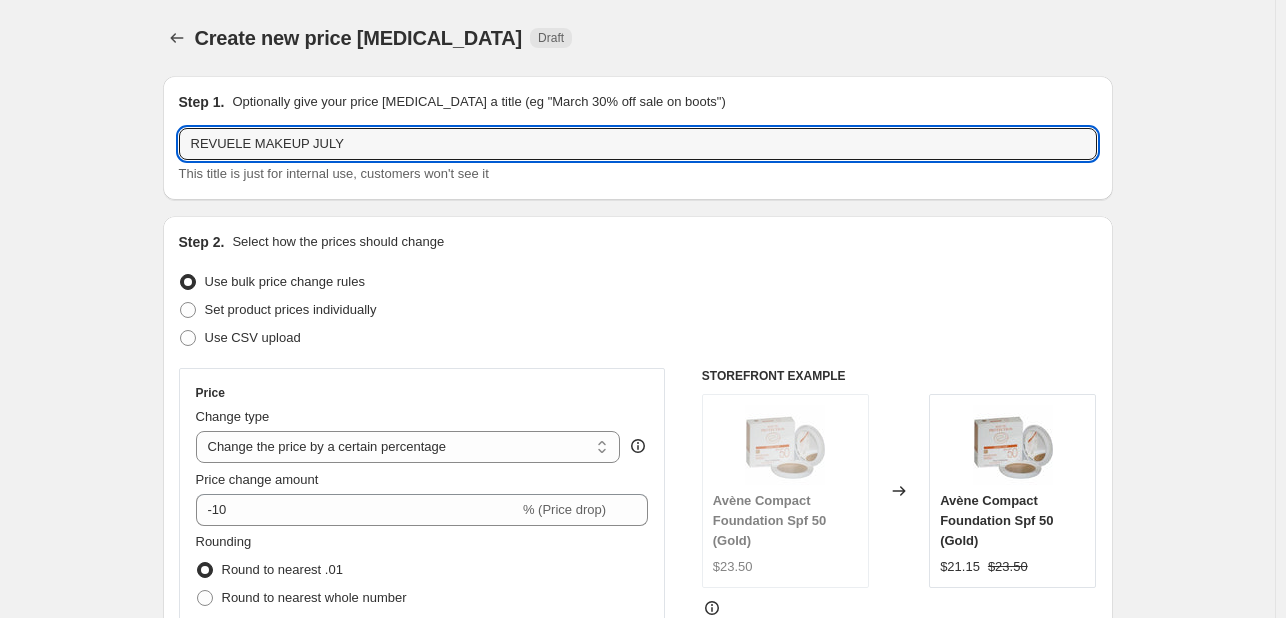 type on "REVUELE MAKEUP JULY" 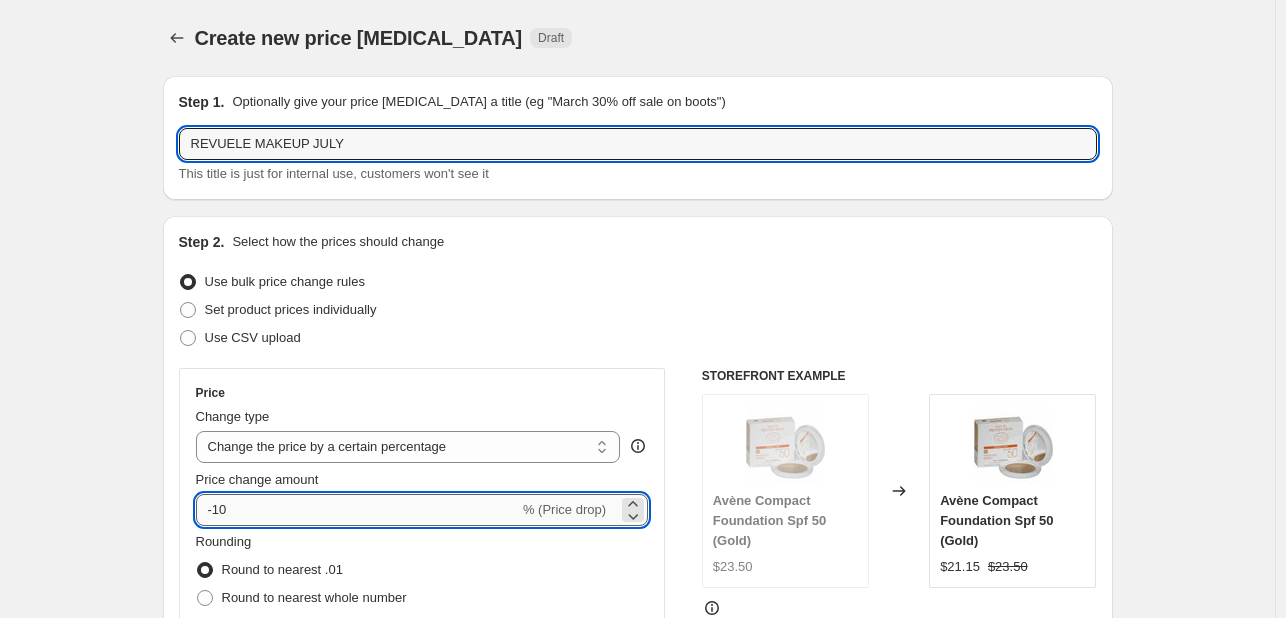 click on "-10" at bounding box center (357, 510) 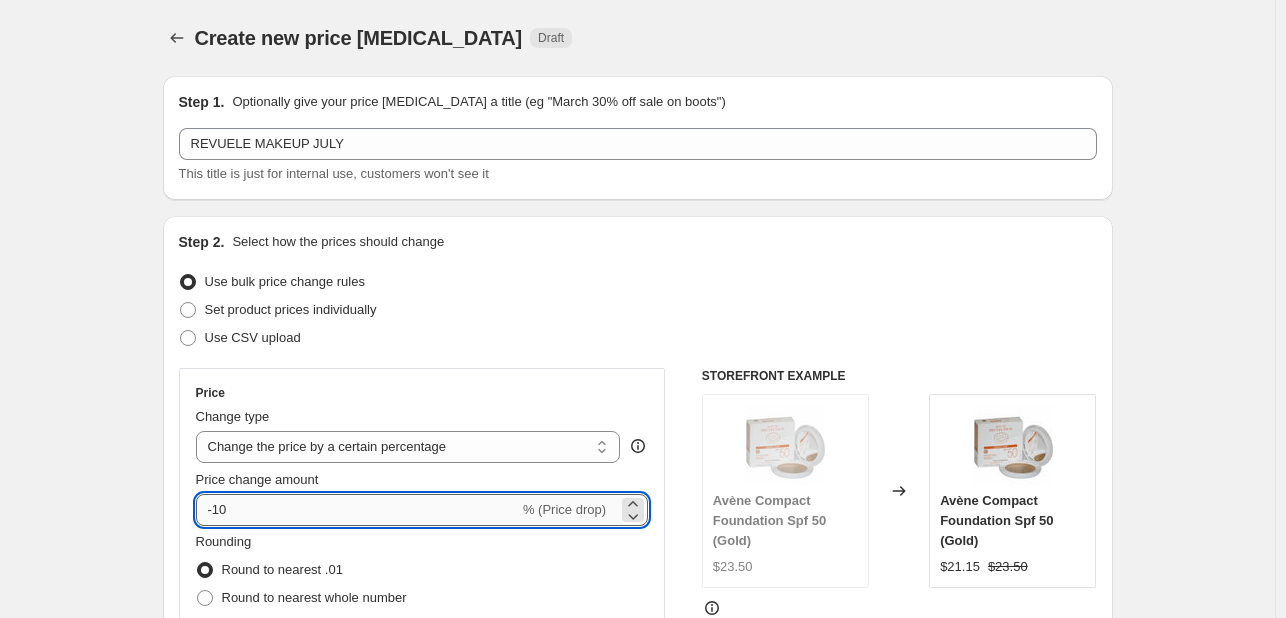 type on "-1" 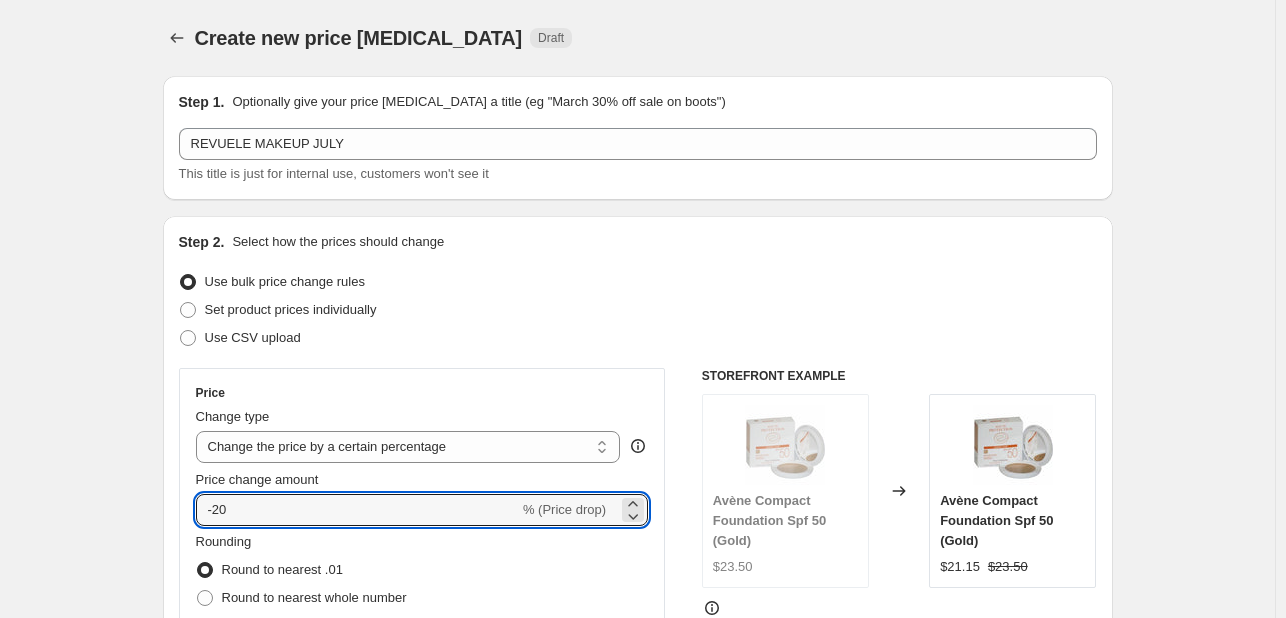 type on "-20" 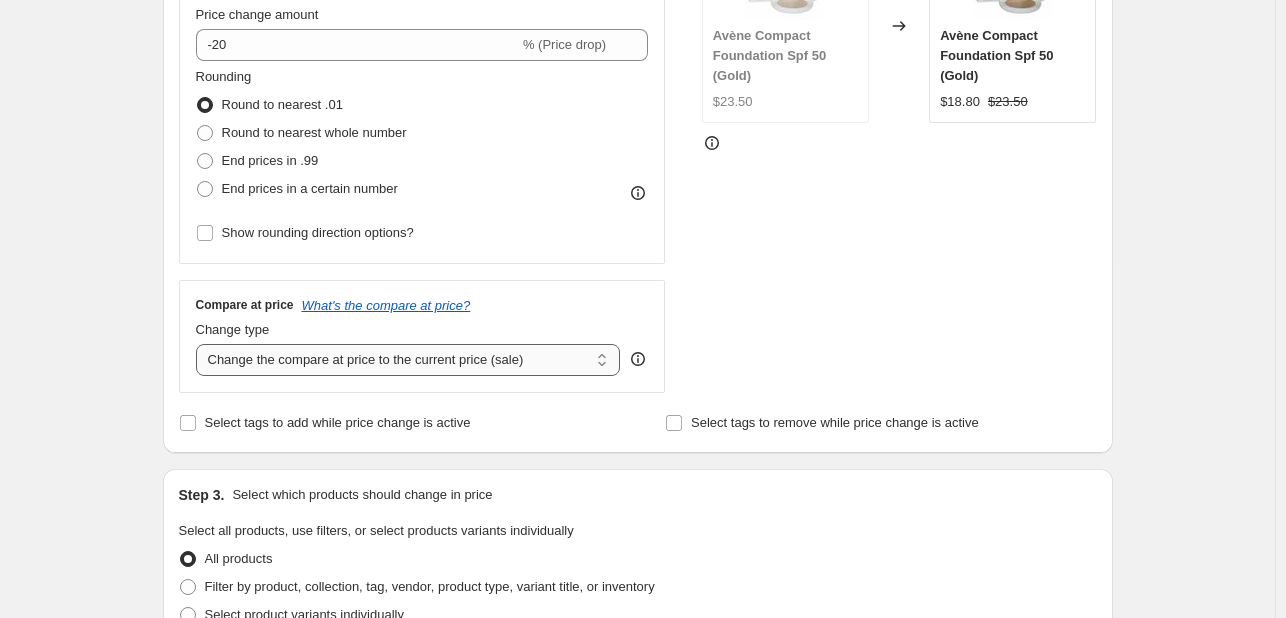scroll, scrollTop: 500, scrollLeft: 0, axis: vertical 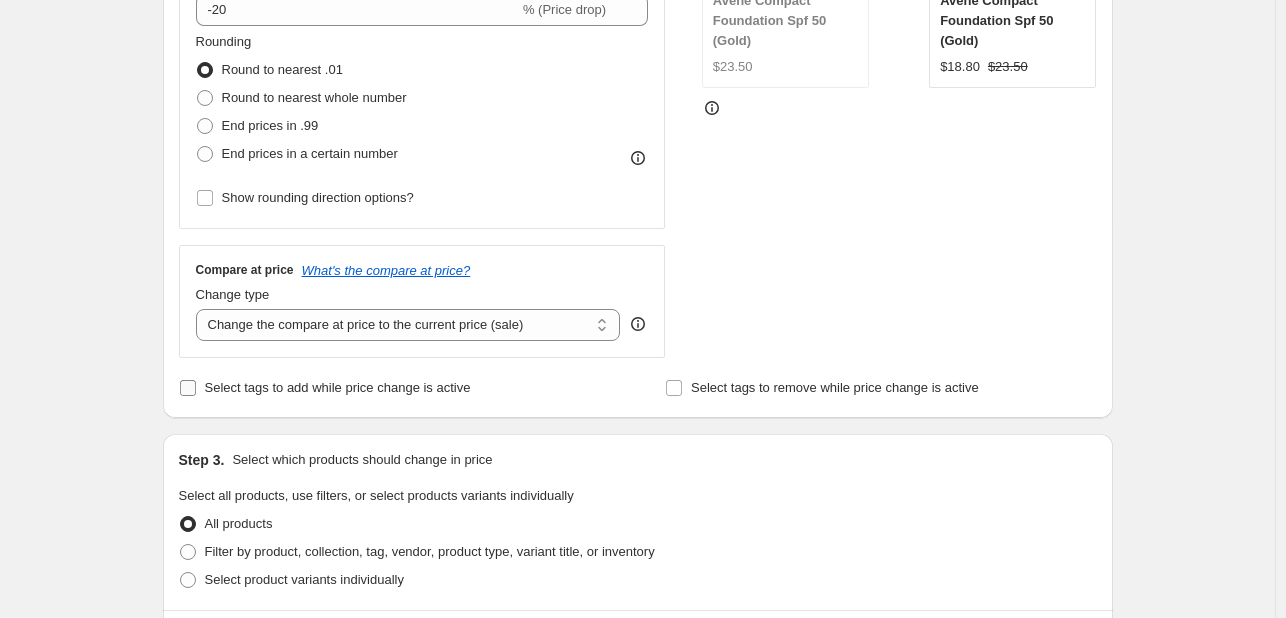 click on "Select tags to add while price change is active" at bounding box center (338, 387) 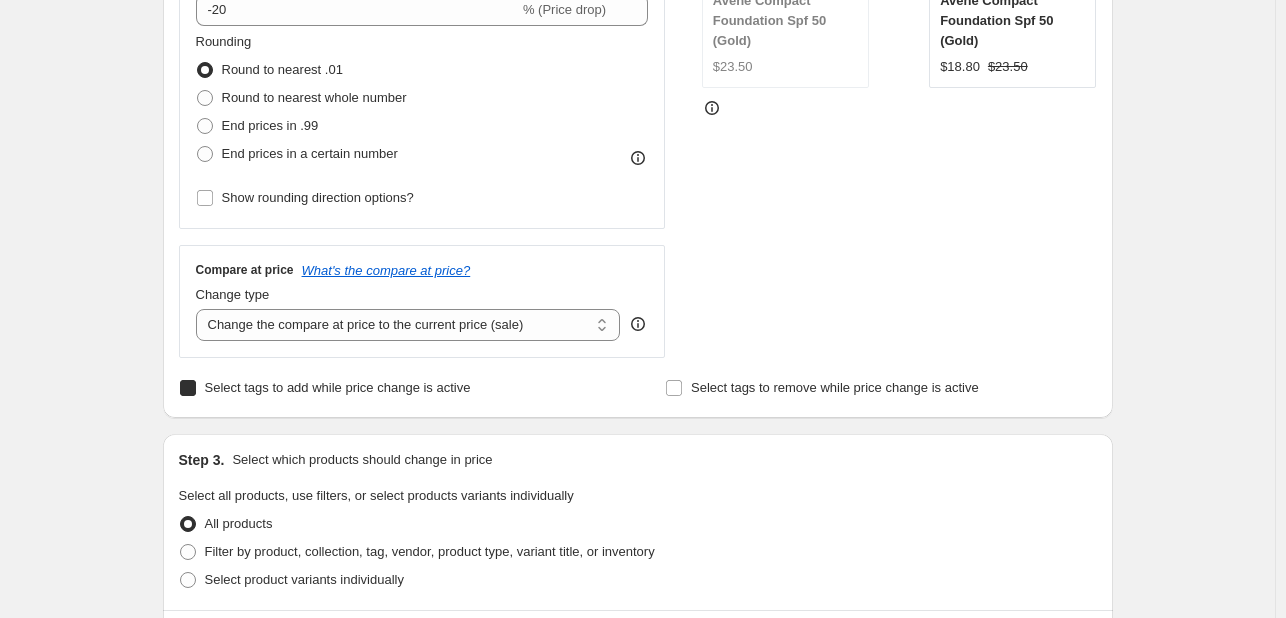 checkbox on "true" 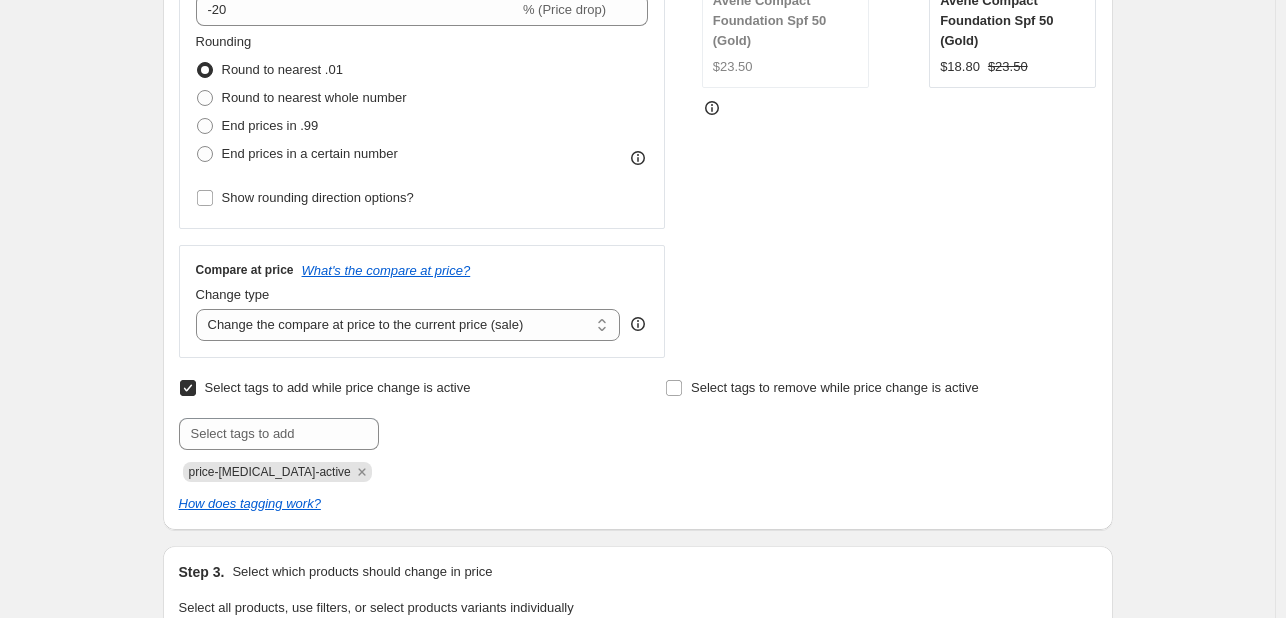 click on "price-[MEDICAL_DATA]-active" at bounding box center [394, 470] 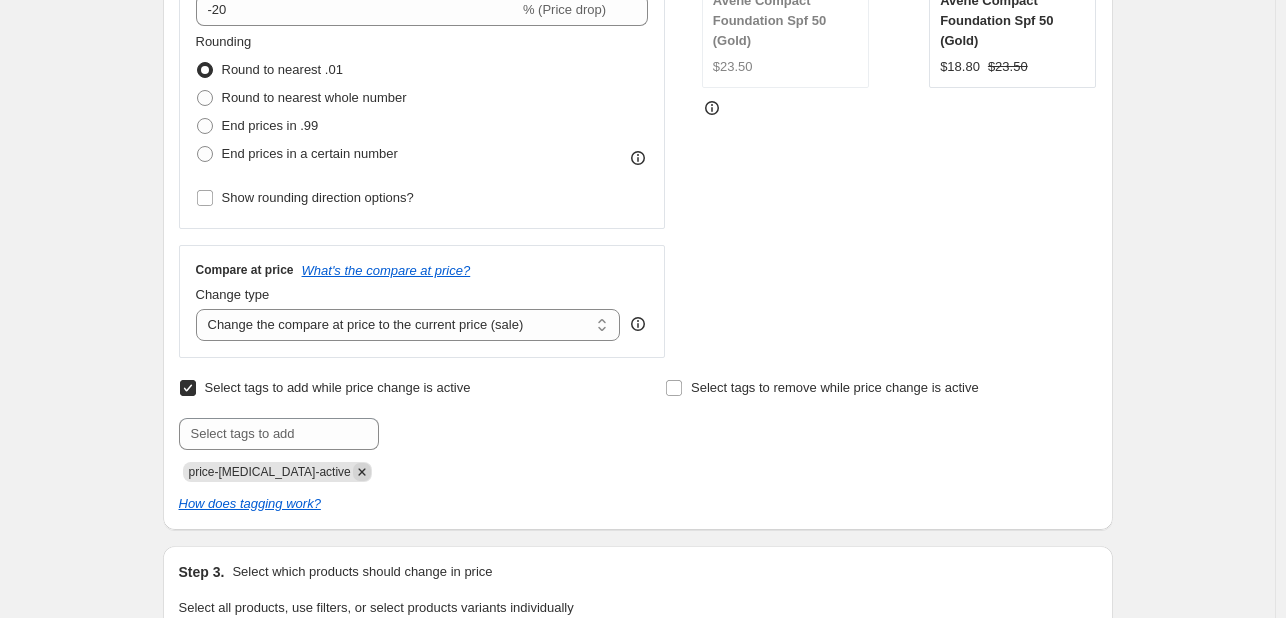click 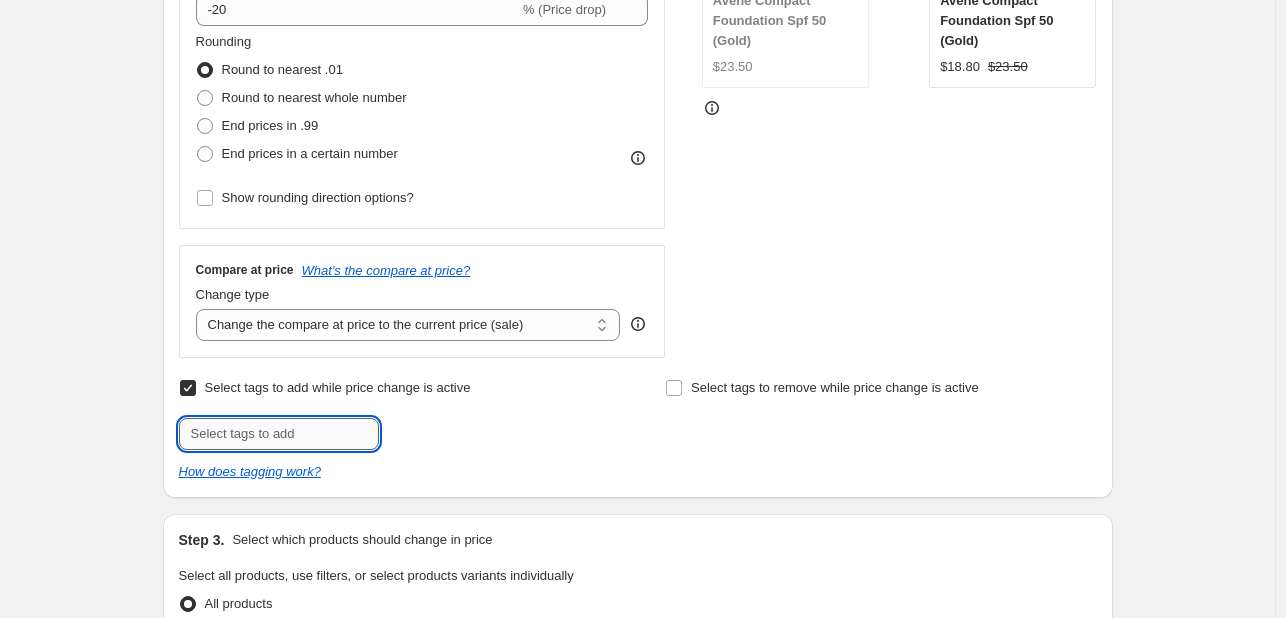 click at bounding box center (279, 434) 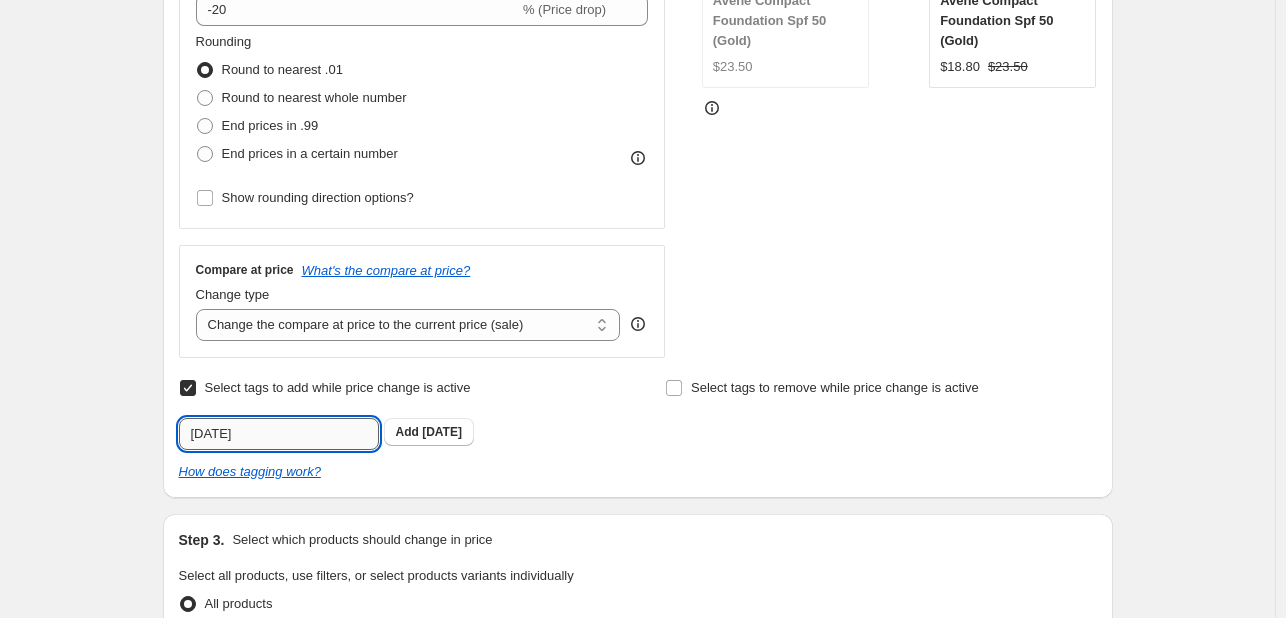 type on "[DATE]" 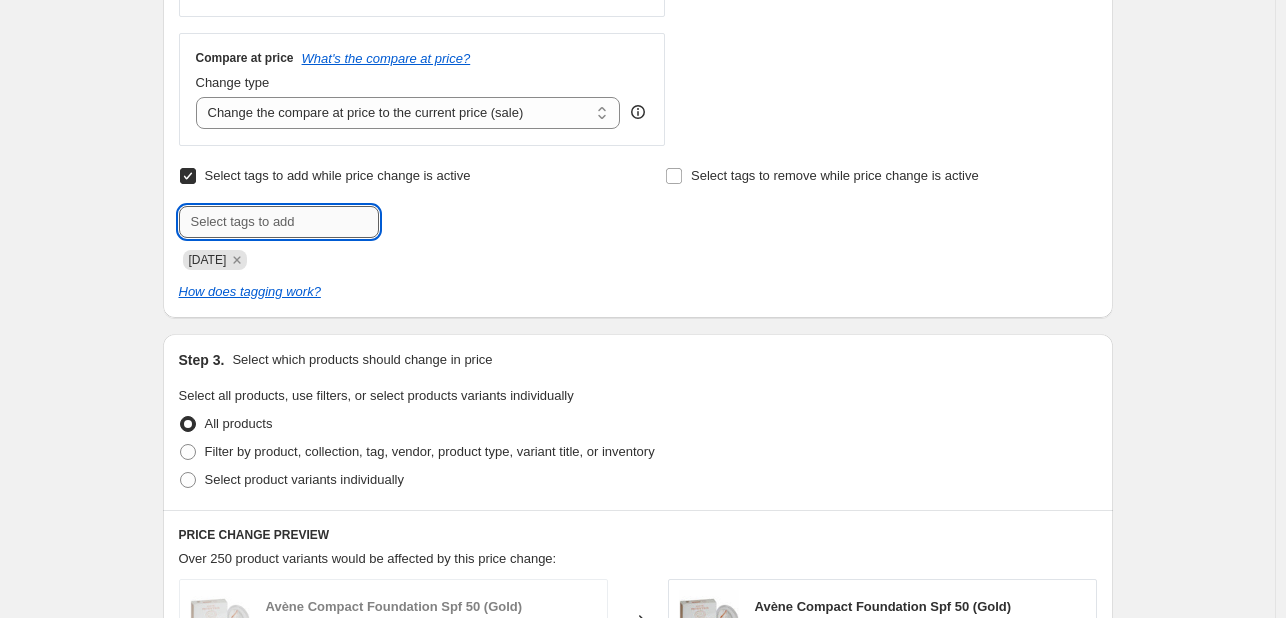 scroll, scrollTop: 800, scrollLeft: 0, axis: vertical 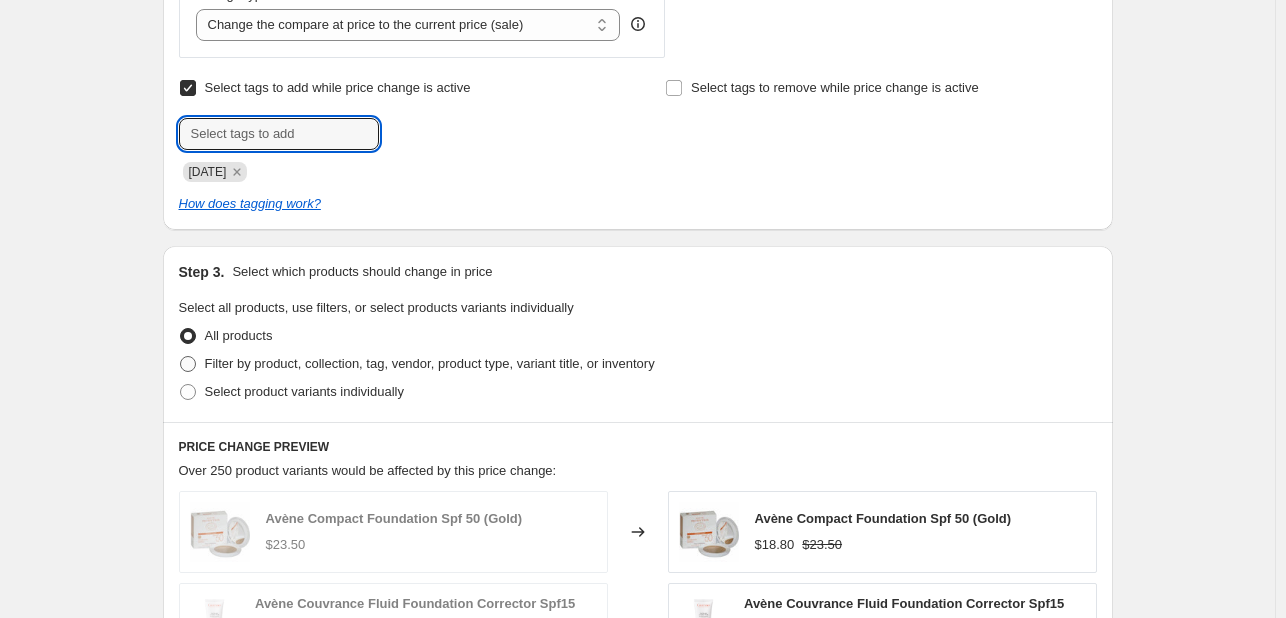 click on "Filter by product, collection, tag, vendor, product type, variant title, or inventory" at bounding box center (430, 363) 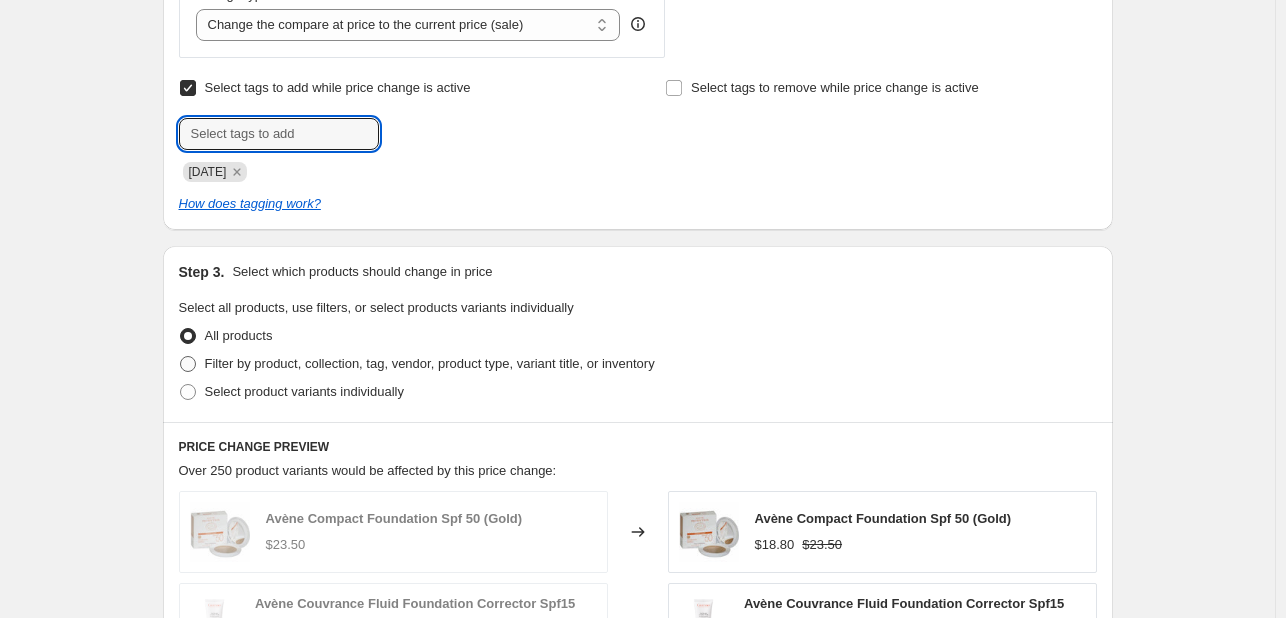 radio on "true" 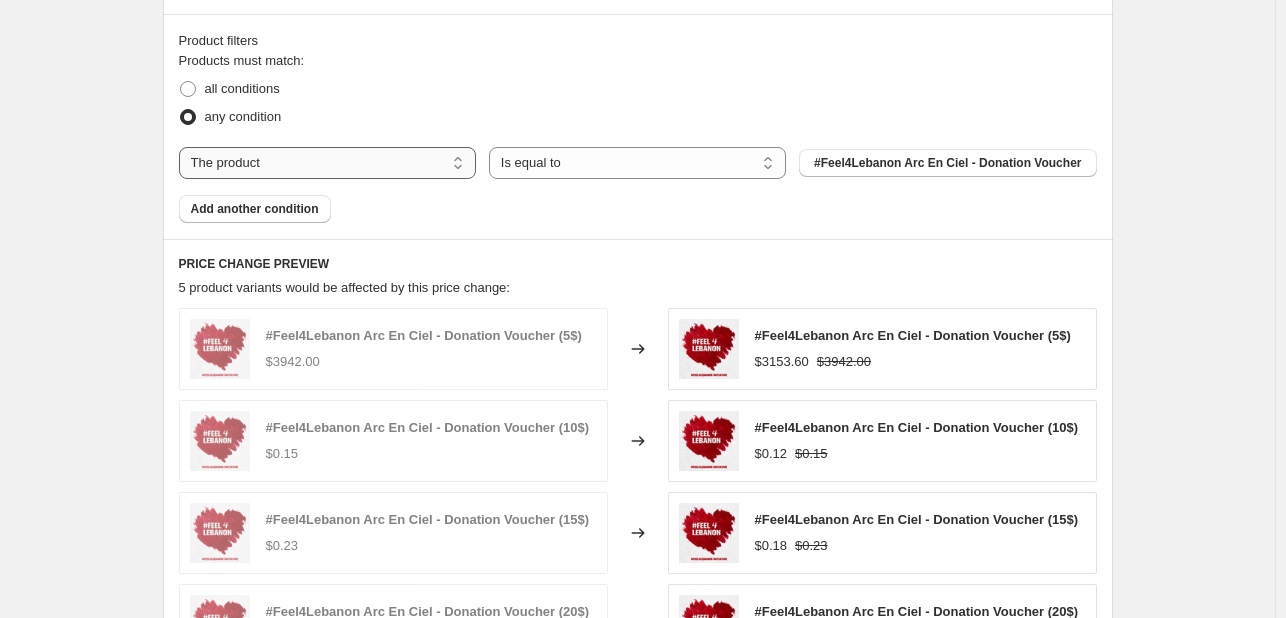 scroll, scrollTop: 1200, scrollLeft: 0, axis: vertical 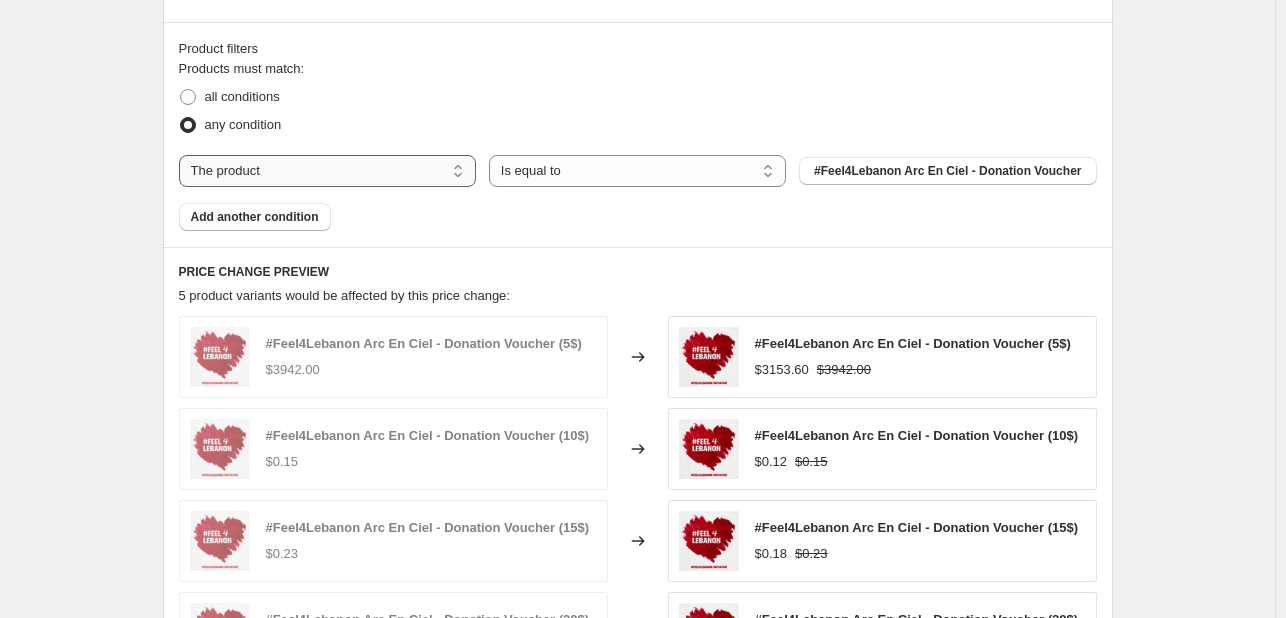 click on "The product The product's collection The product's tag The product's vendor The product's type The product's status The variant's title Inventory quantity" at bounding box center (327, 171) 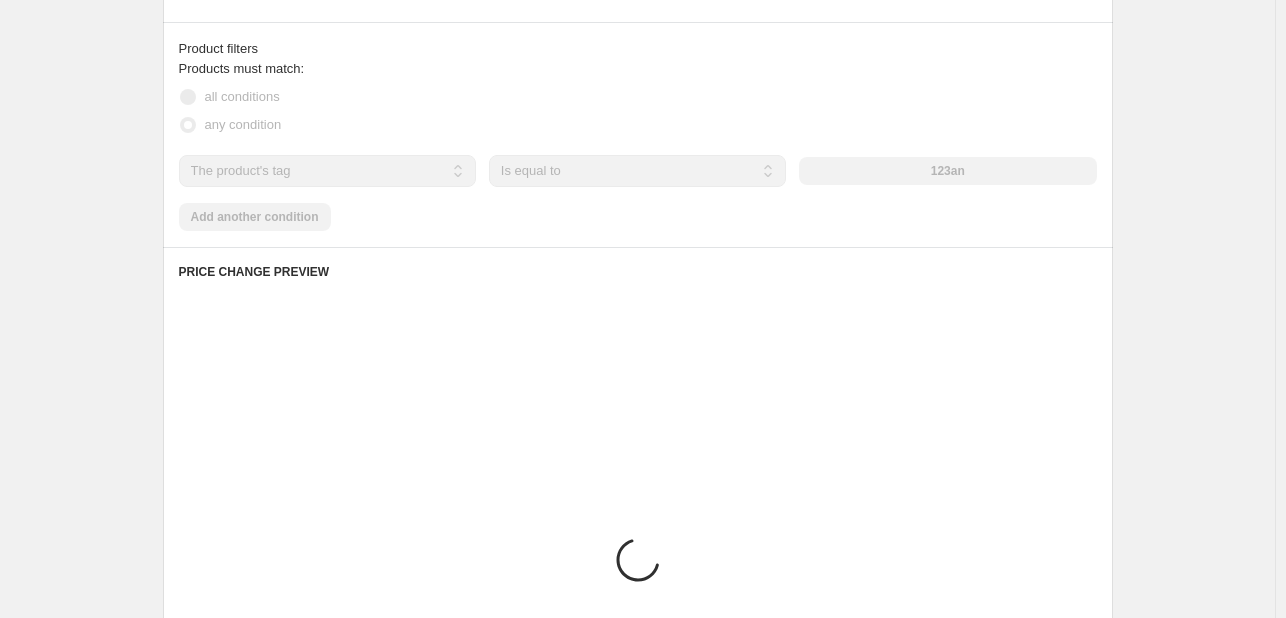click on "123an" at bounding box center (947, 171) 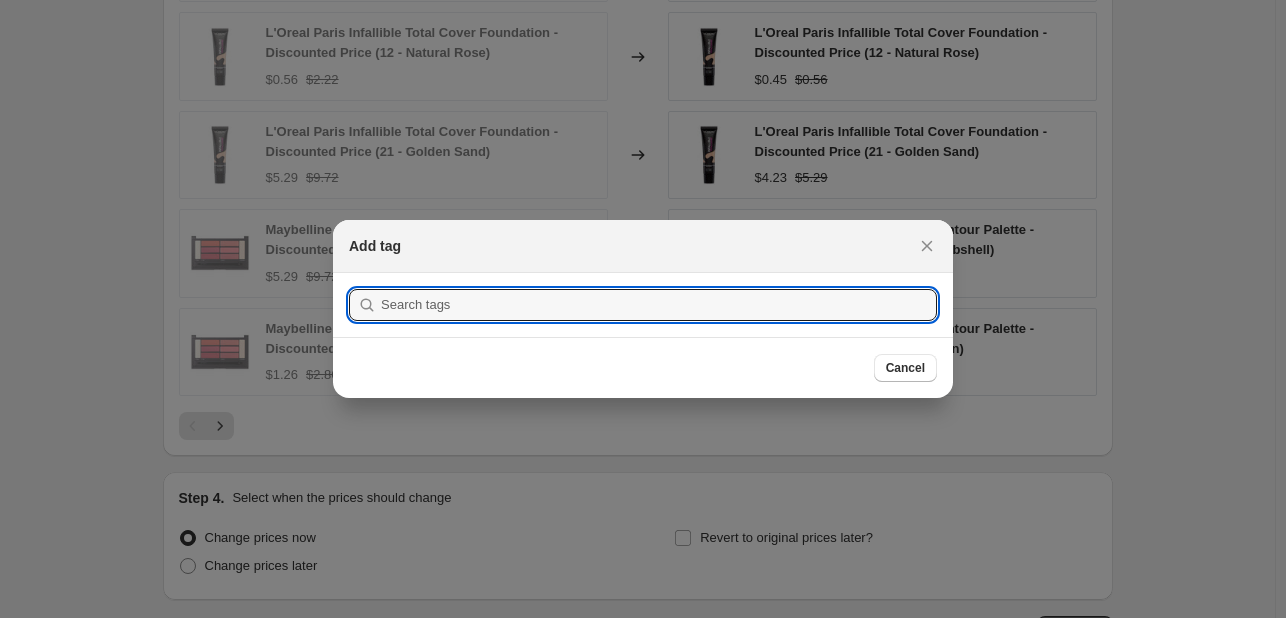 scroll, scrollTop: 1200, scrollLeft: 0, axis: vertical 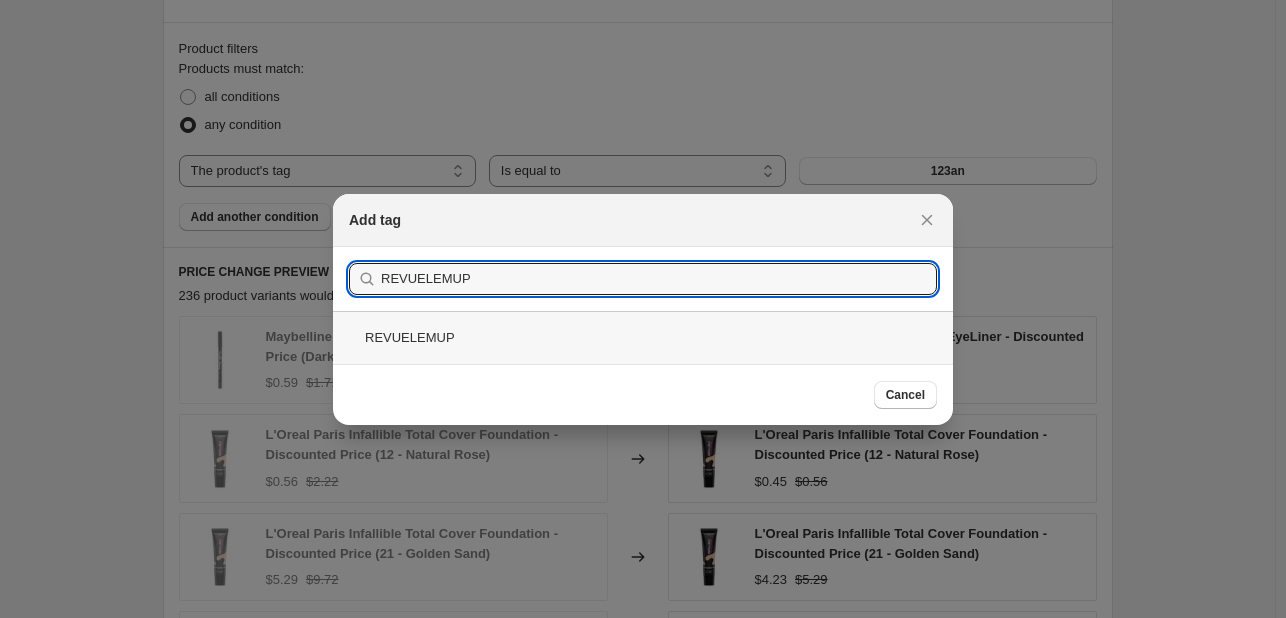 type on "REVUELEMUP" 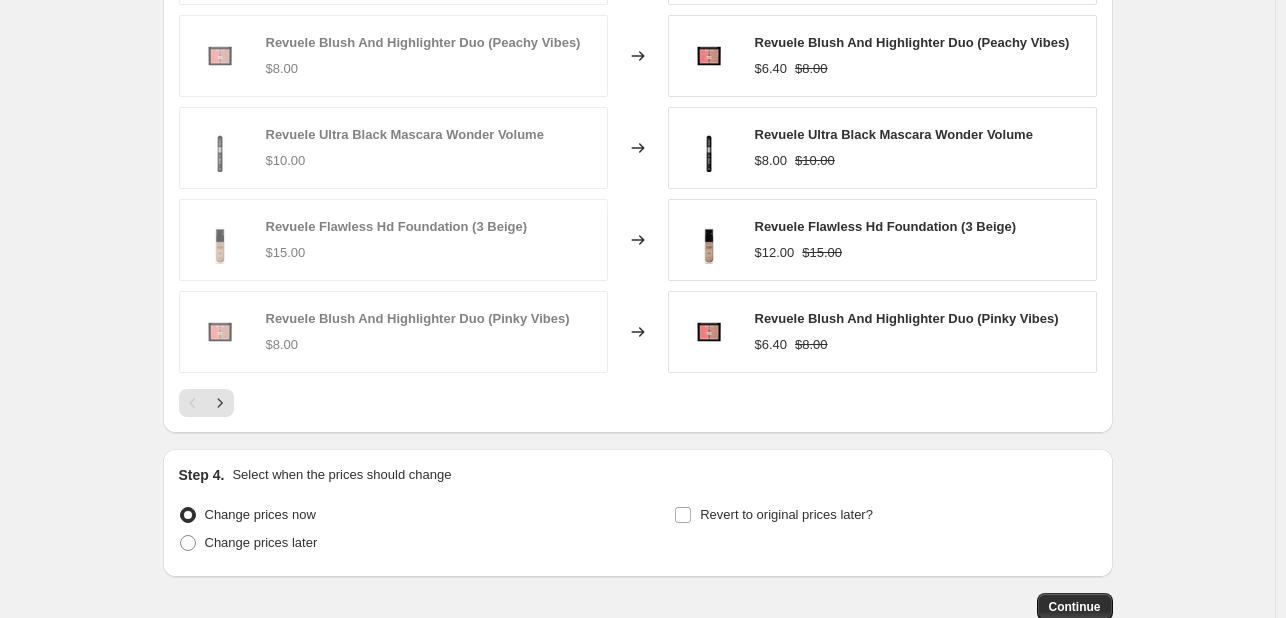scroll, scrollTop: 1600, scrollLeft: 0, axis: vertical 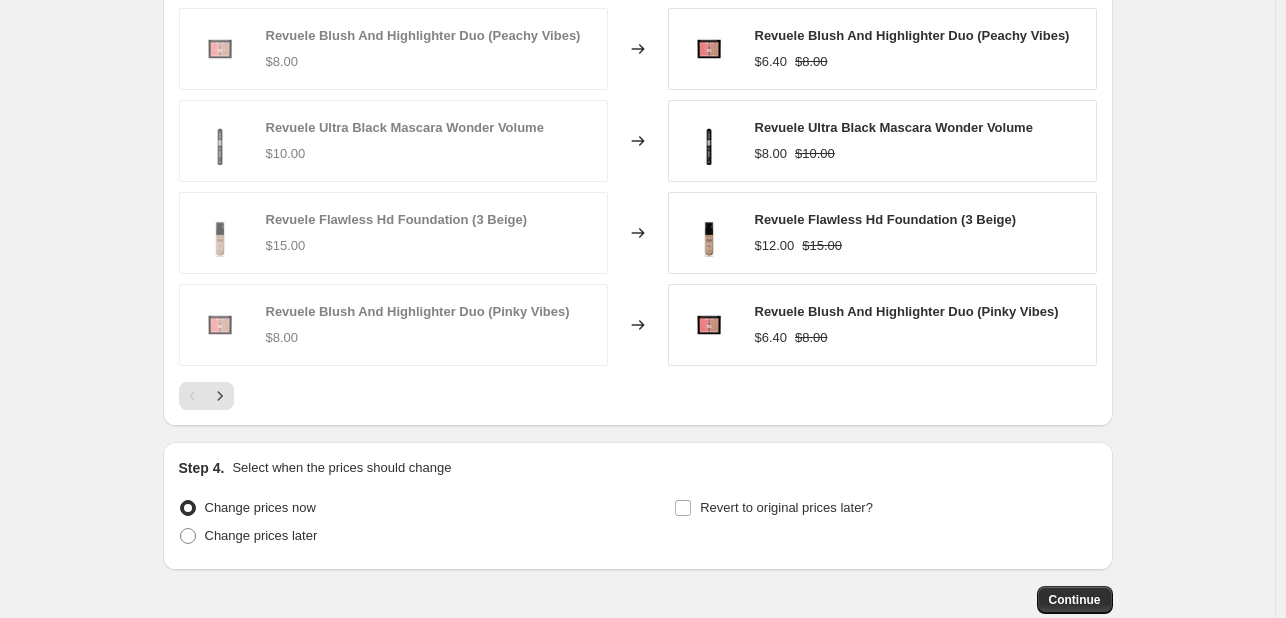 click at bounding box center [638, 396] 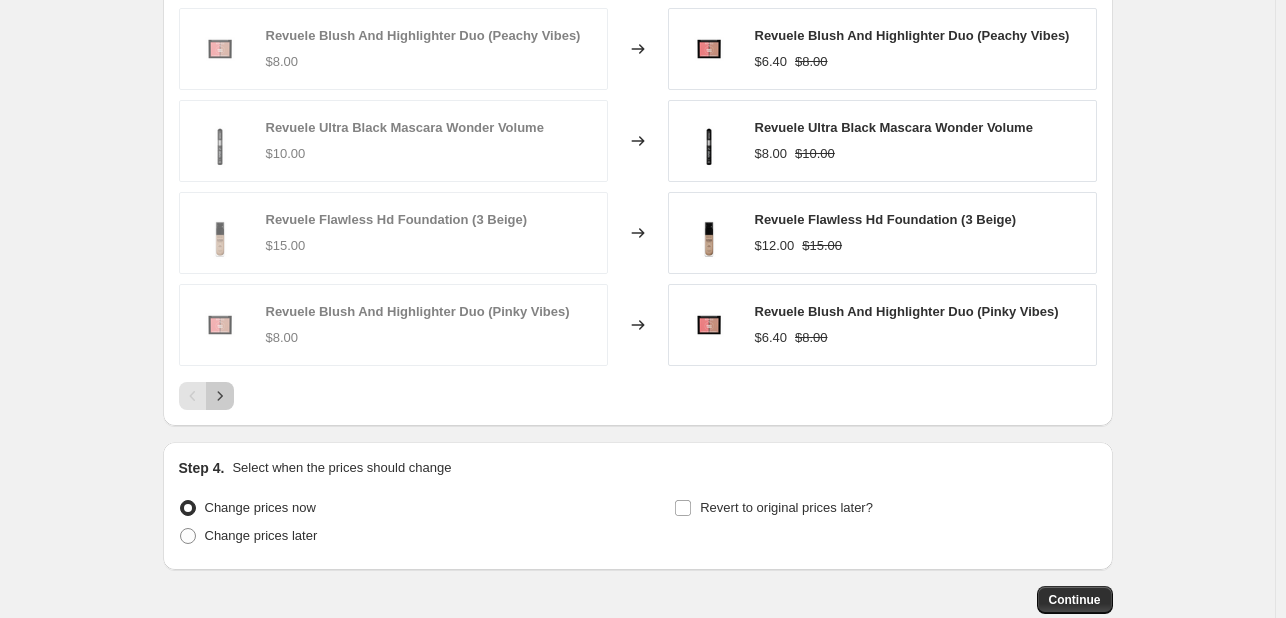 click 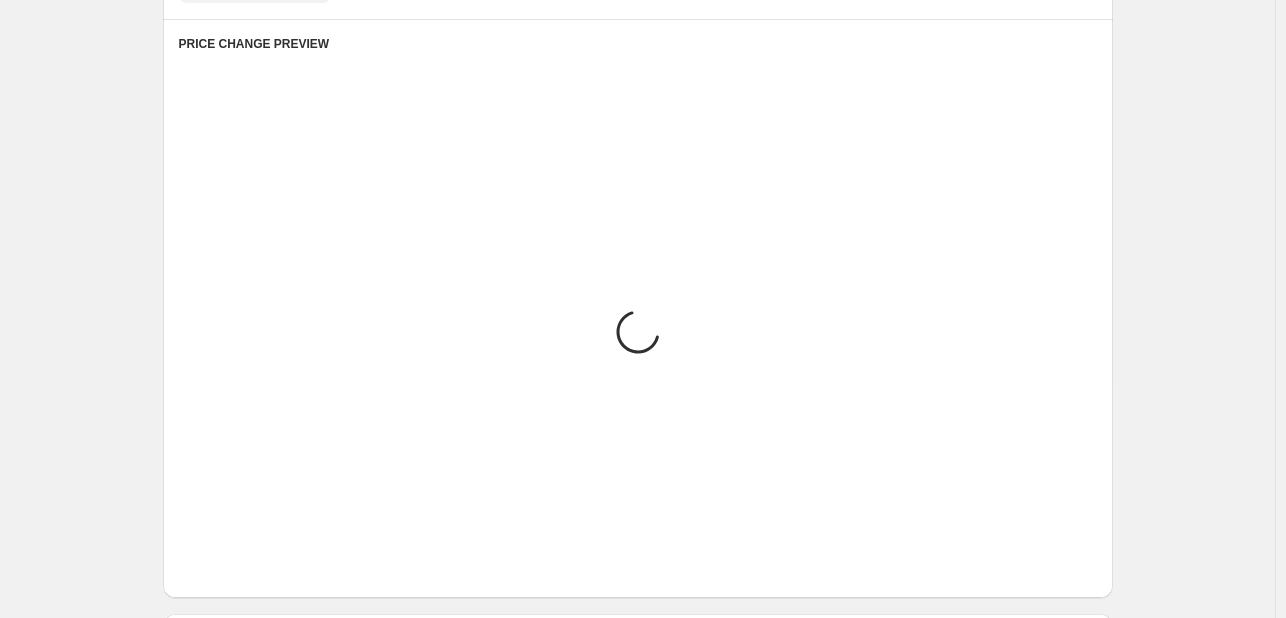 scroll, scrollTop: 1400, scrollLeft: 0, axis: vertical 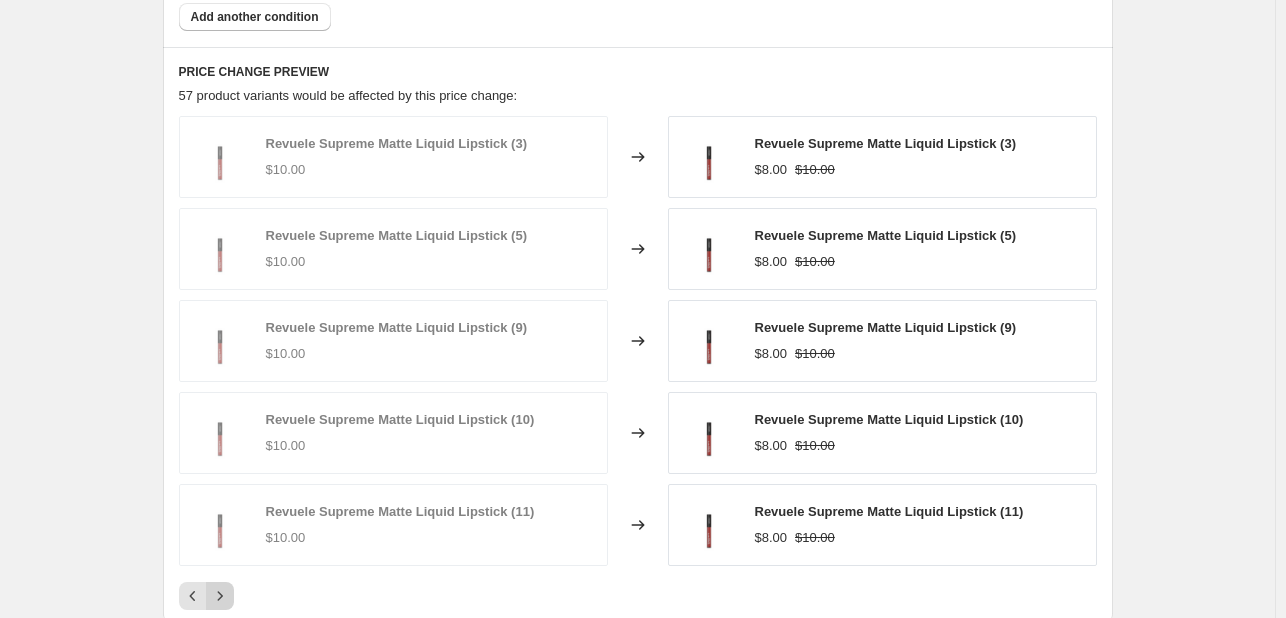 click at bounding box center (220, 596) 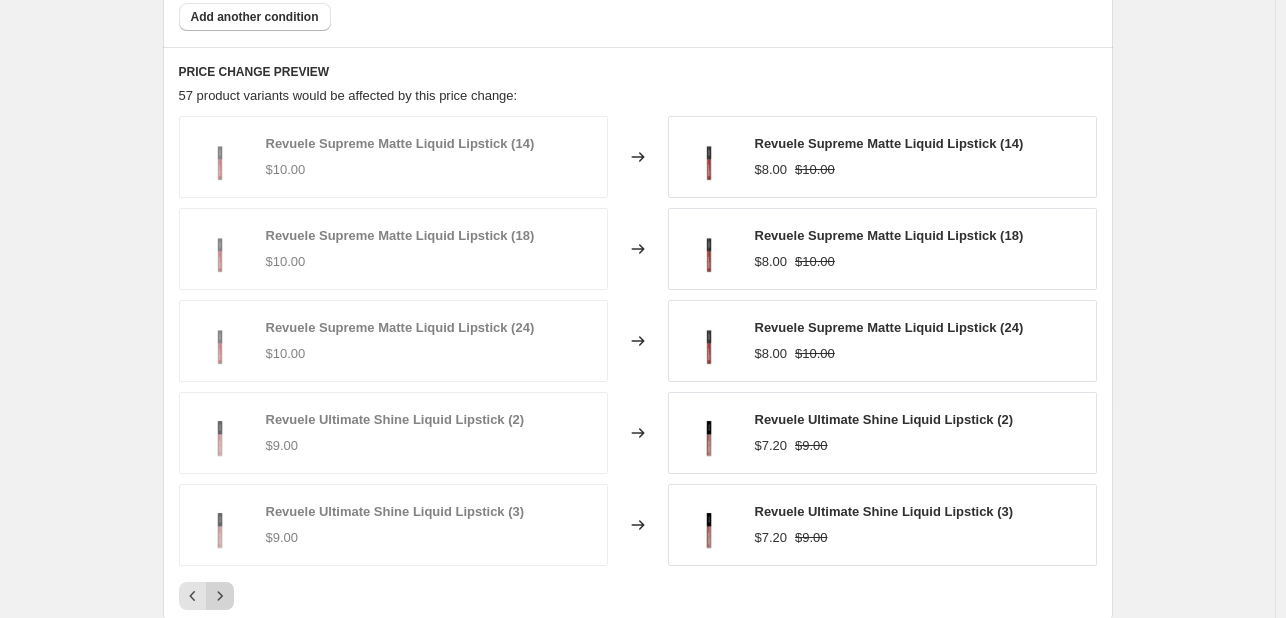 click 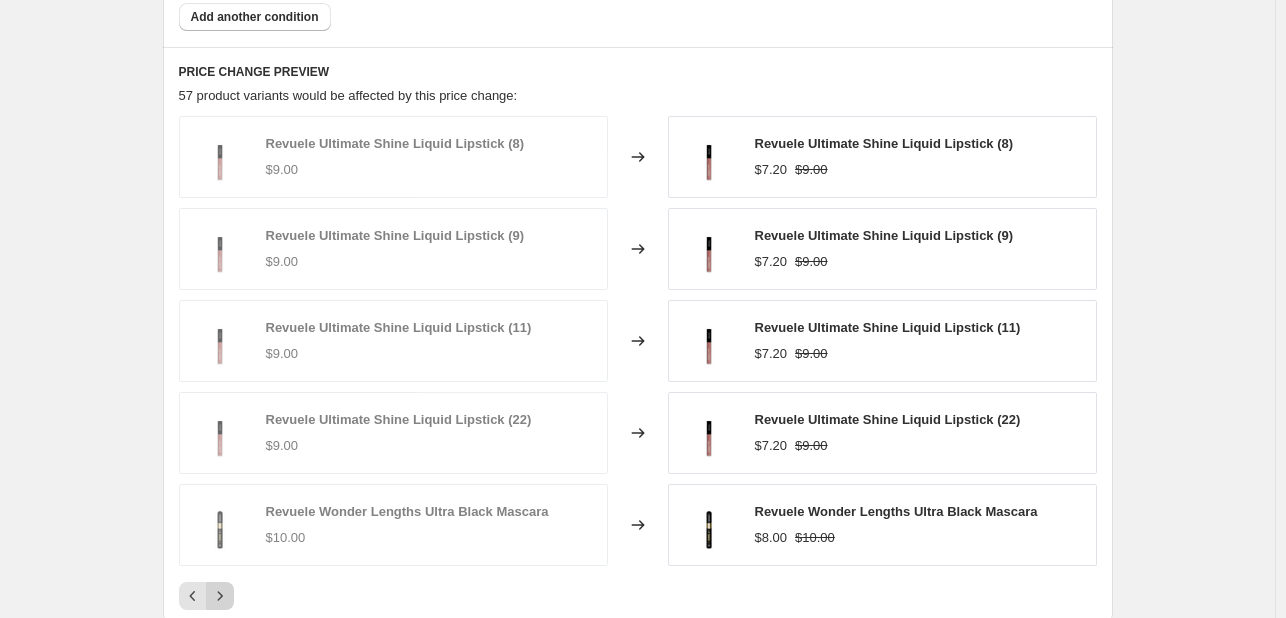click 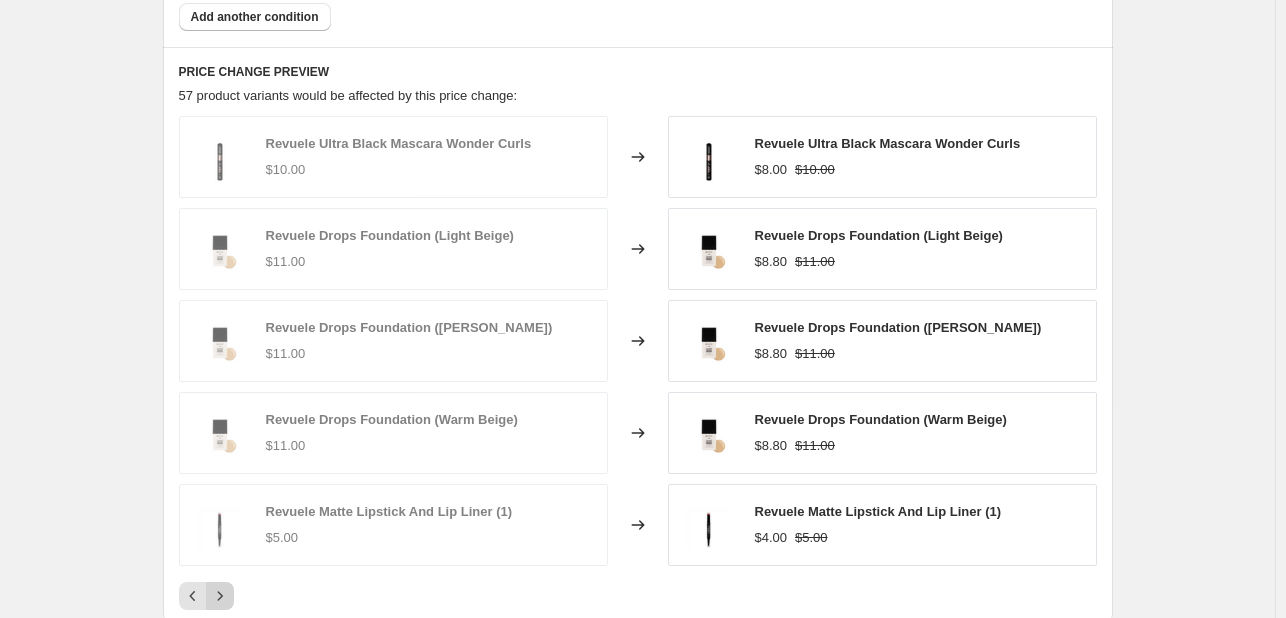 click 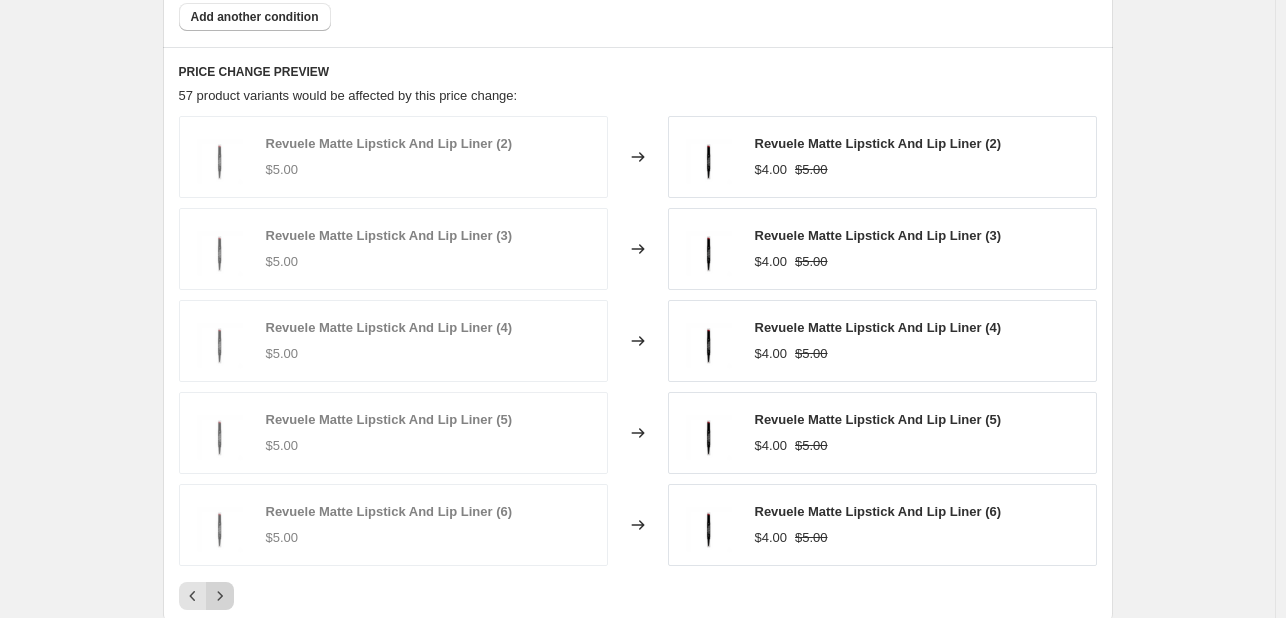 click 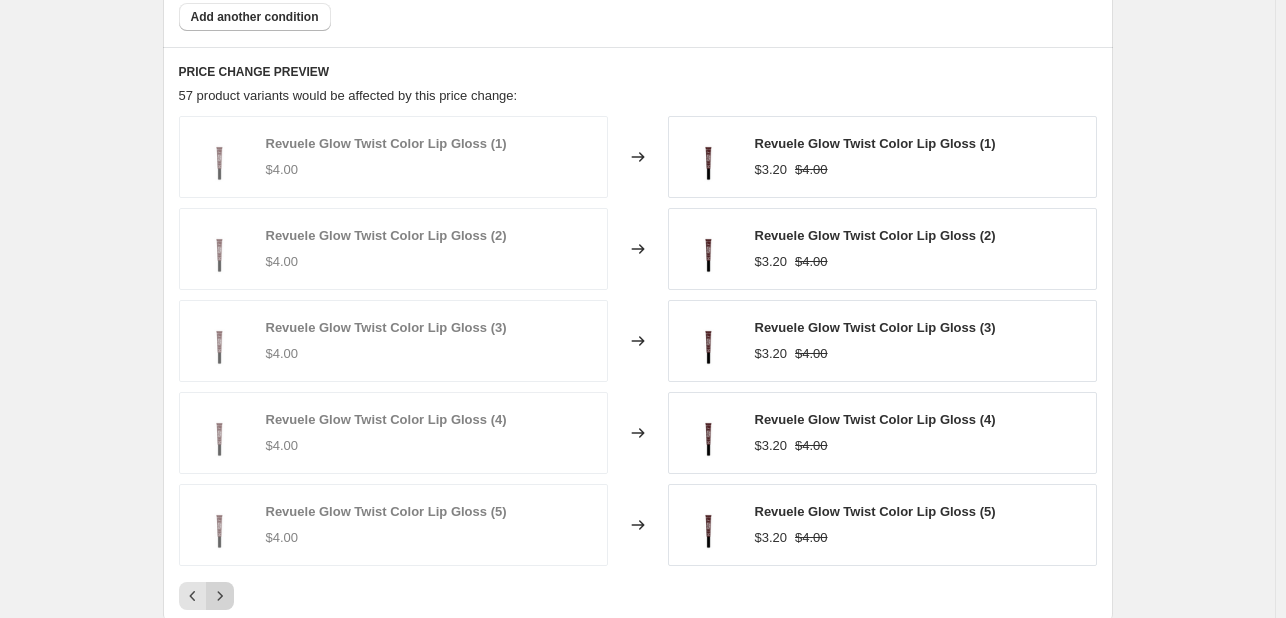 click 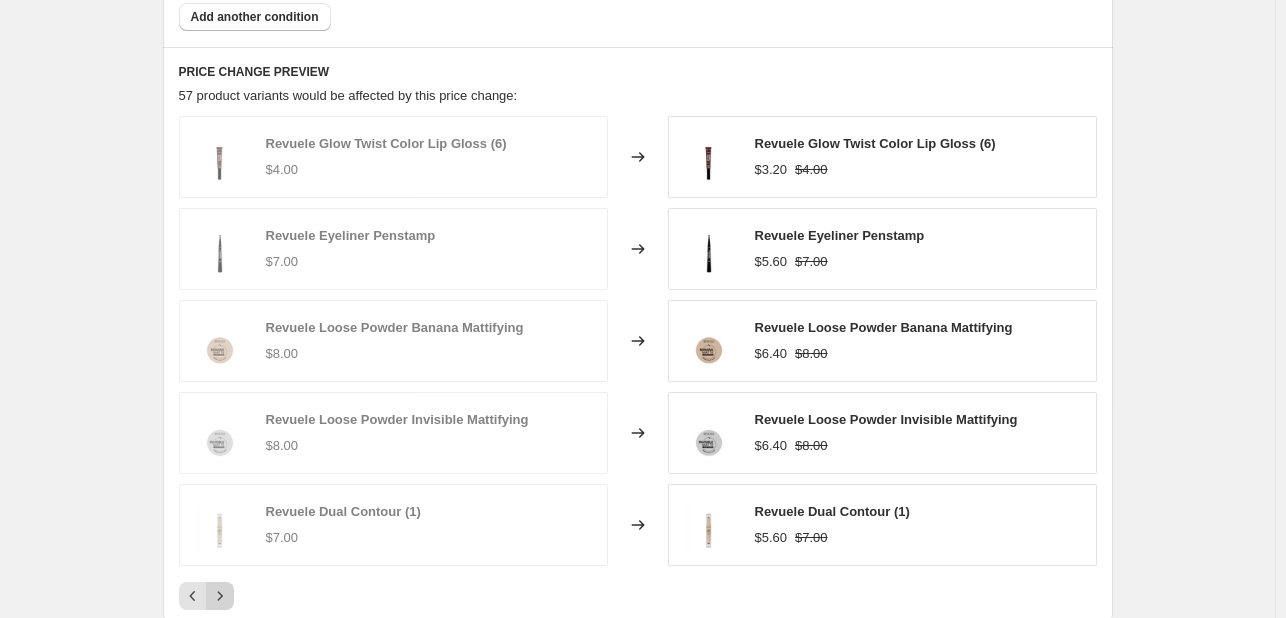 click 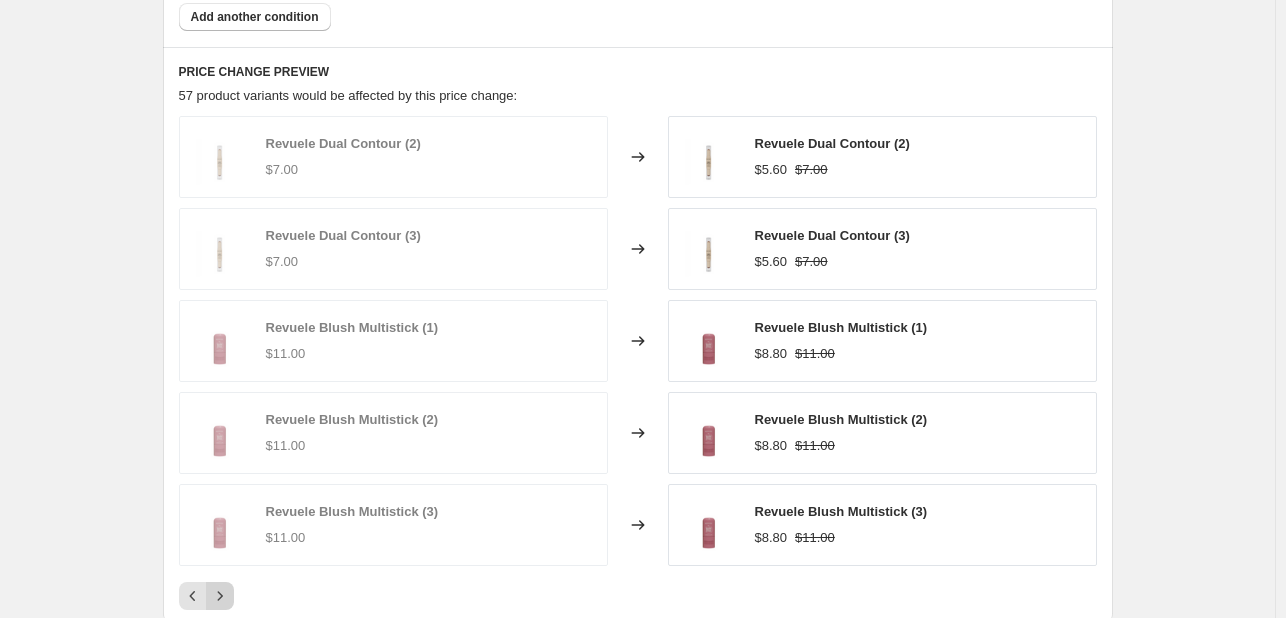 click 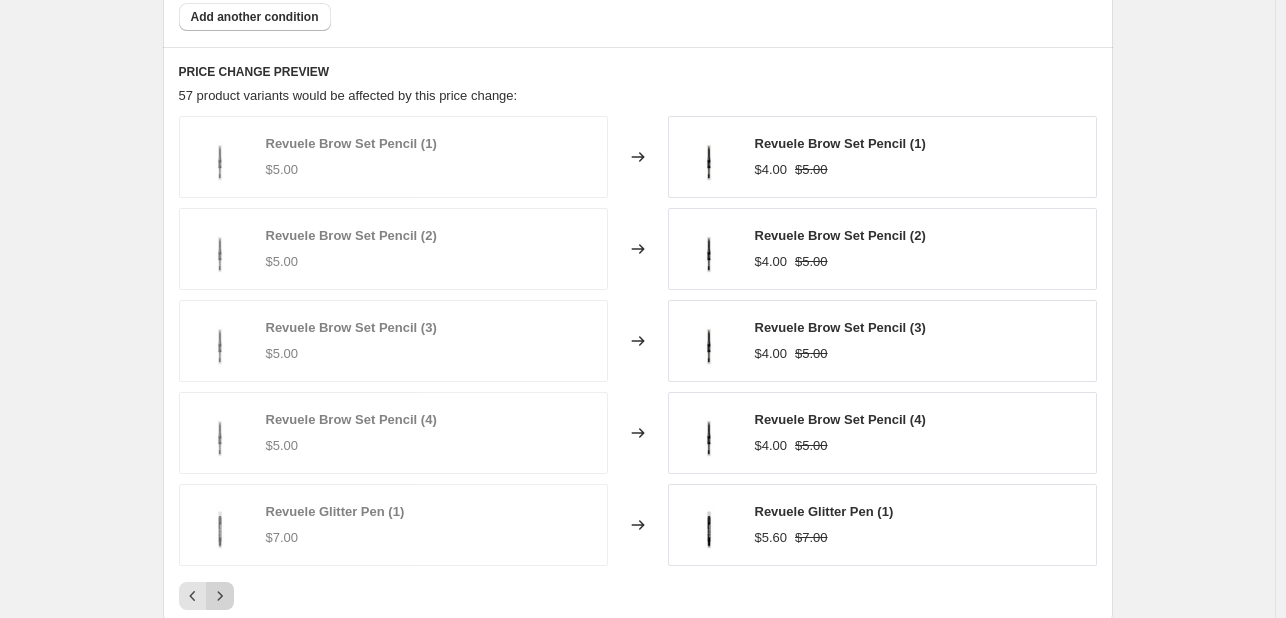 click 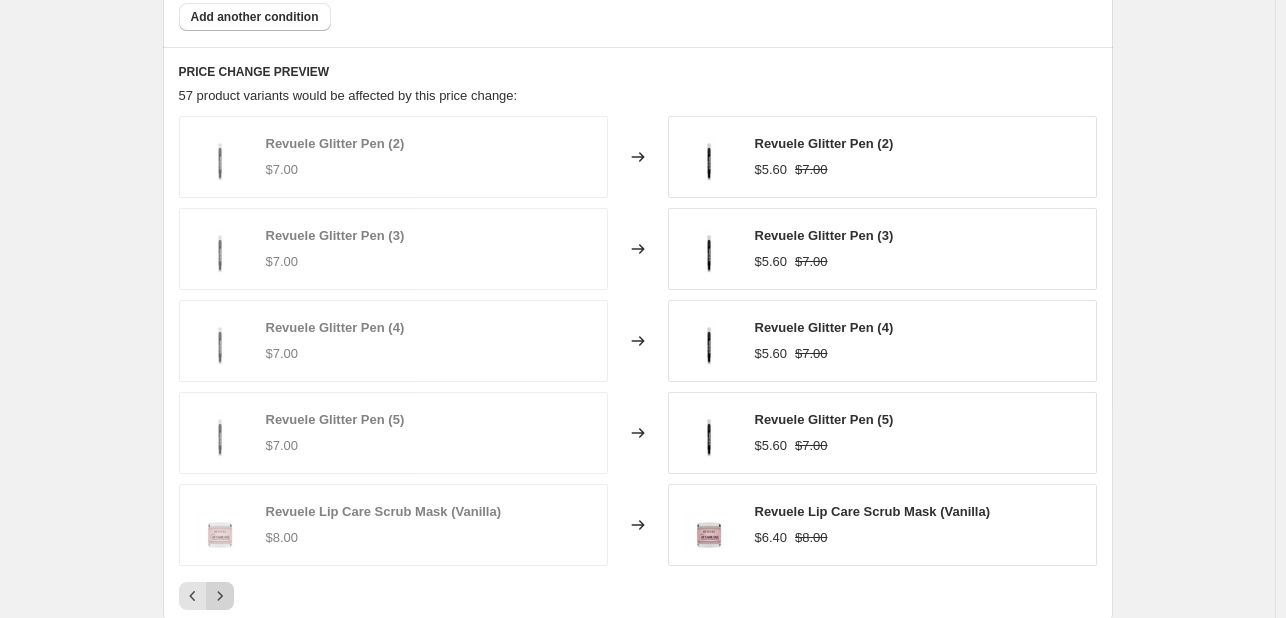 click 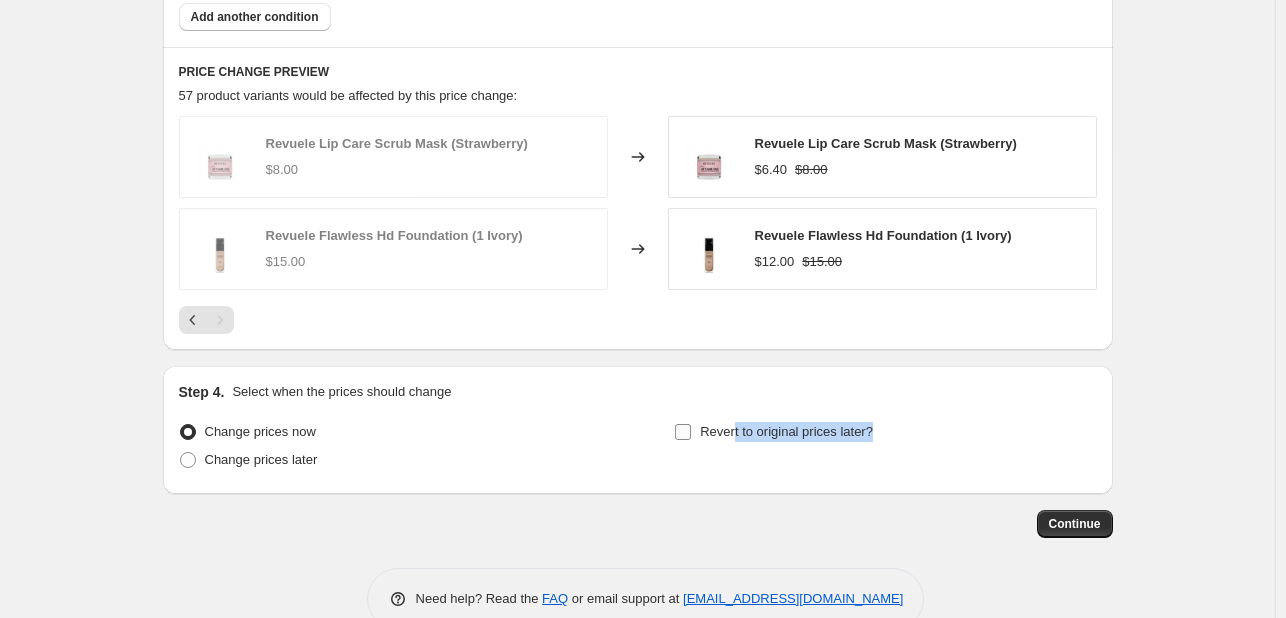 drag, startPoint x: 683, startPoint y: 449, endPoint x: 737, endPoint y: 432, distance: 56.61272 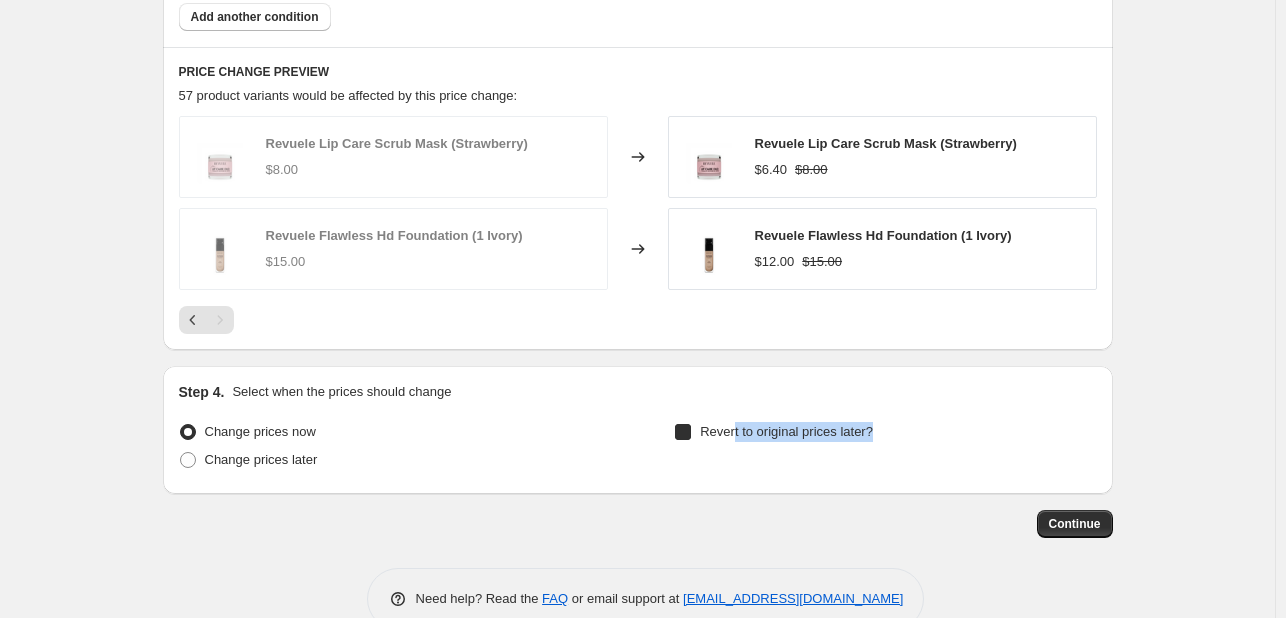 checkbox on "true" 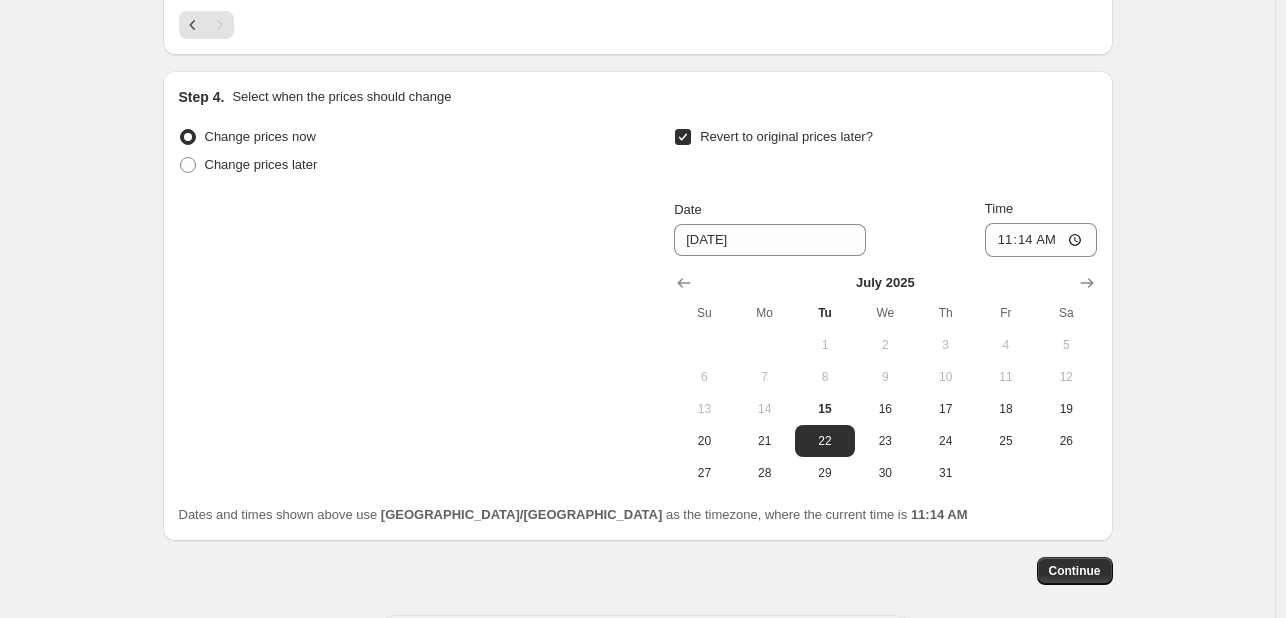 scroll, scrollTop: 1784, scrollLeft: 0, axis: vertical 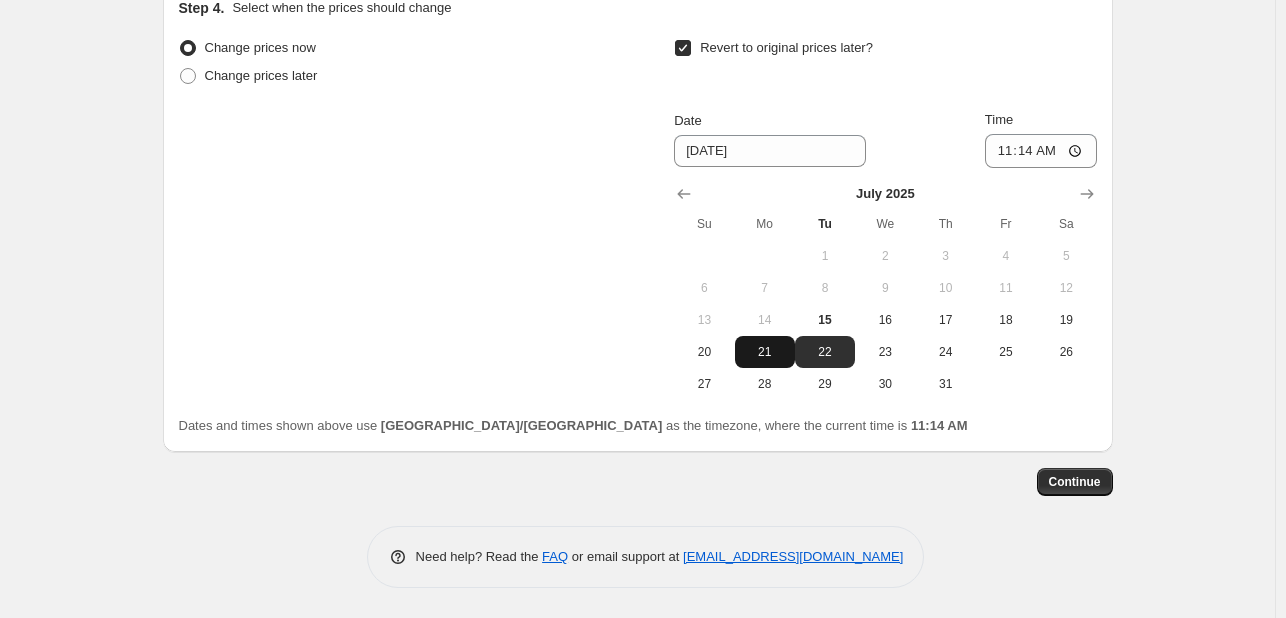 click on "21" at bounding box center (765, 352) 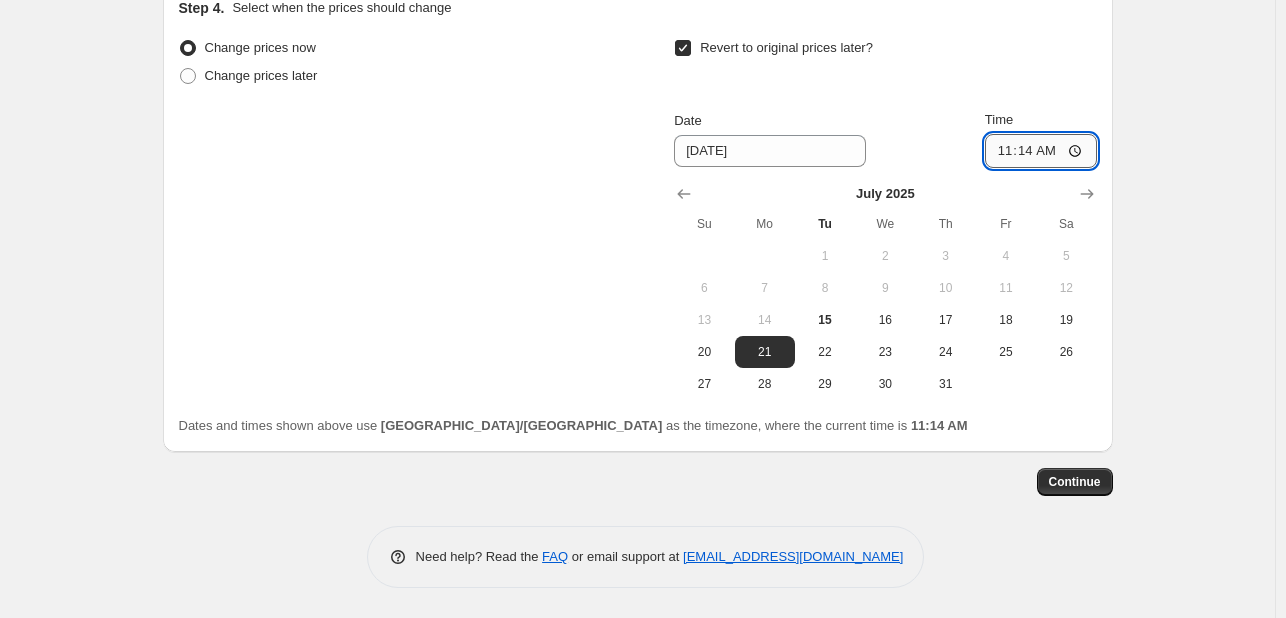 click on "11:14" at bounding box center (1041, 151) 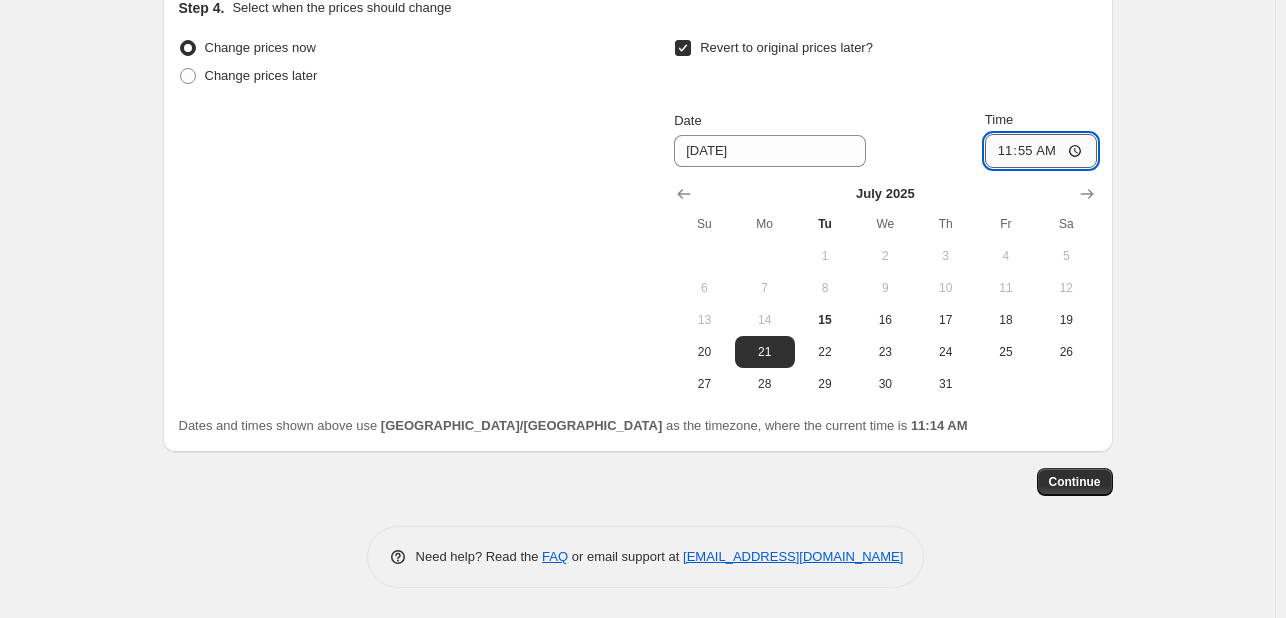 type on "23:55" 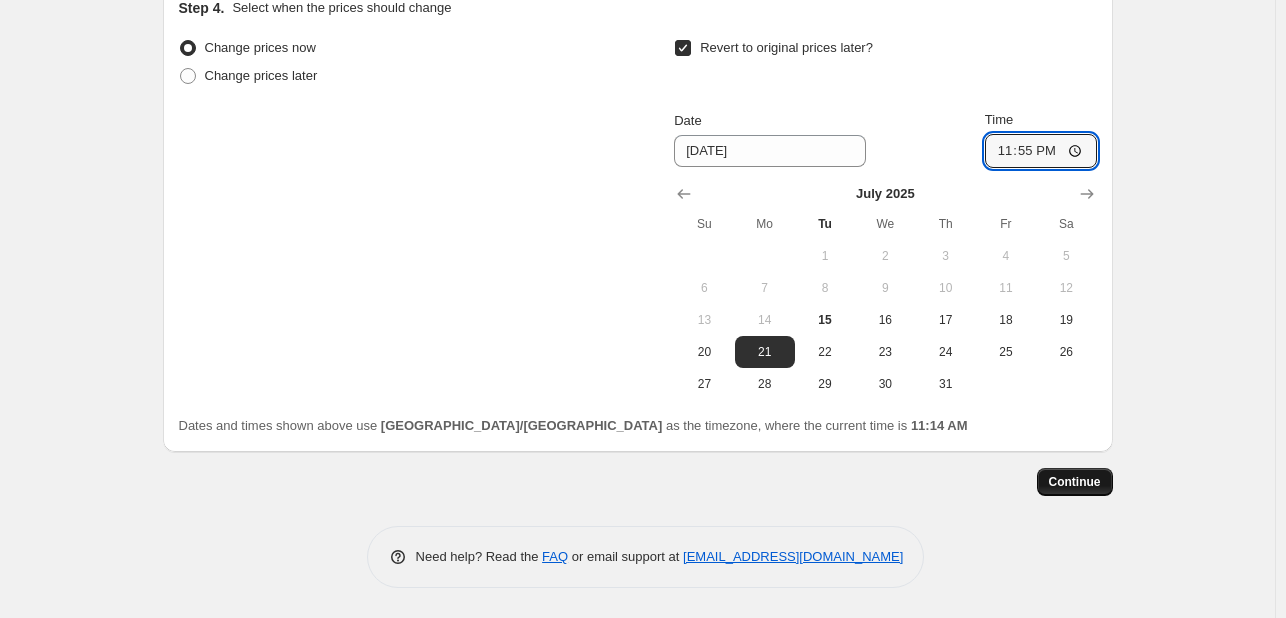 click on "Continue" at bounding box center (1075, 482) 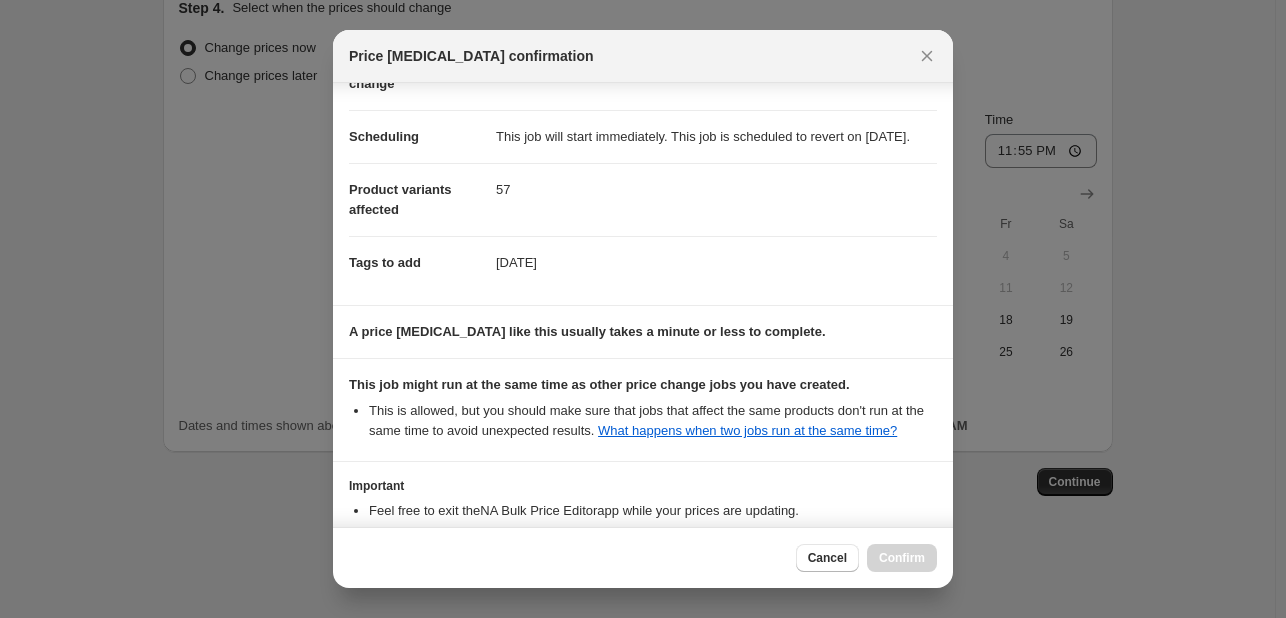 scroll, scrollTop: 295, scrollLeft: 0, axis: vertical 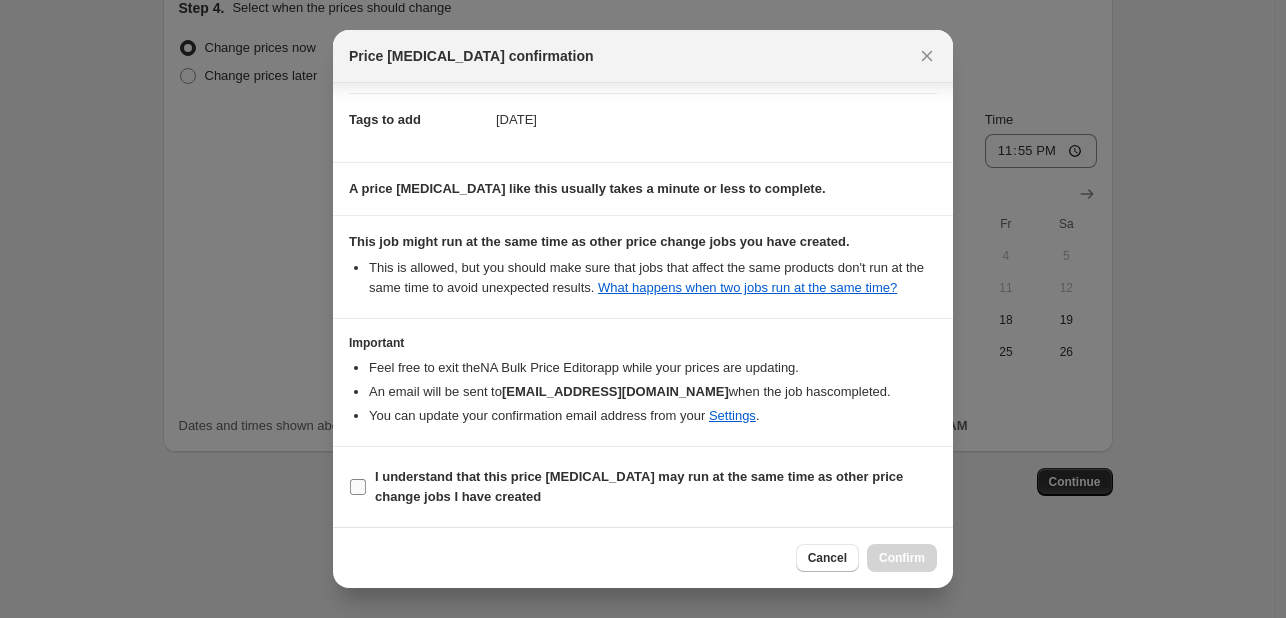 click on "I understand that this price [MEDICAL_DATA] may run at the same time as other price change jobs I have created" at bounding box center (656, 487) 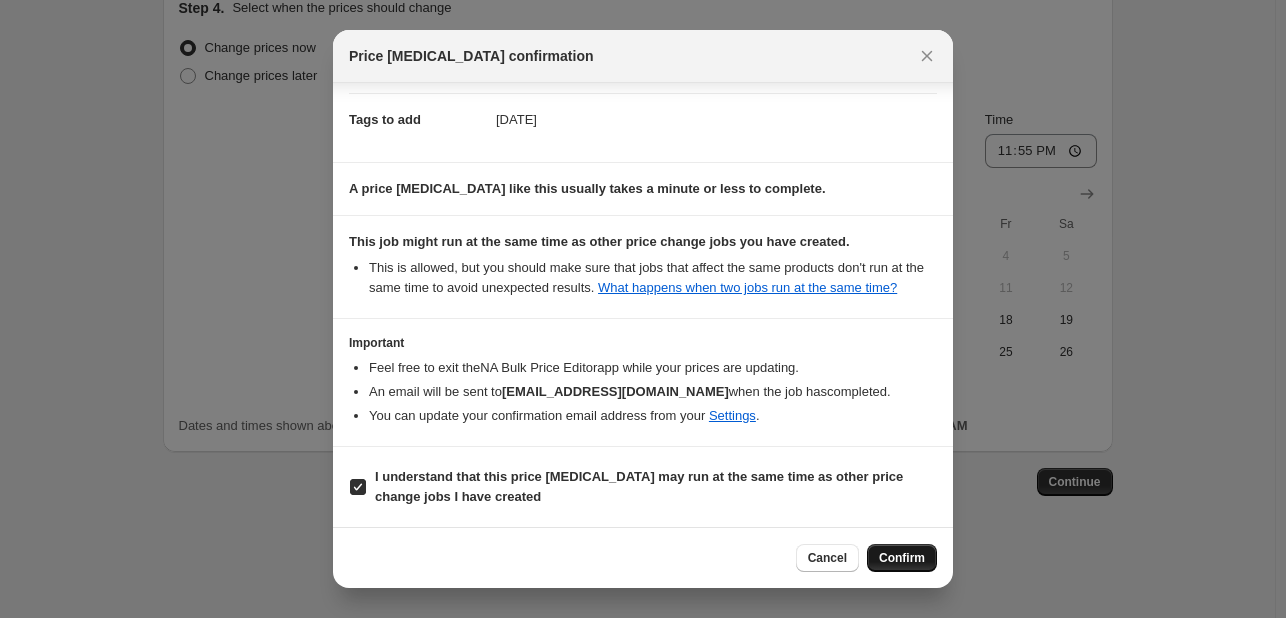 click on "Confirm" at bounding box center (902, 558) 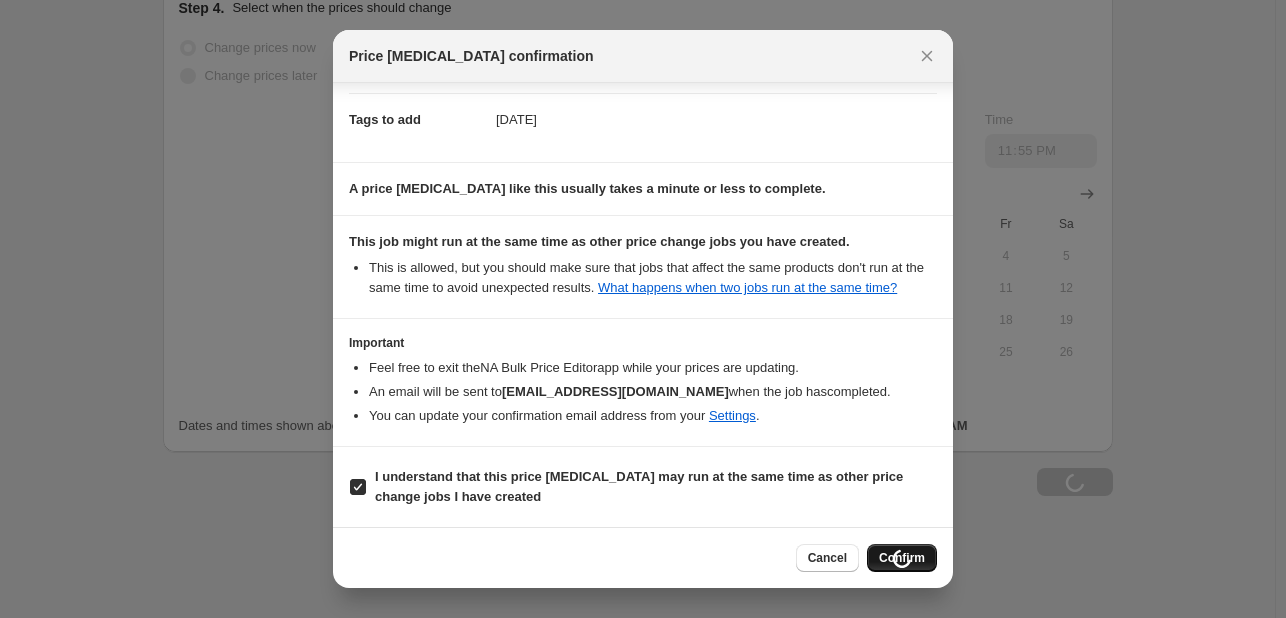 scroll, scrollTop: 1852, scrollLeft: 0, axis: vertical 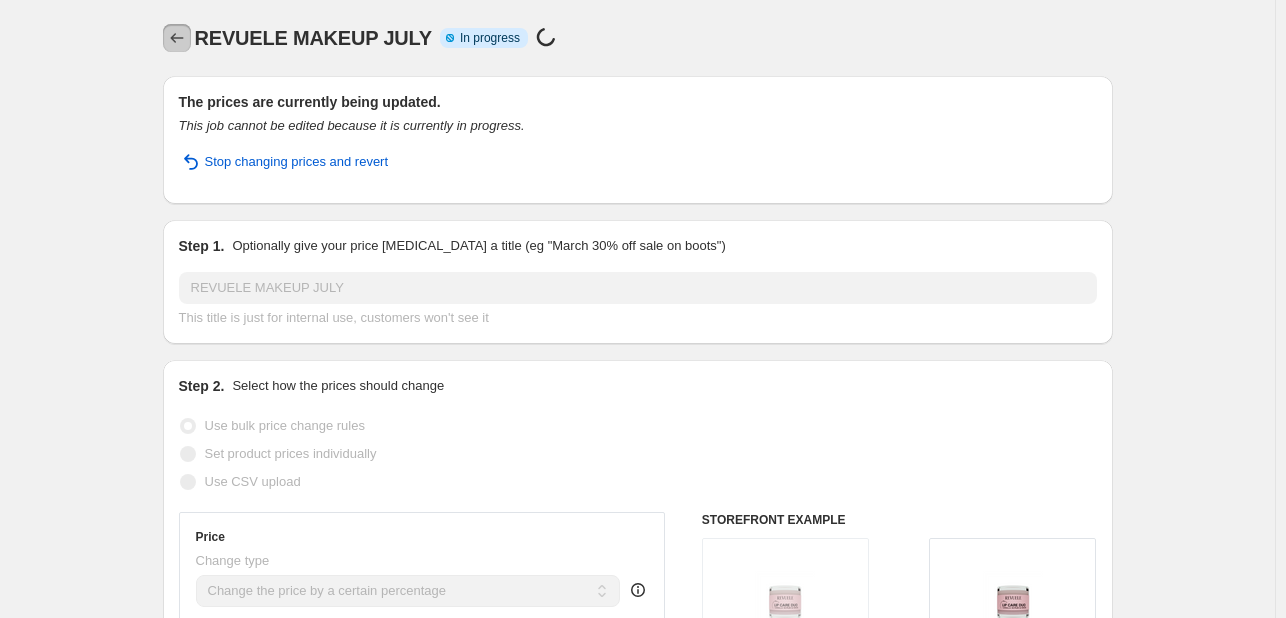 click 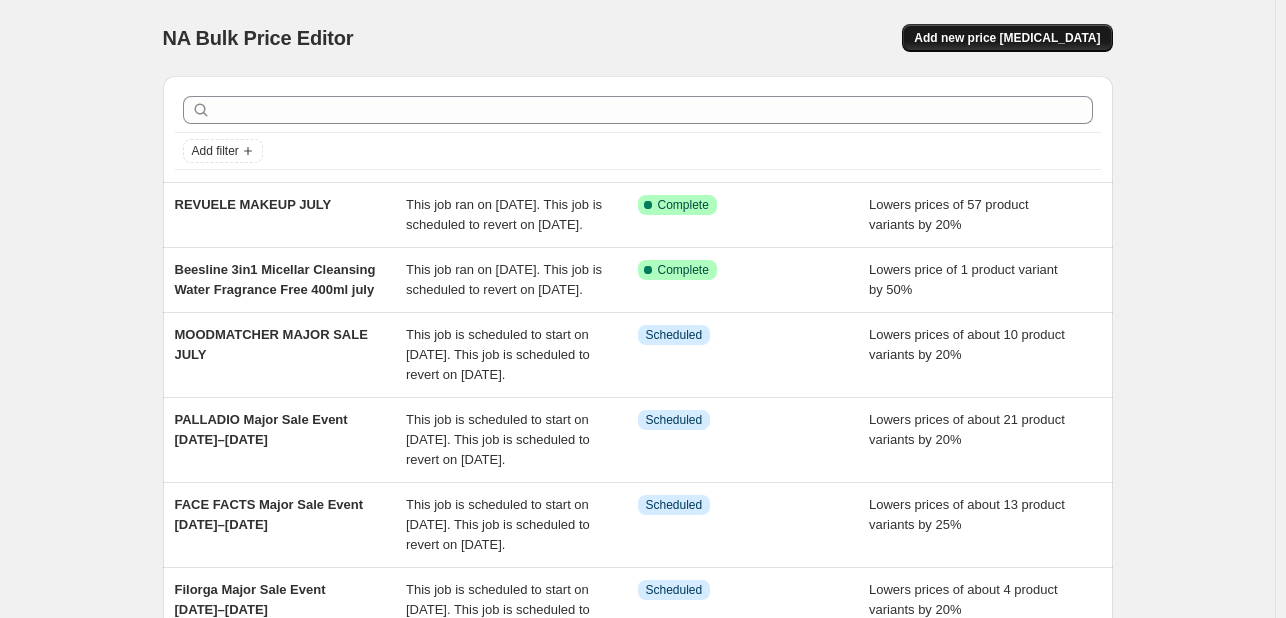 click on "Add new price [MEDICAL_DATA]" at bounding box center [1007, 38] 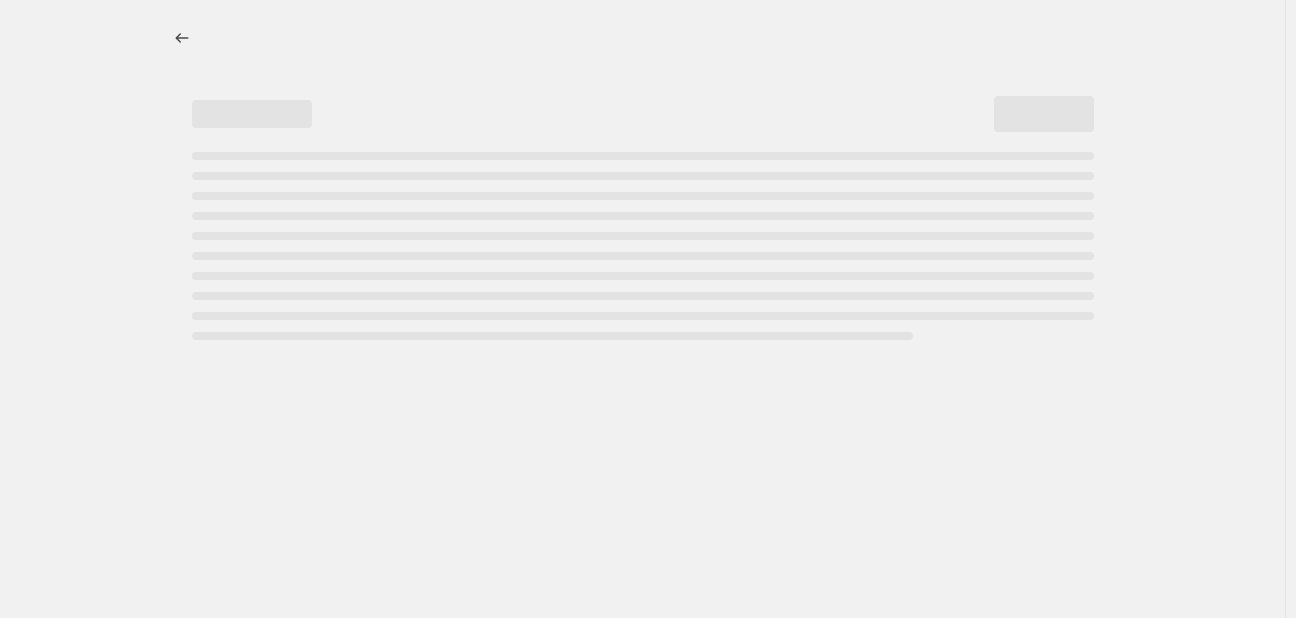 select on "percentage" 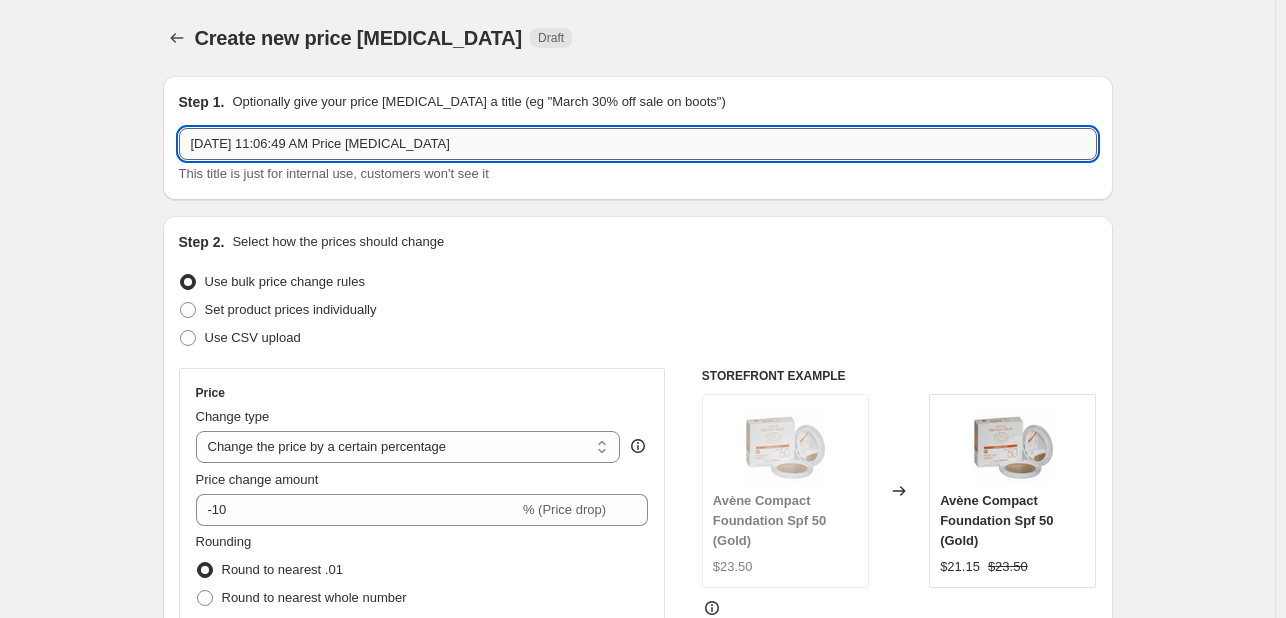 click on "[DATE] 11:06:49 AM Price [MEDICAL_DATA]" at bounding box center [638, 144] 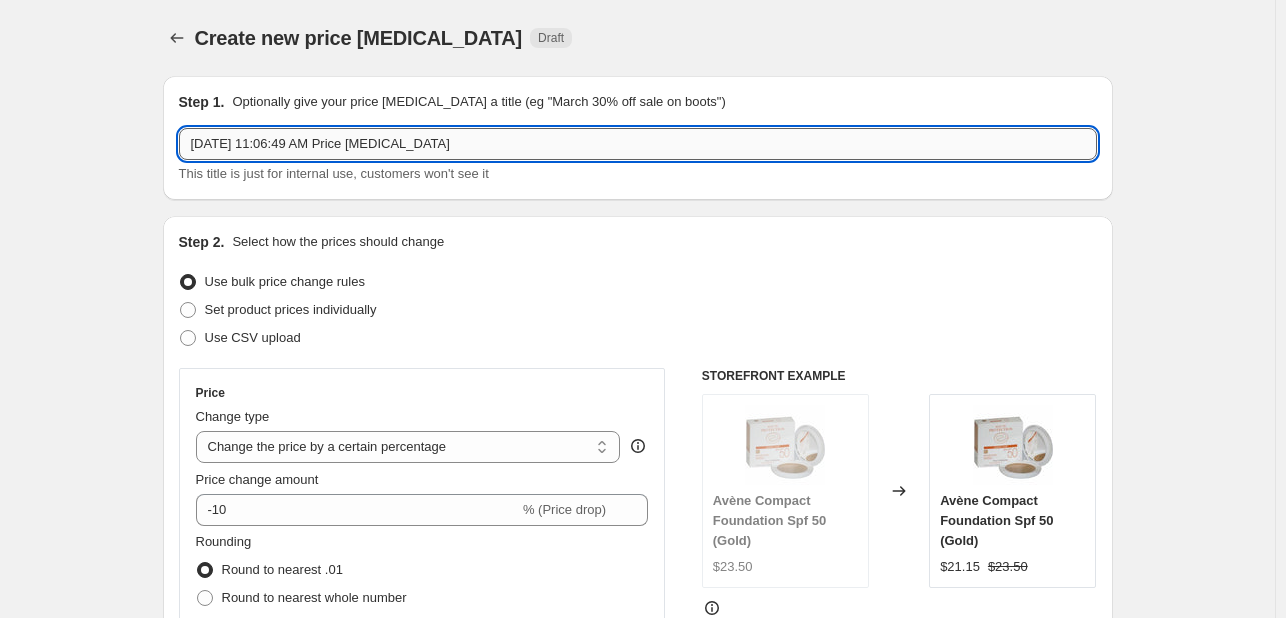 paste on "COSRX TIAM Axis-Y VVBetter Round Lab Nacific Tocobo" 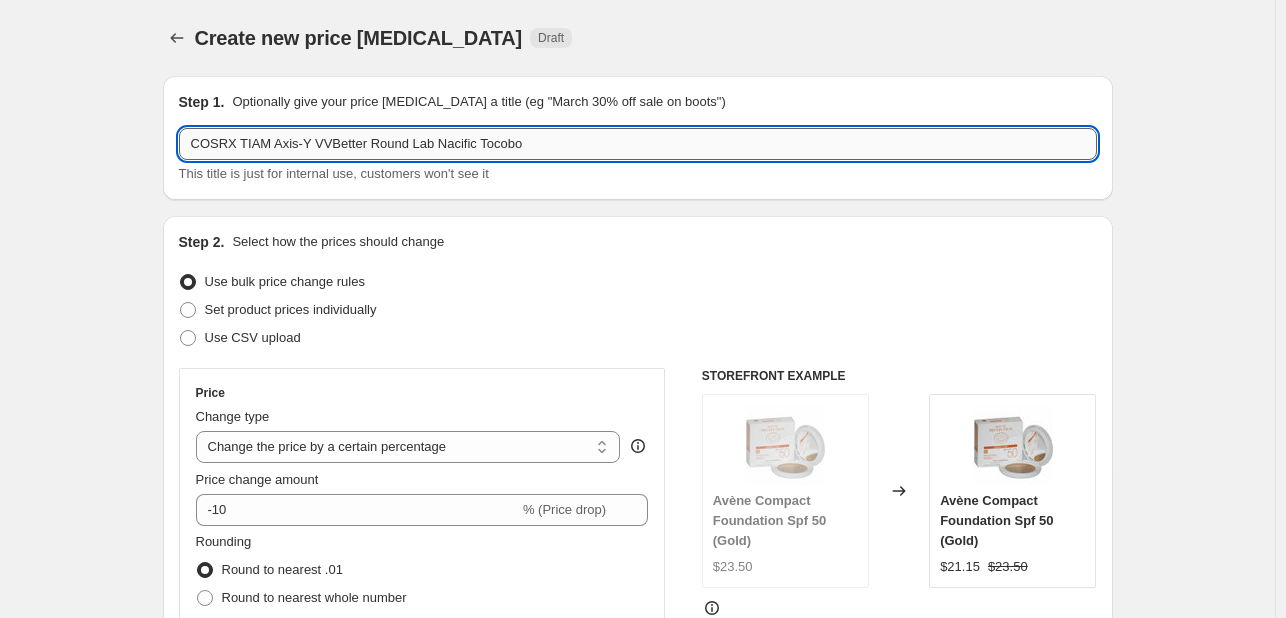 paste on ""Major Sale Event  [DATE]–[DATE]"" 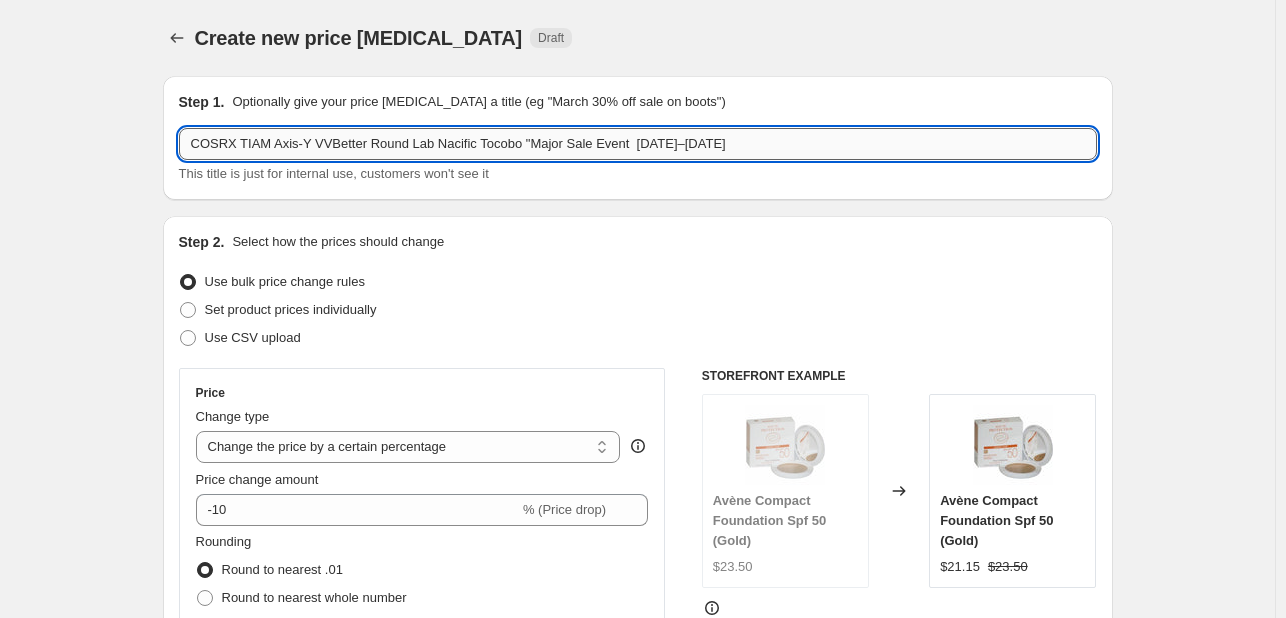 click on "COSRX TIAM Axis-Y VVBetter Round Lab Nacific Tocobo "Major Sale Event  [DATE]–[DATE]" at bounding box center (638, 144) 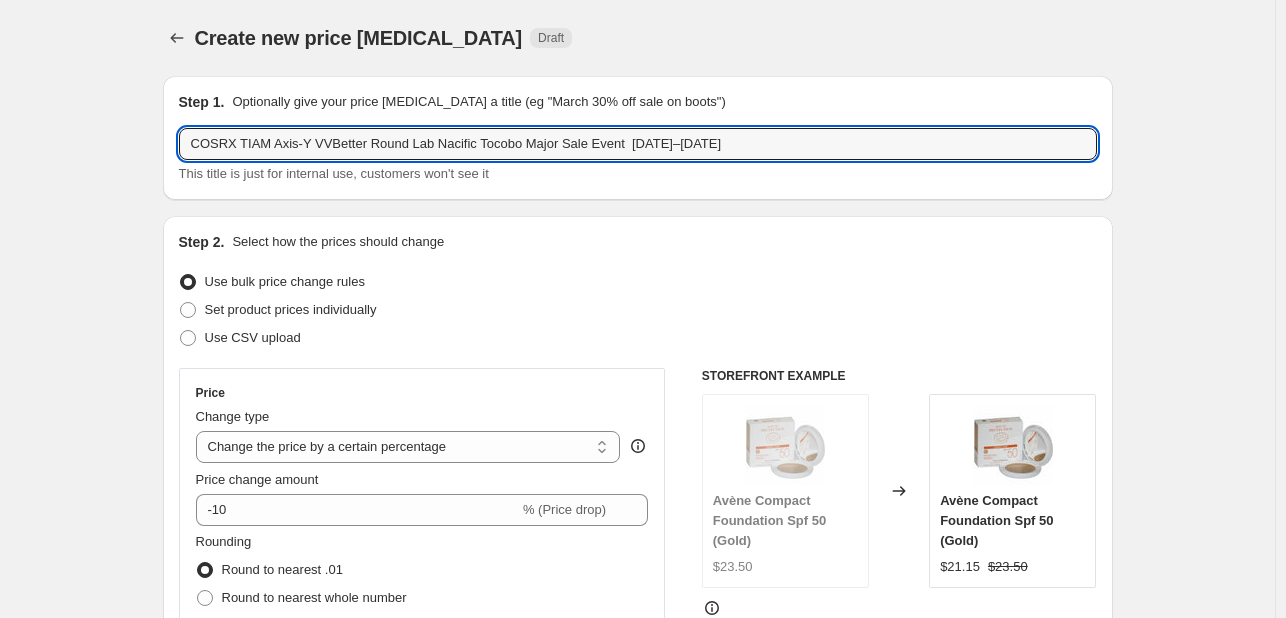 type on "COSRX TIAM Axis-Y VVBetter Round Lab Nacific Tocobo Major Sale Event  [DATE]–[DATE]" 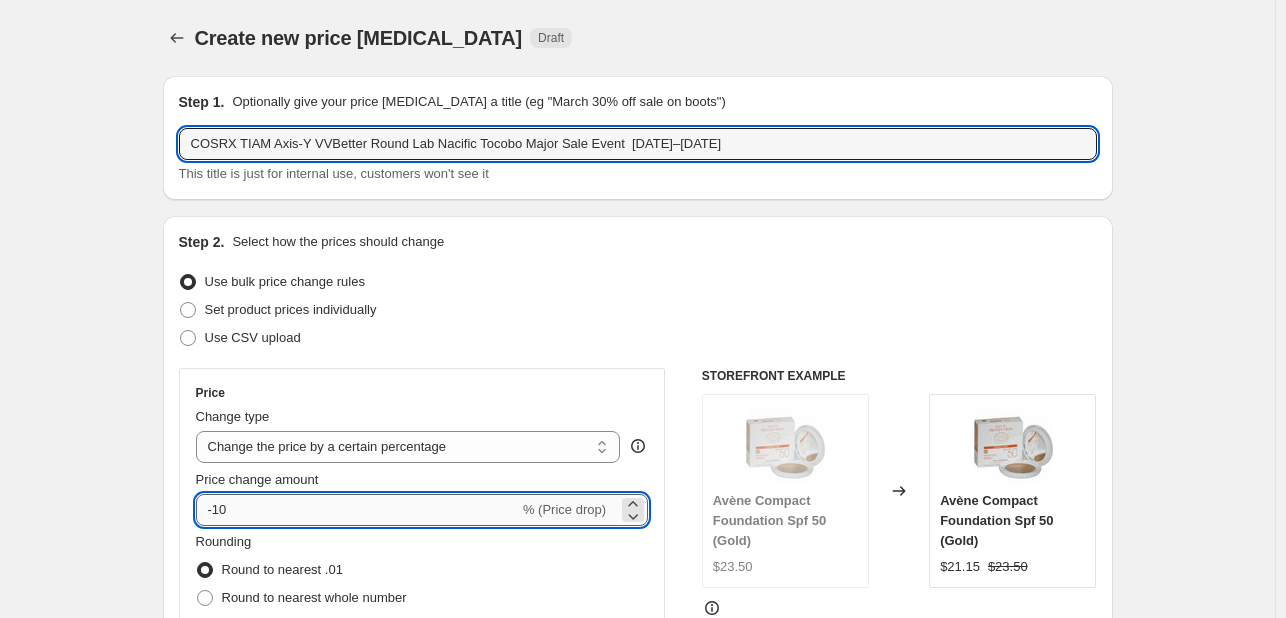 click on "-10" at bounding box center (357, 510) 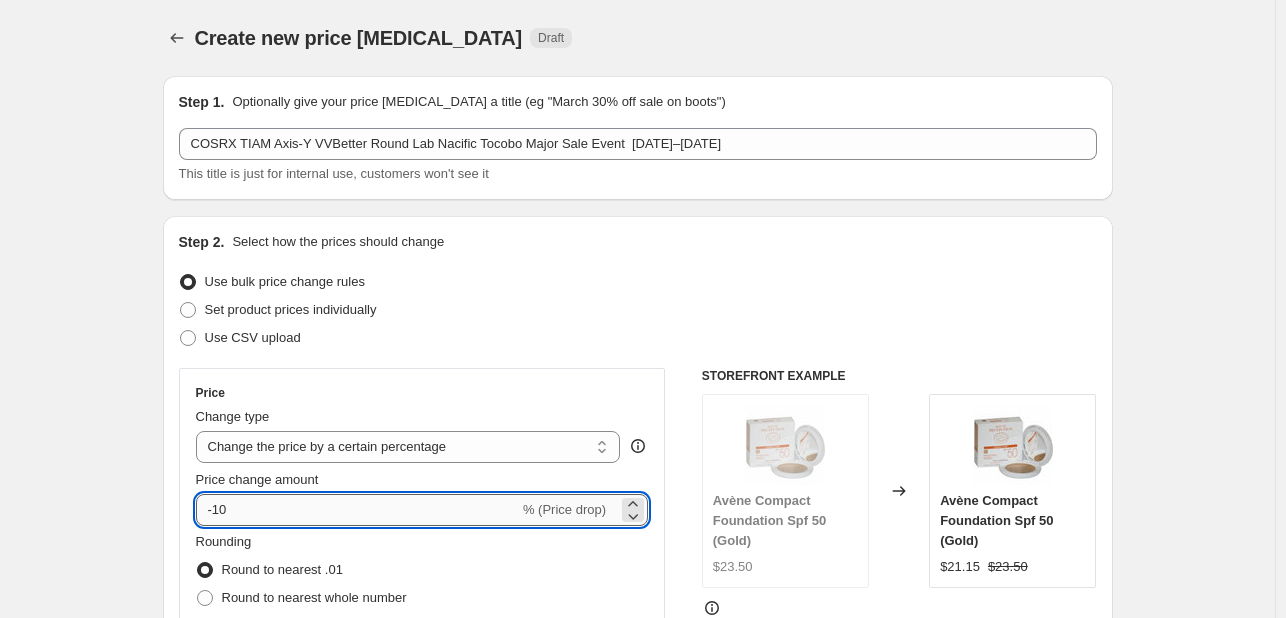 type on "-1" 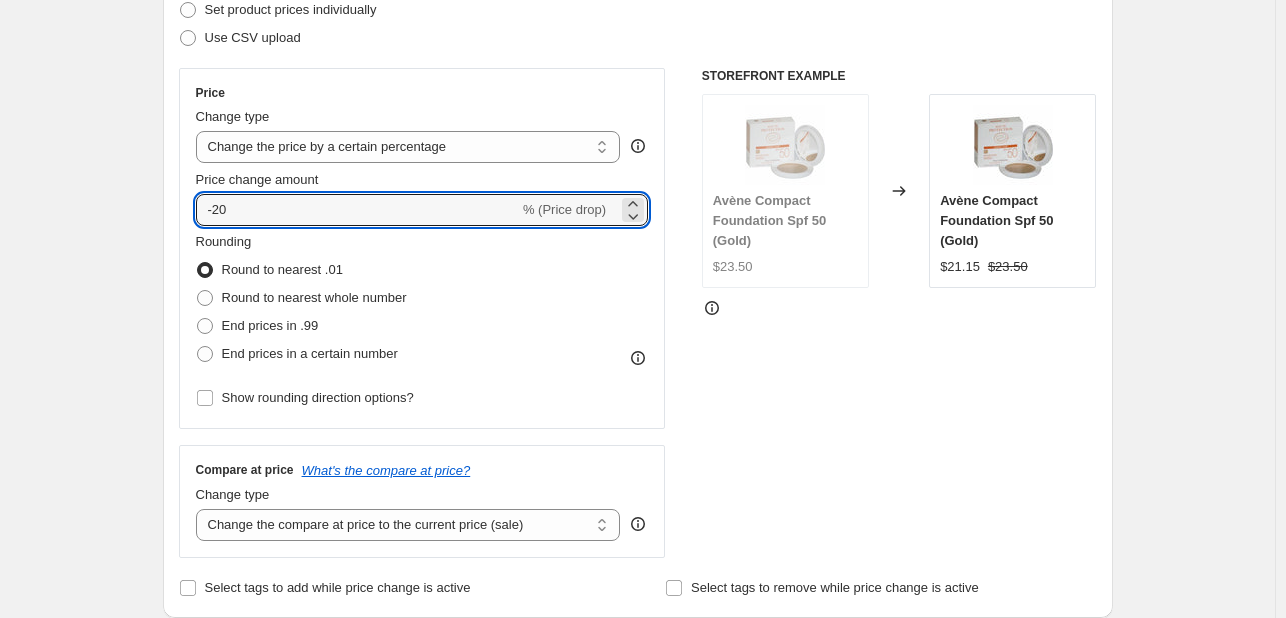 type on "-20" 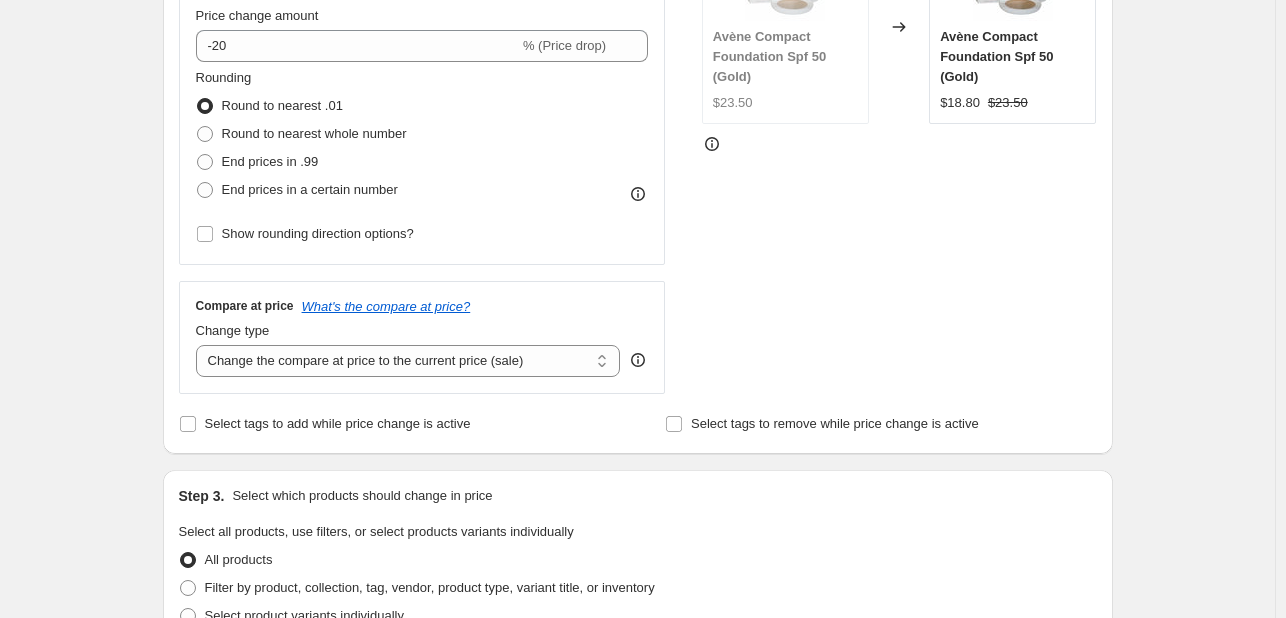 scroll, scrollTop: 600, scrollLeft: 0, axis: vertical 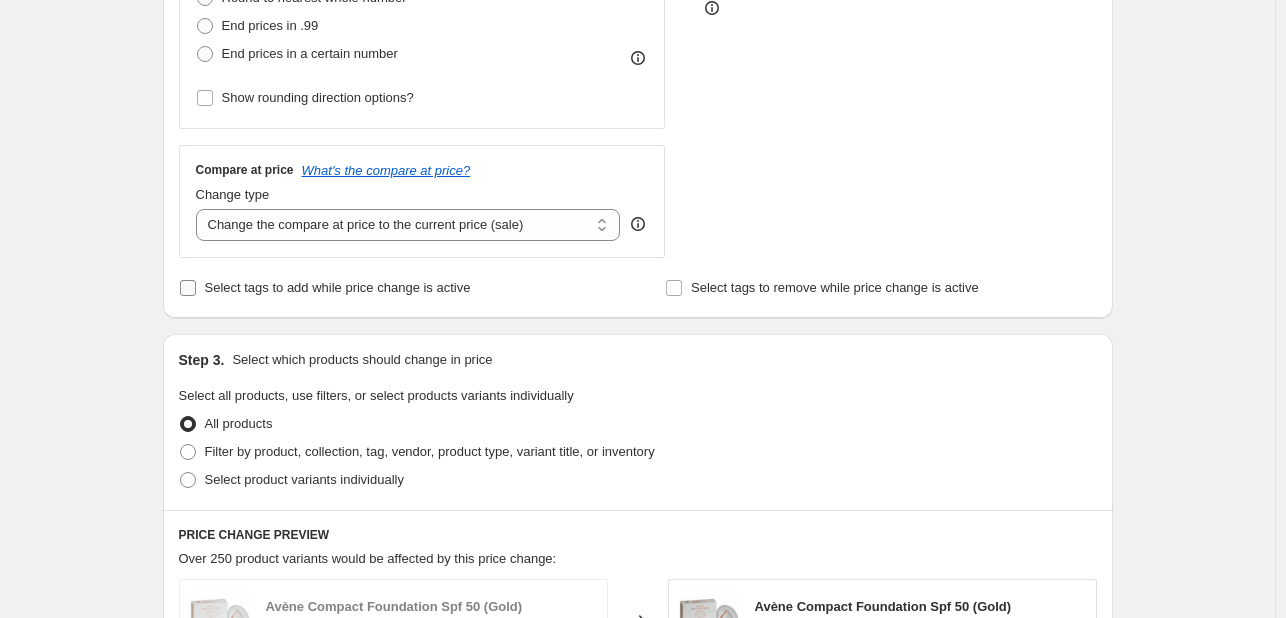 click on "Select tags to add while price change is active" at bounding box center [338, 287] 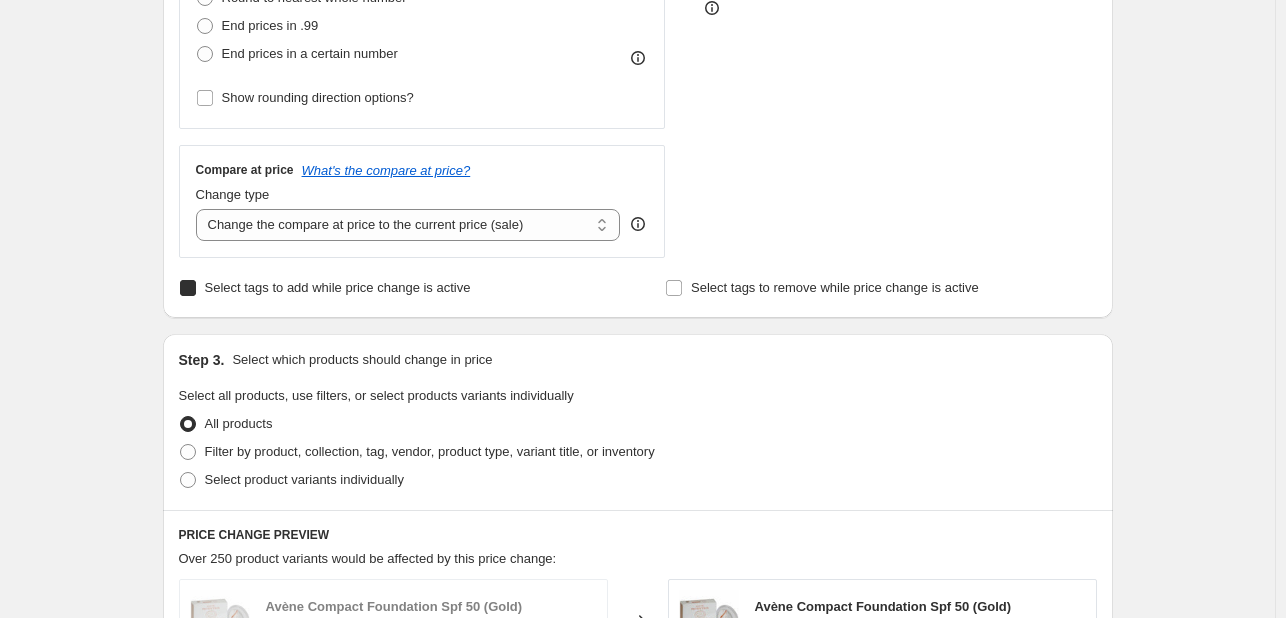 checkbox on "true" 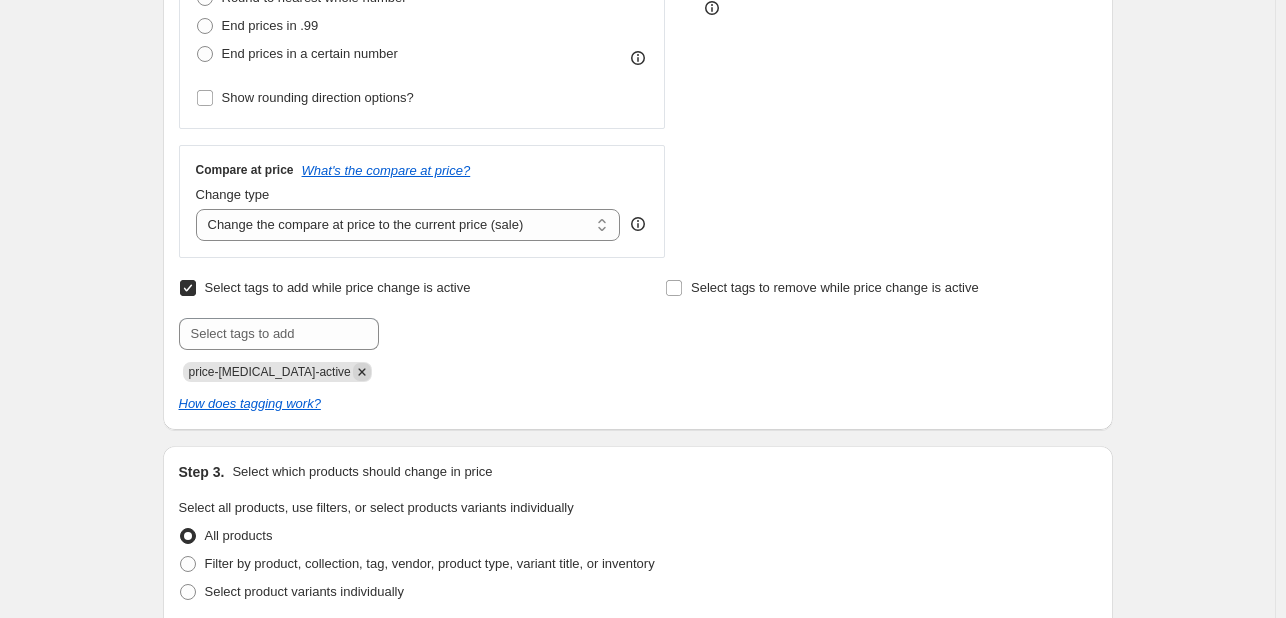 click 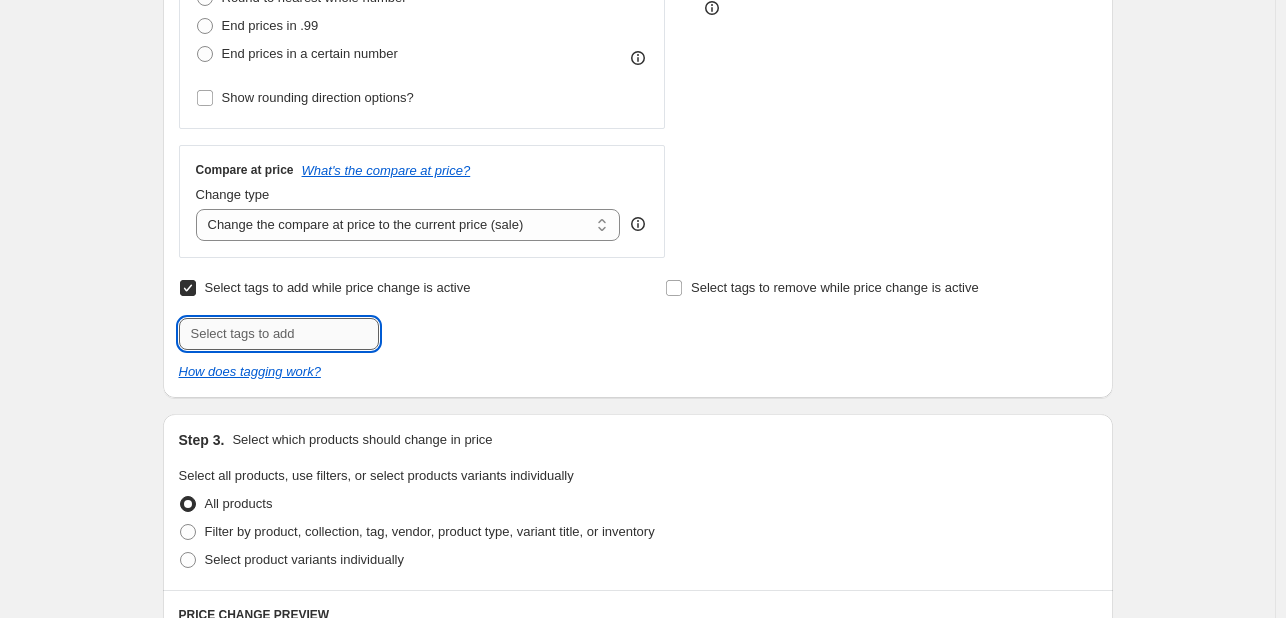 click at bounding box center [279, 334] 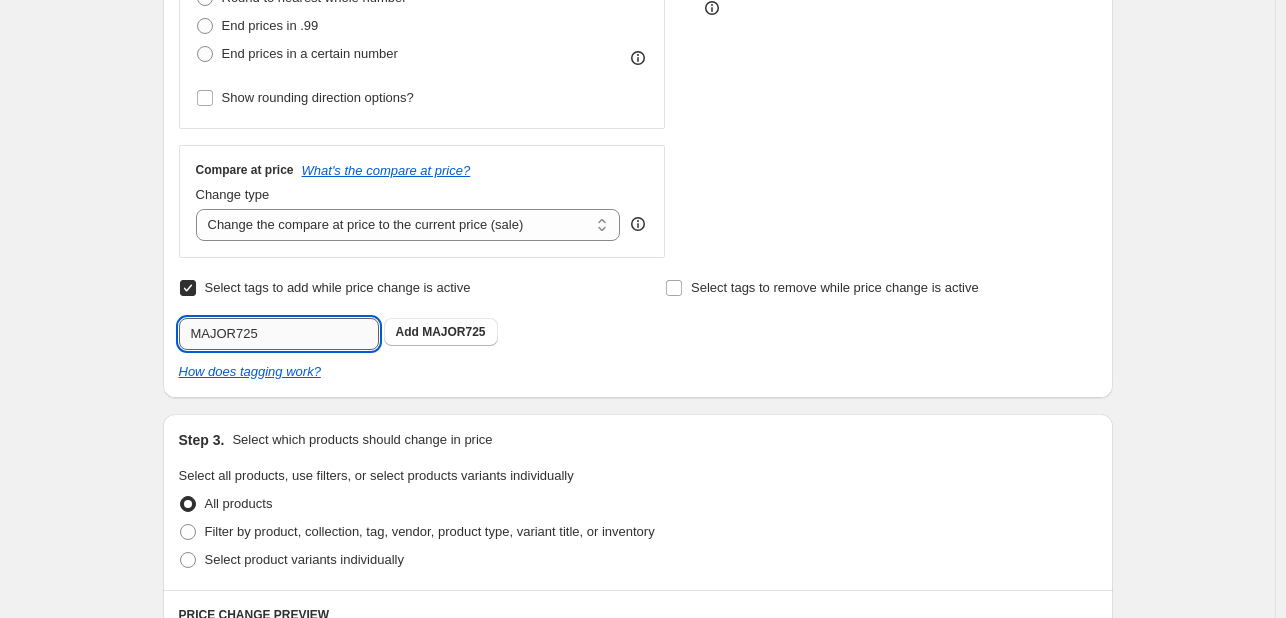 type on "MAJOR725" 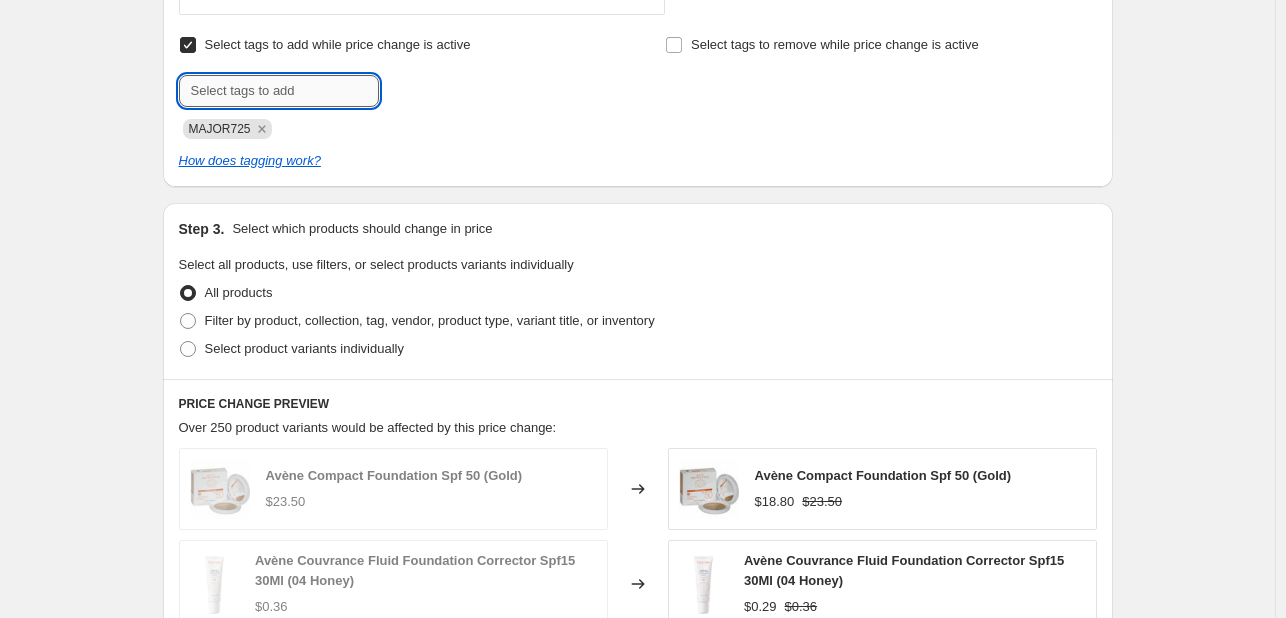 scroll, scrollTop: 1000, scrollLeft: 0, axis: vertical 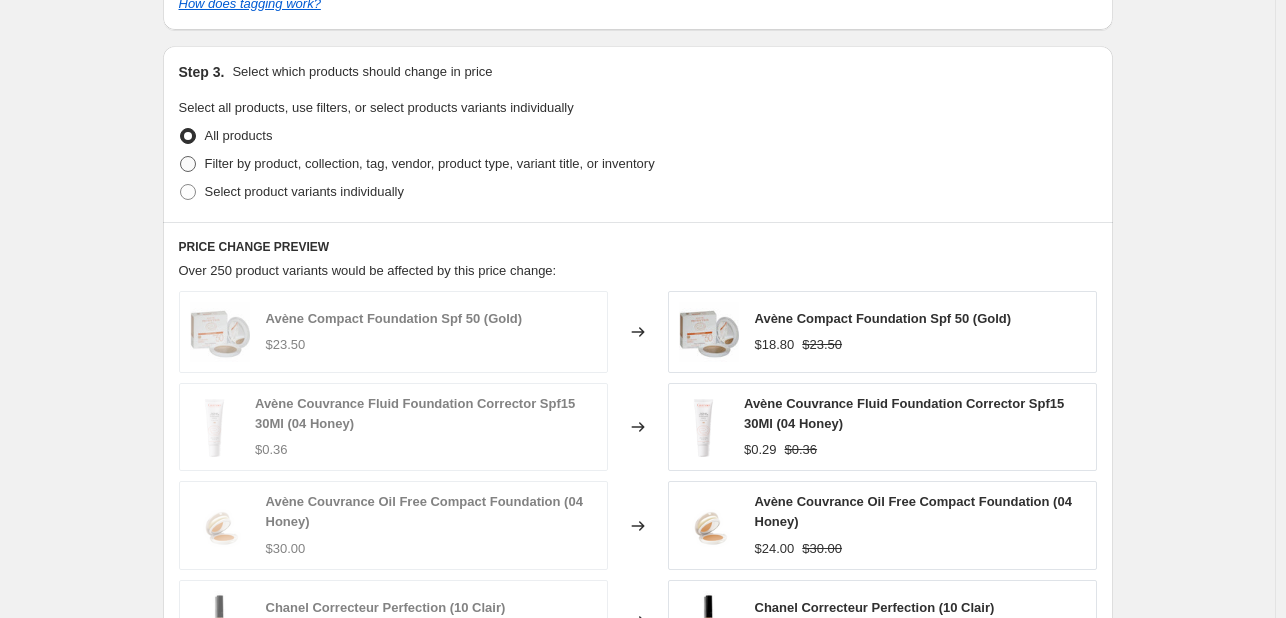 click on "Filter by product, collection, tag, vendor, product type, variant title, or inventory" at bounding box center (430, 163) 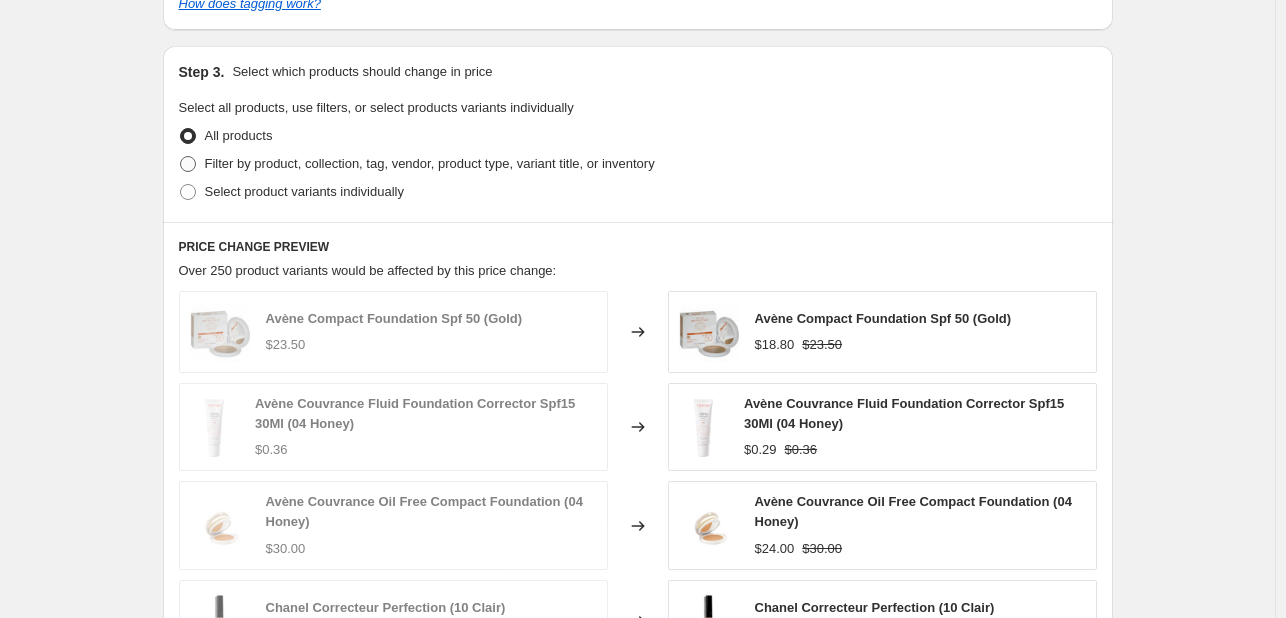 radio on "true" 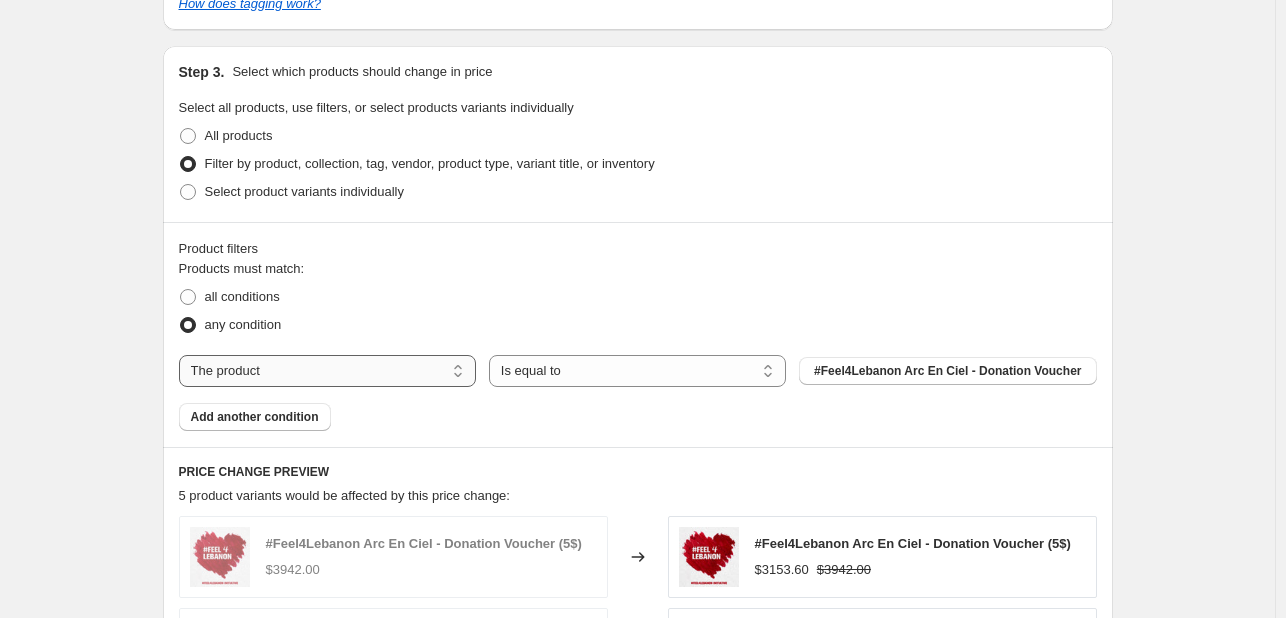 click on "The product The product's collection The product's tag The product's vendor The product's type The product's status The variant's title Inventory quantity" at bounding box center (327, 371) 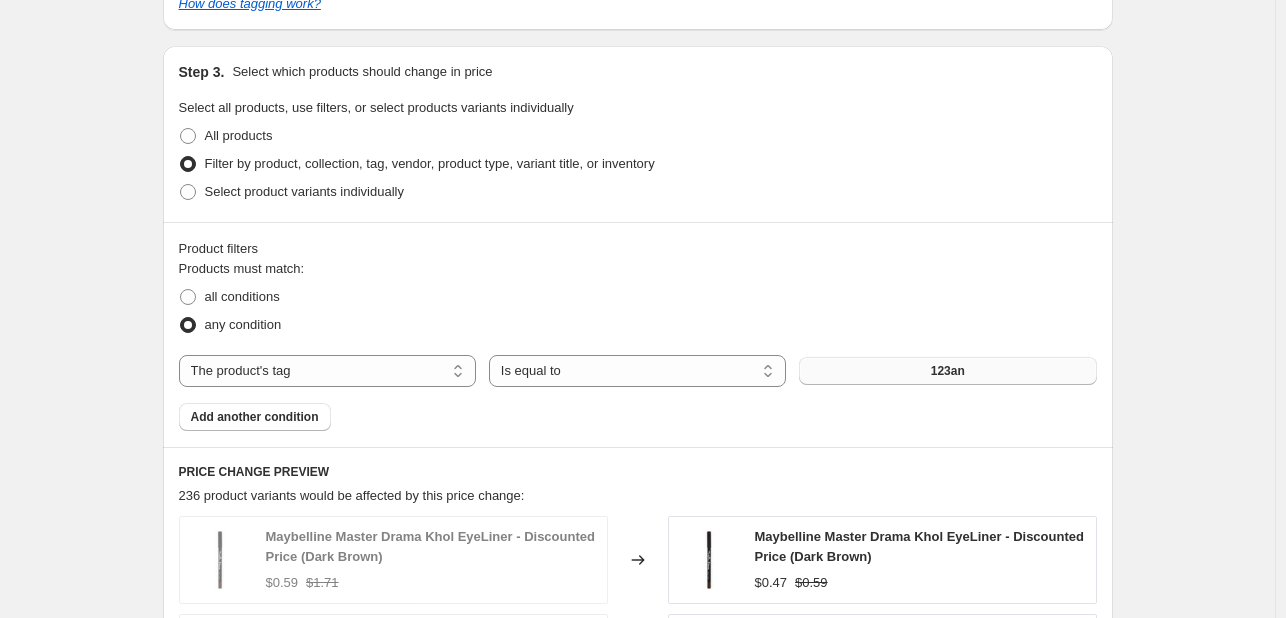 click on "123an" at bounding box center (947, 371) 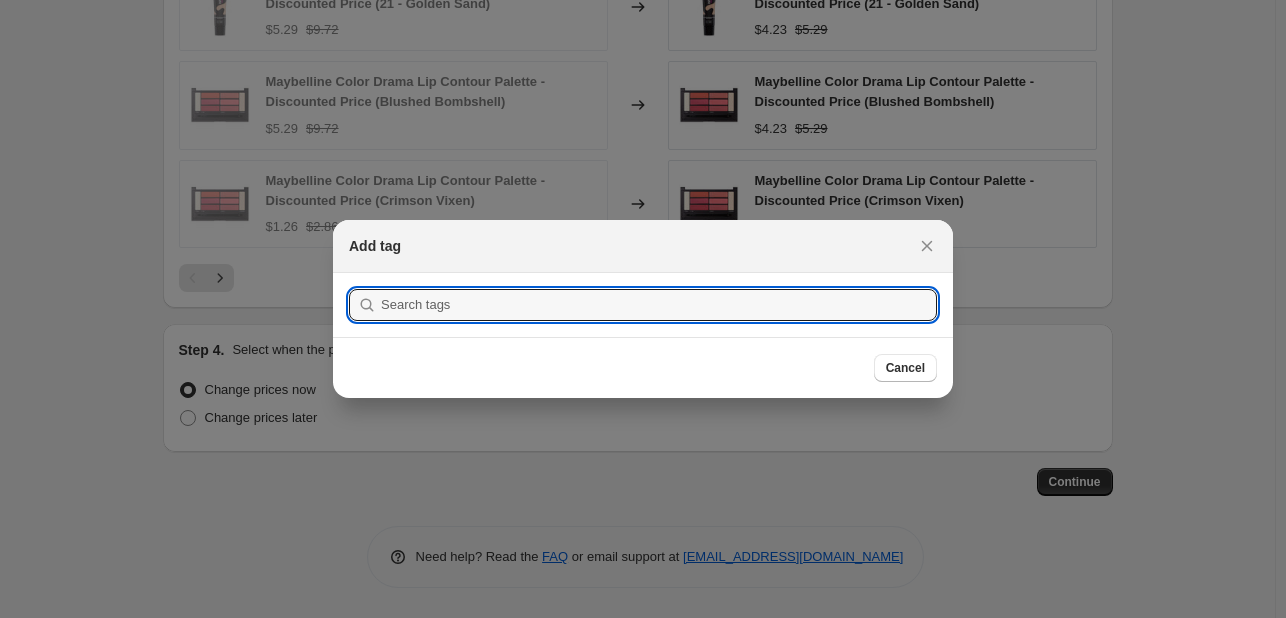 scroll, scrollTop: 1000, scrollLeft: 0, axis: vertical 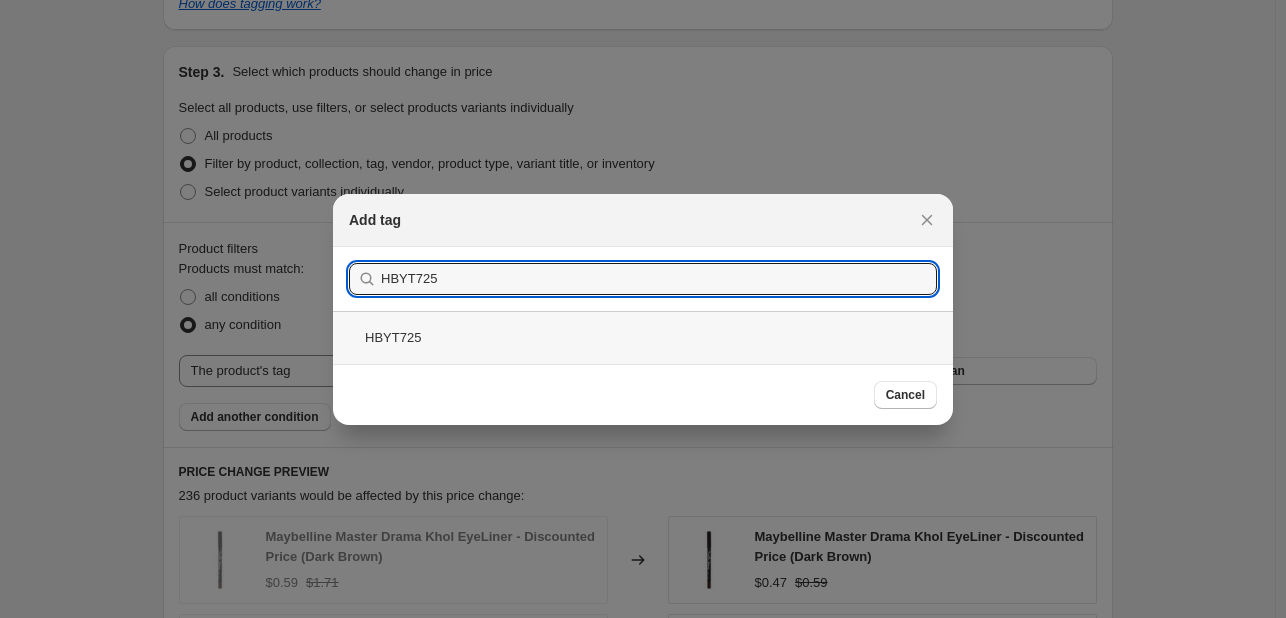 type on "HBYT725" 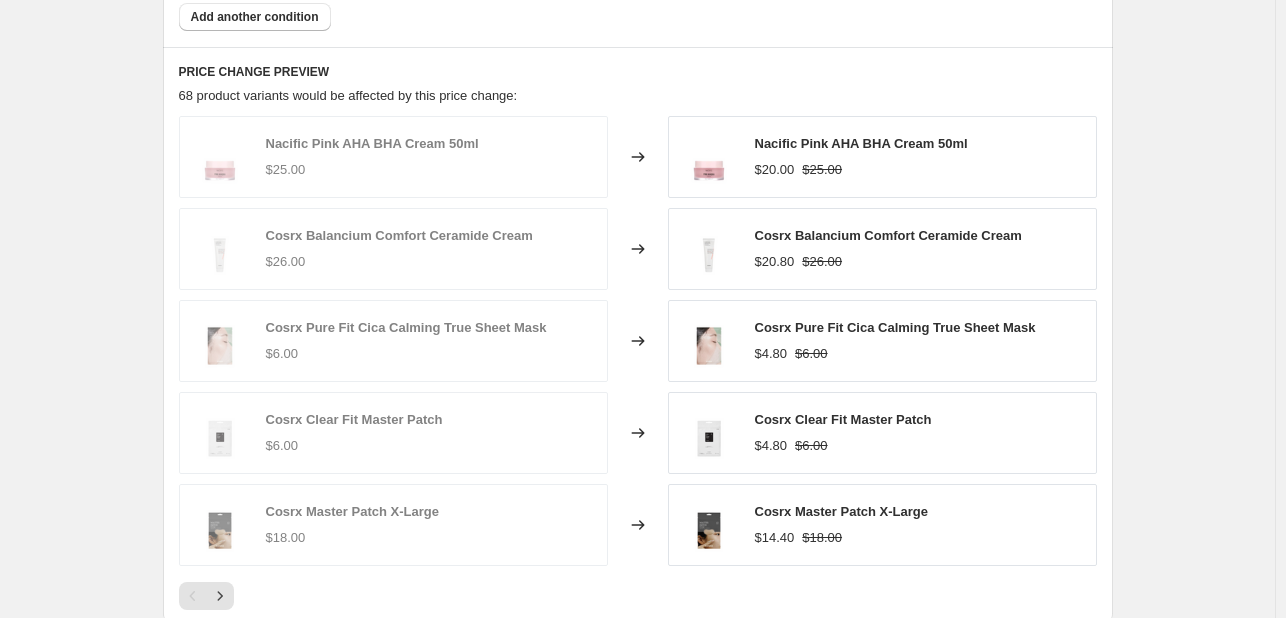scroll, scrollTop: 1600, scrollLeft: 0, axis: vertical 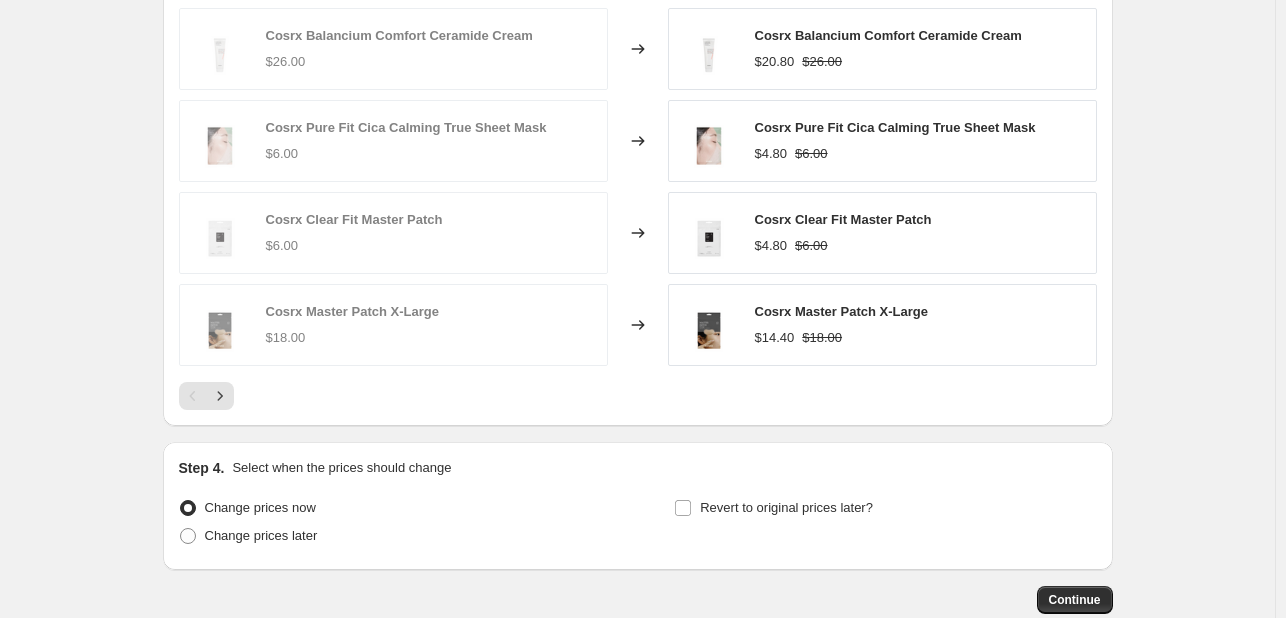 click on "Change prices later" at bounding box center (390, 536) 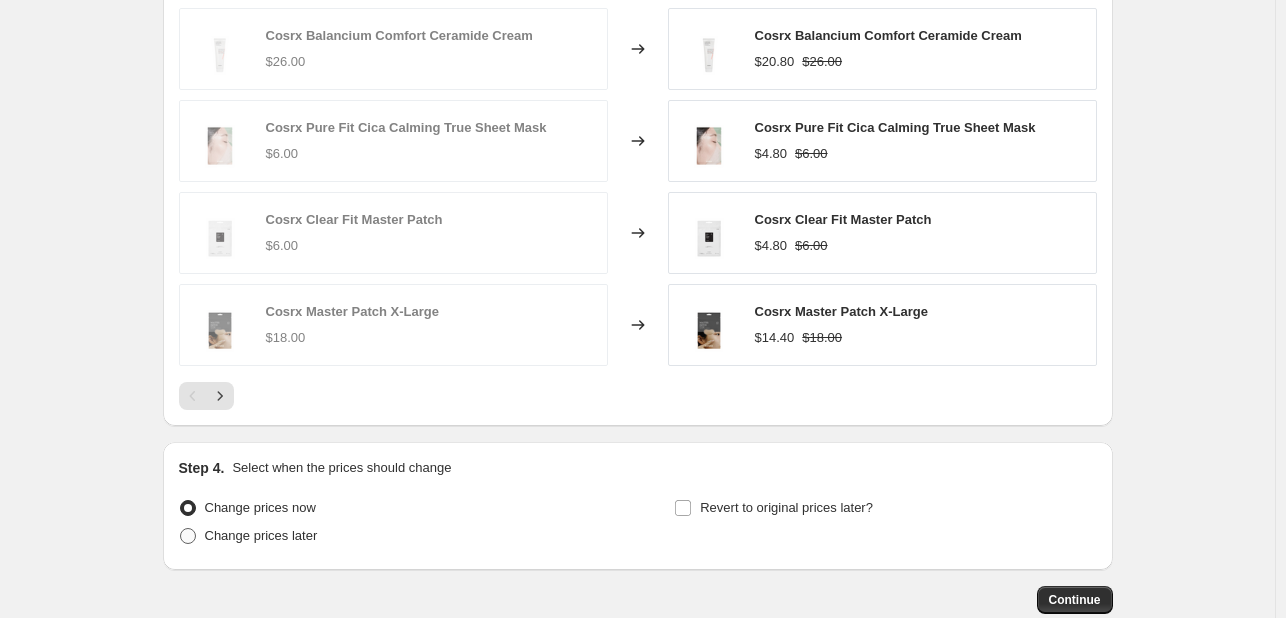 click on "Change prices later" at bounding box center [261, 535] 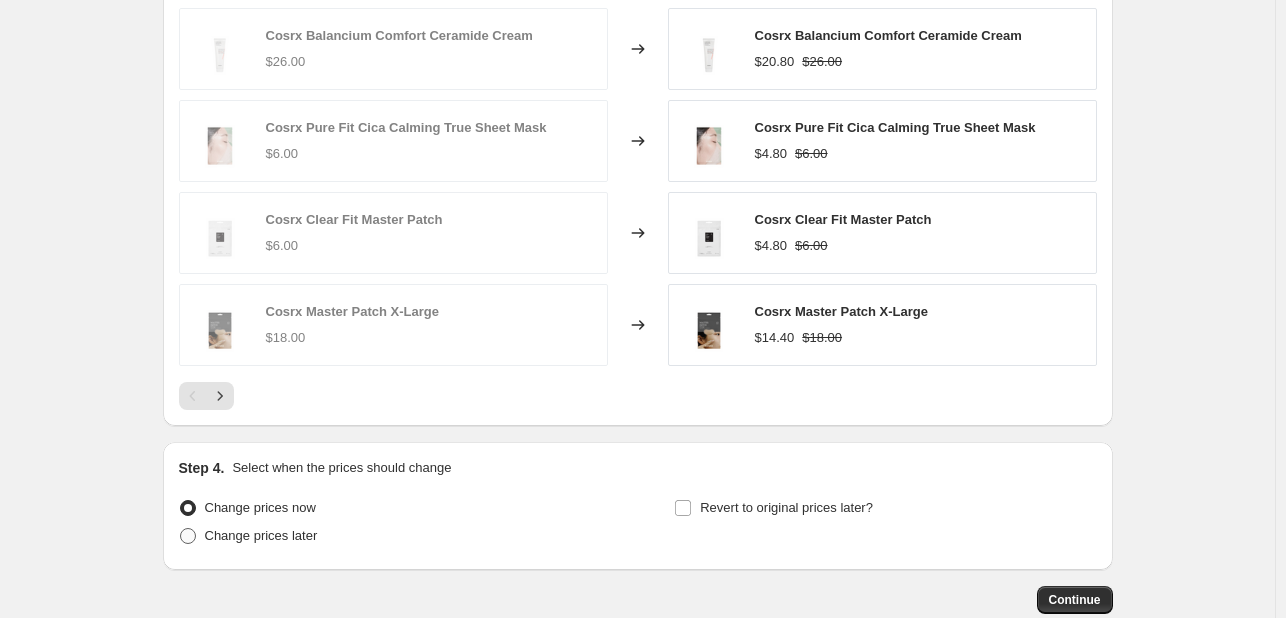 radio on "true" 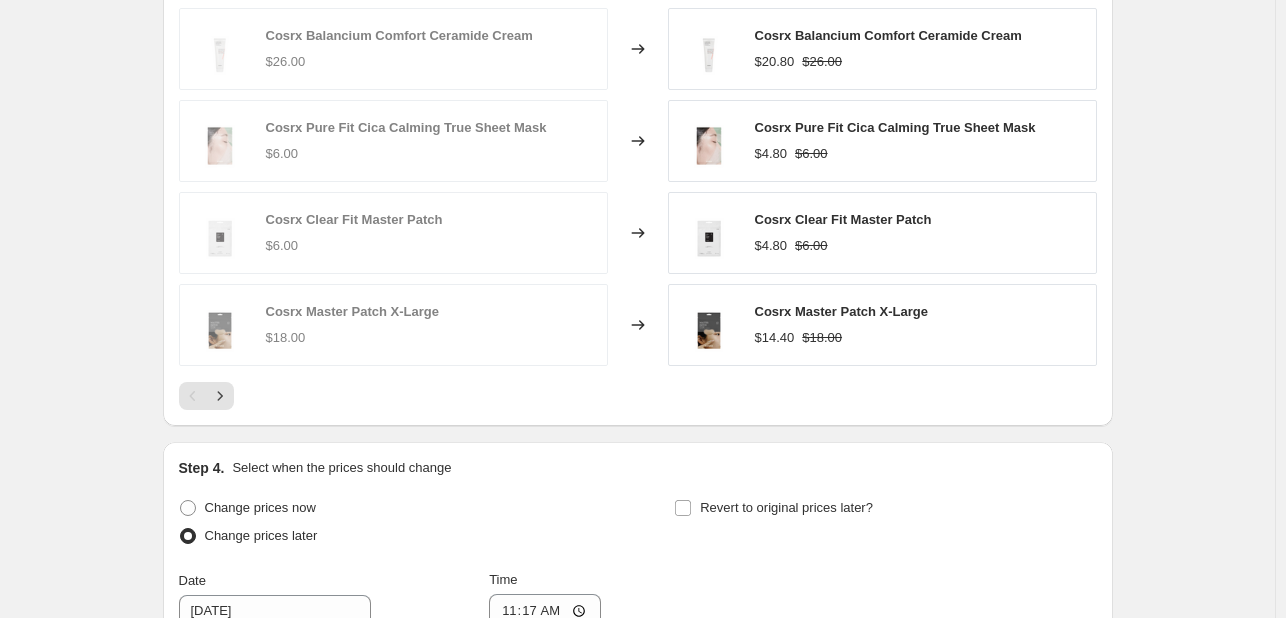 click on "Revert to original prices later?" at bounding box center [885, 524] 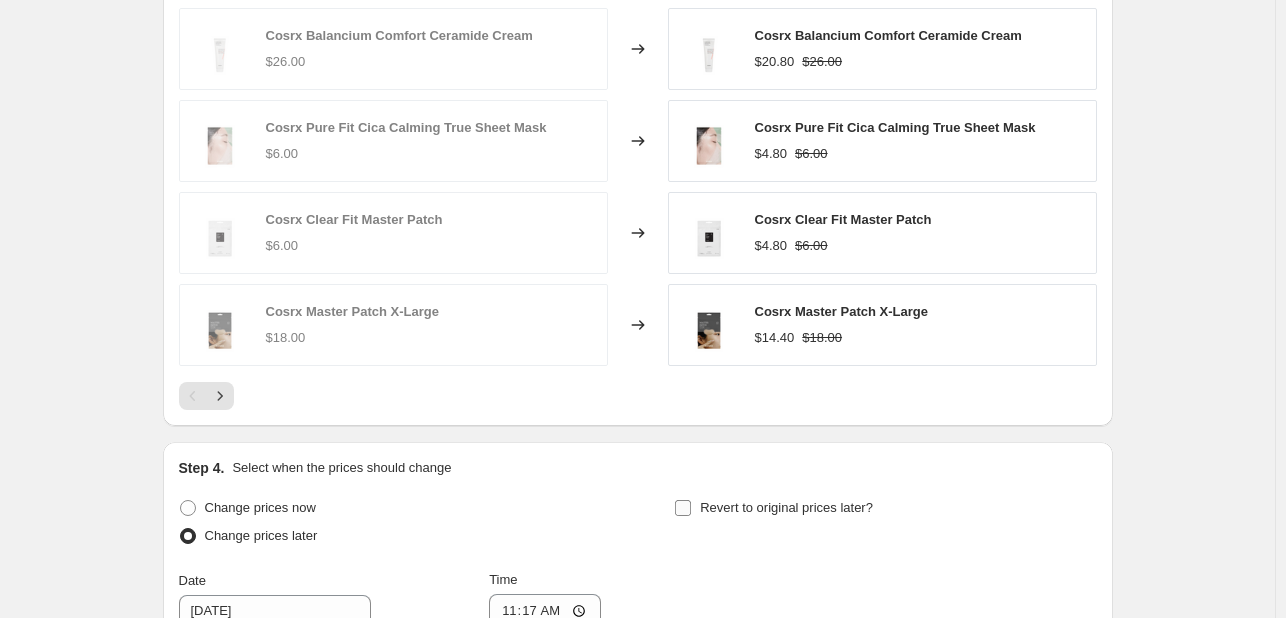 click on "Revert to original prices later?" at bounding box center (786, 507) 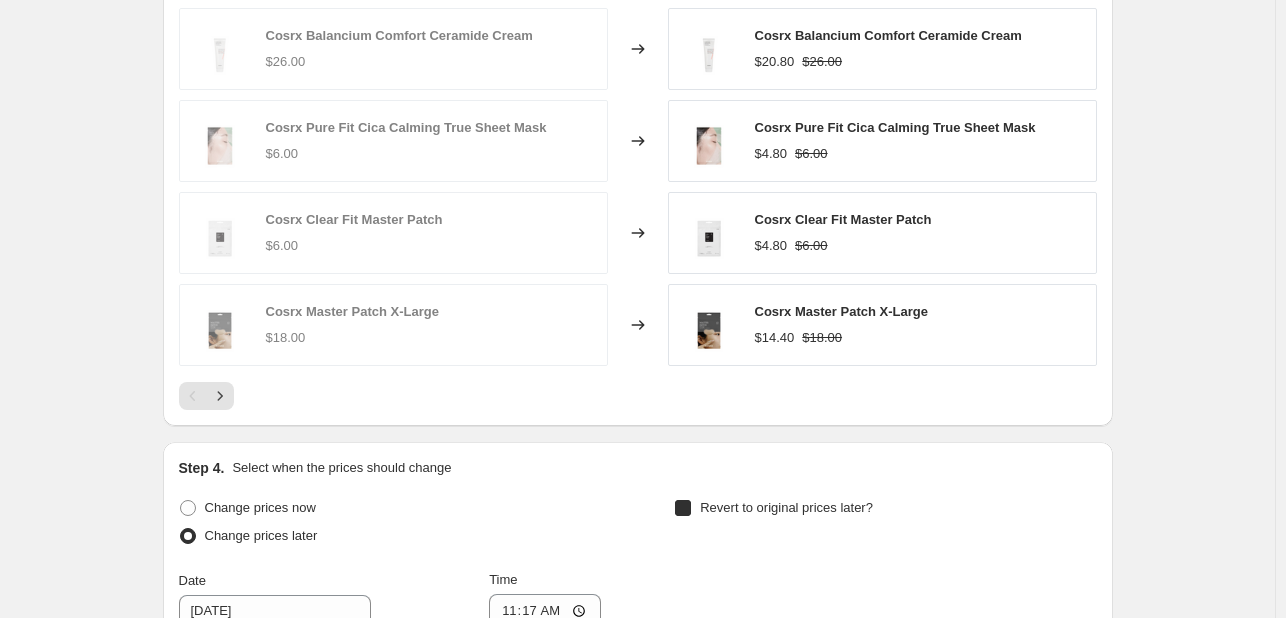 checkbox on "true" 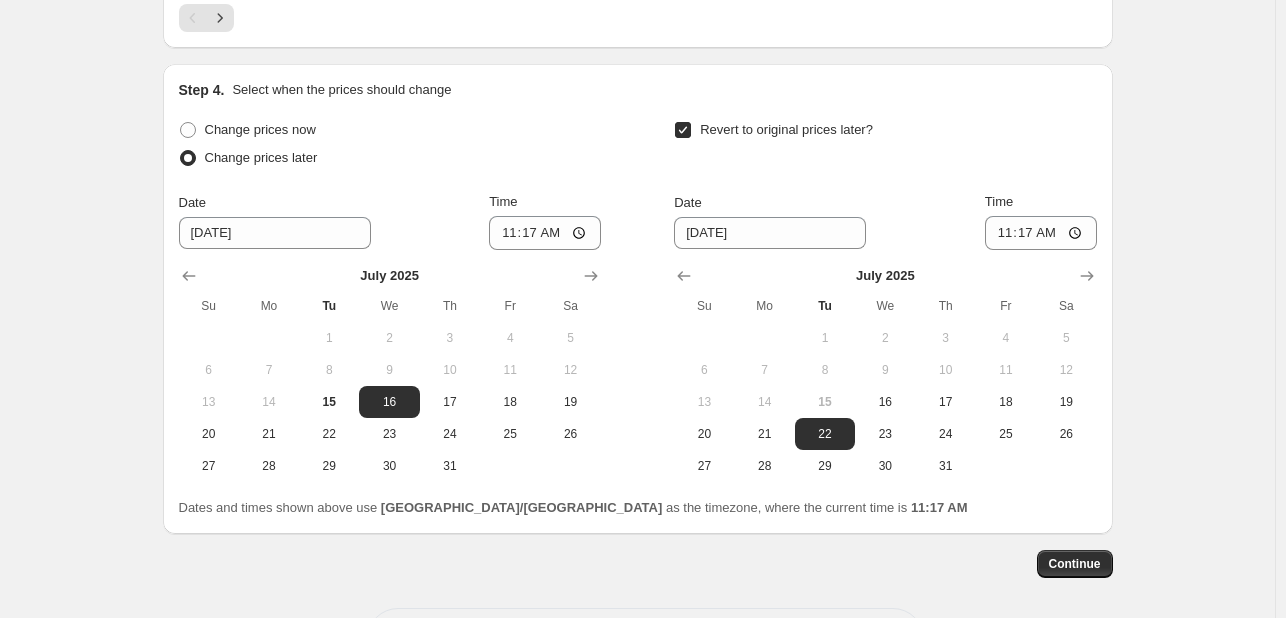 scroll, scrollTop: 2000, scrollLeft: 0, axis: vertical 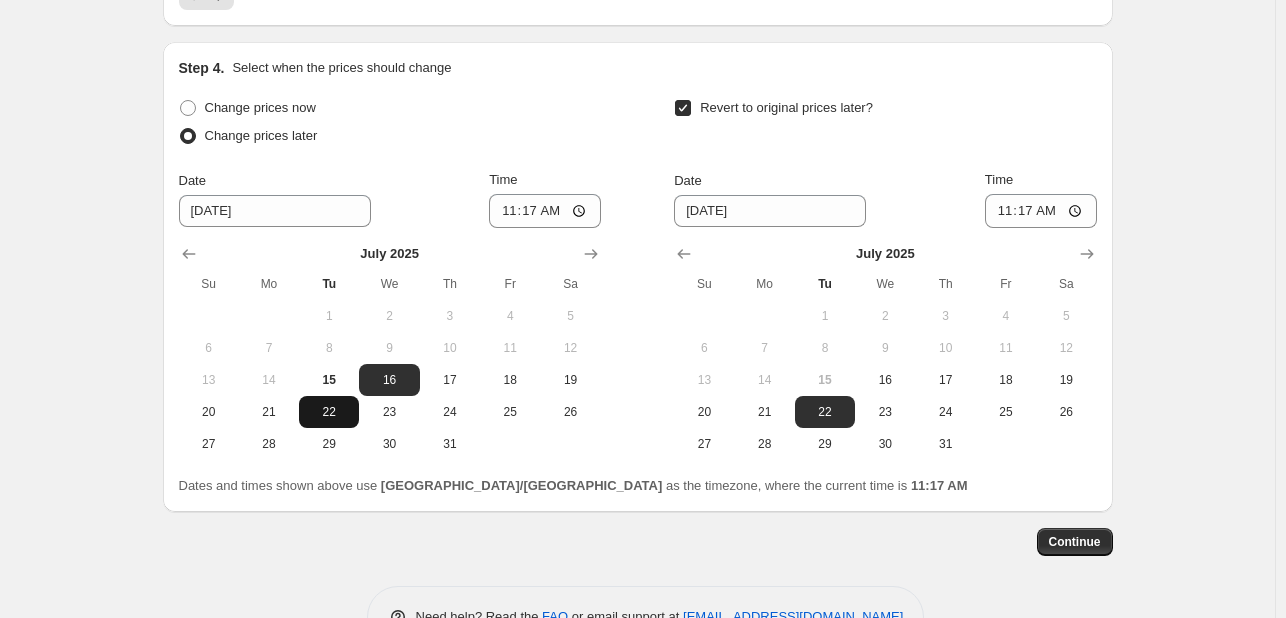 click on "22" at bounding box center (329, 412) 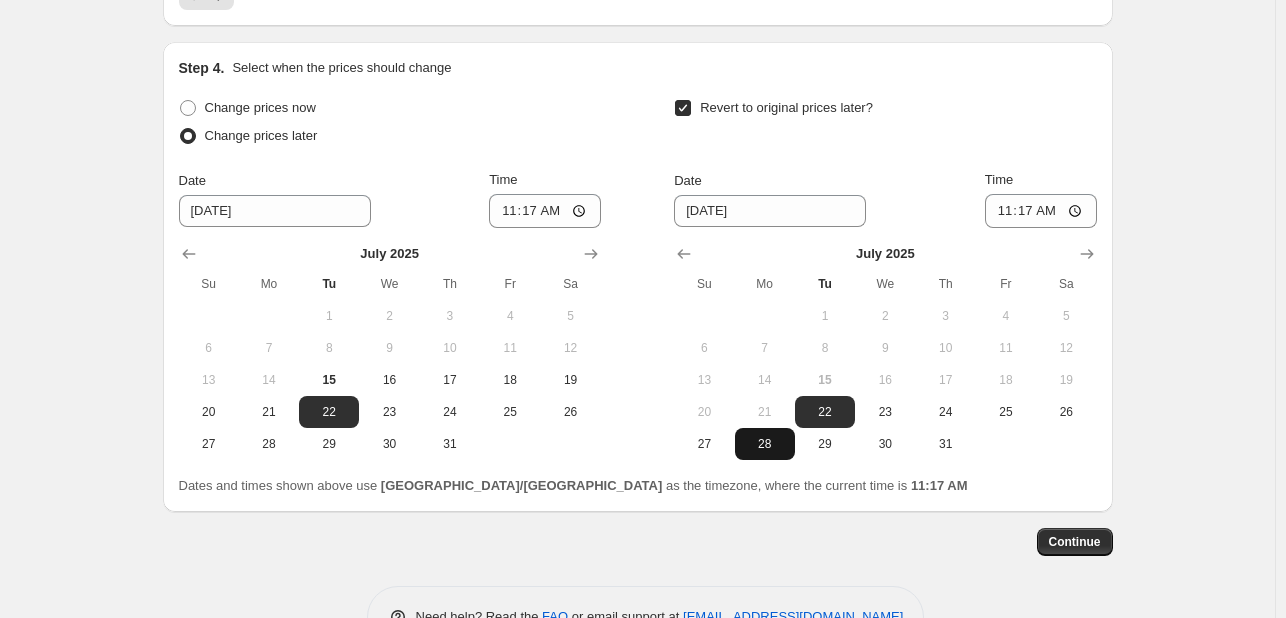 click on "28" at bounding box center (765, 444) 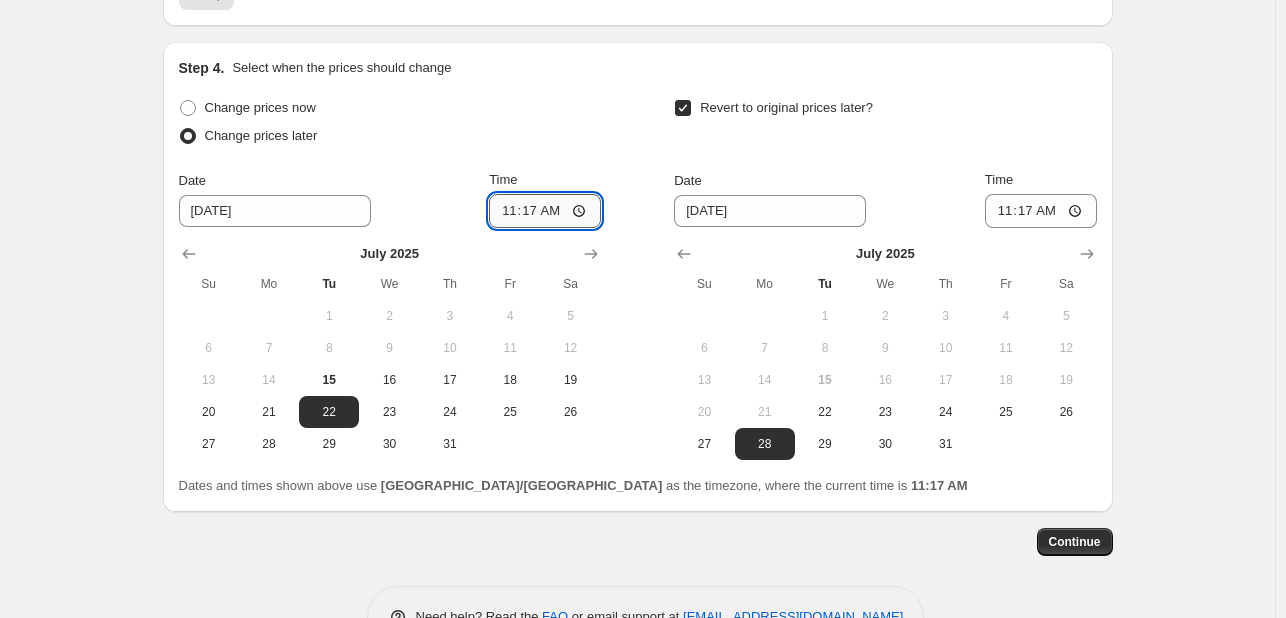 click on "11:17" at bounding box center [545, 211] 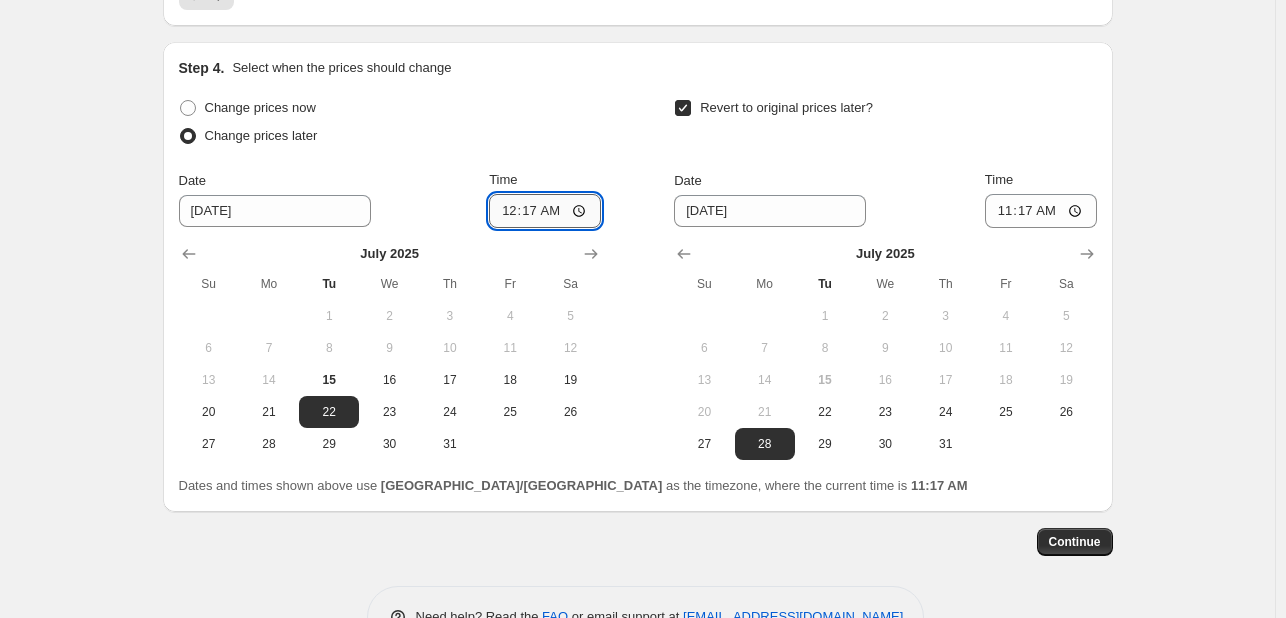 type on "00:00" 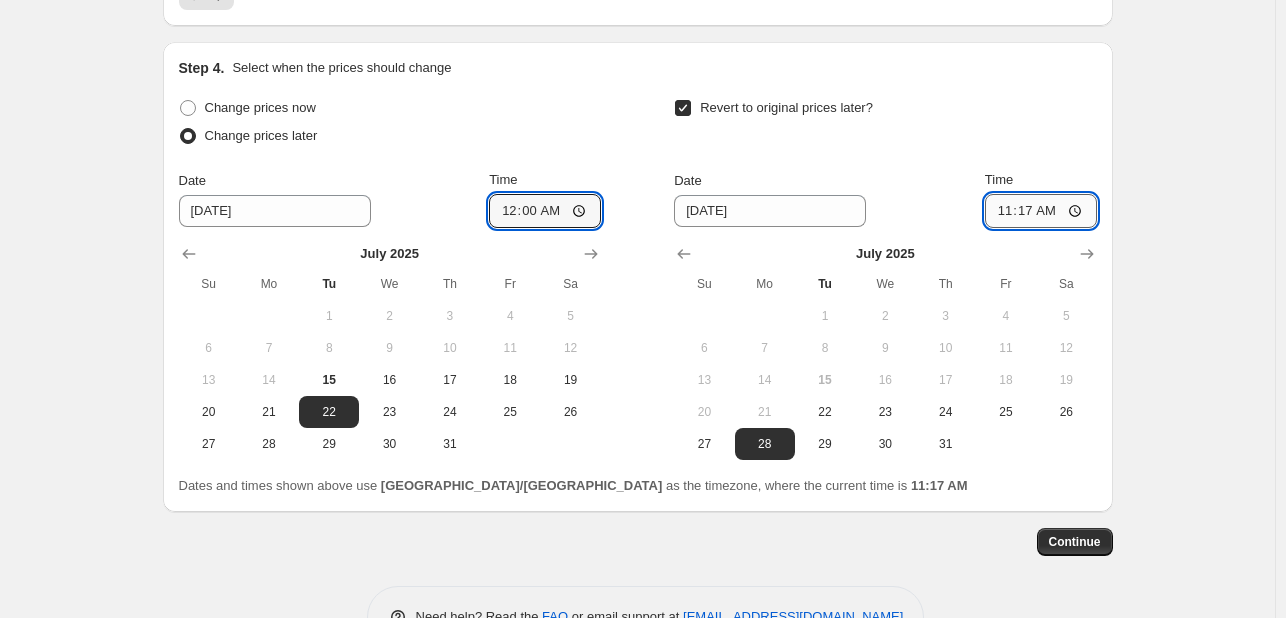 click on "11:17" at bounding box center (1041, 211) 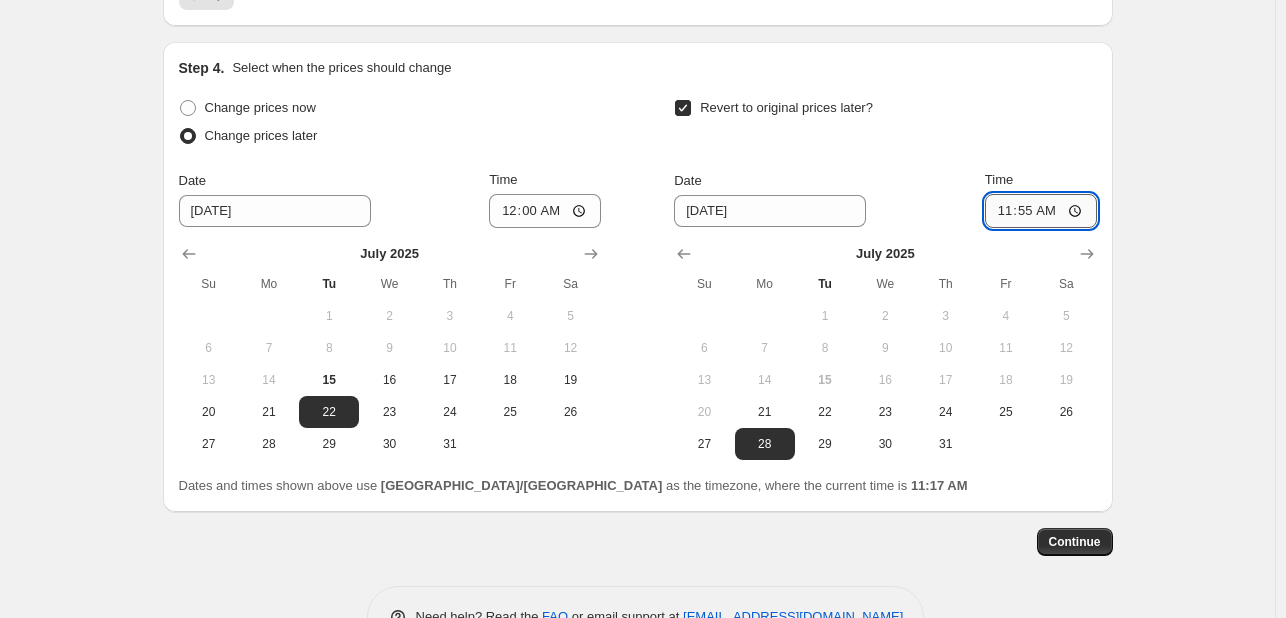 type on "23:55" 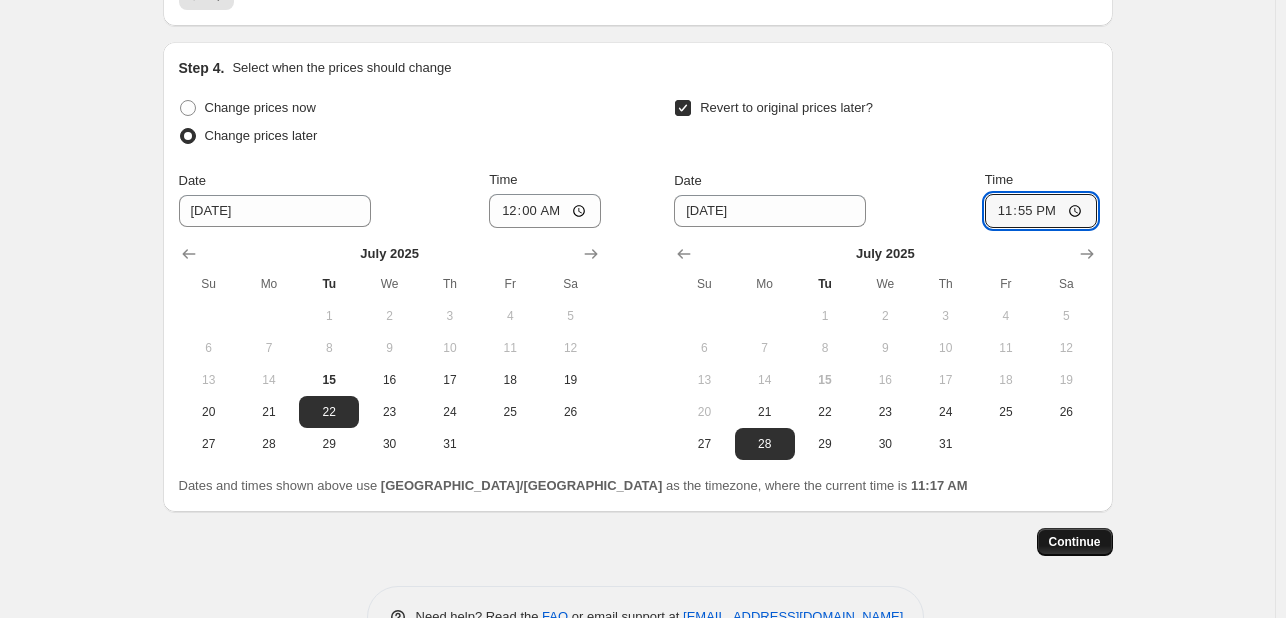 click on "Continue" at bounding box center (1075, 542) 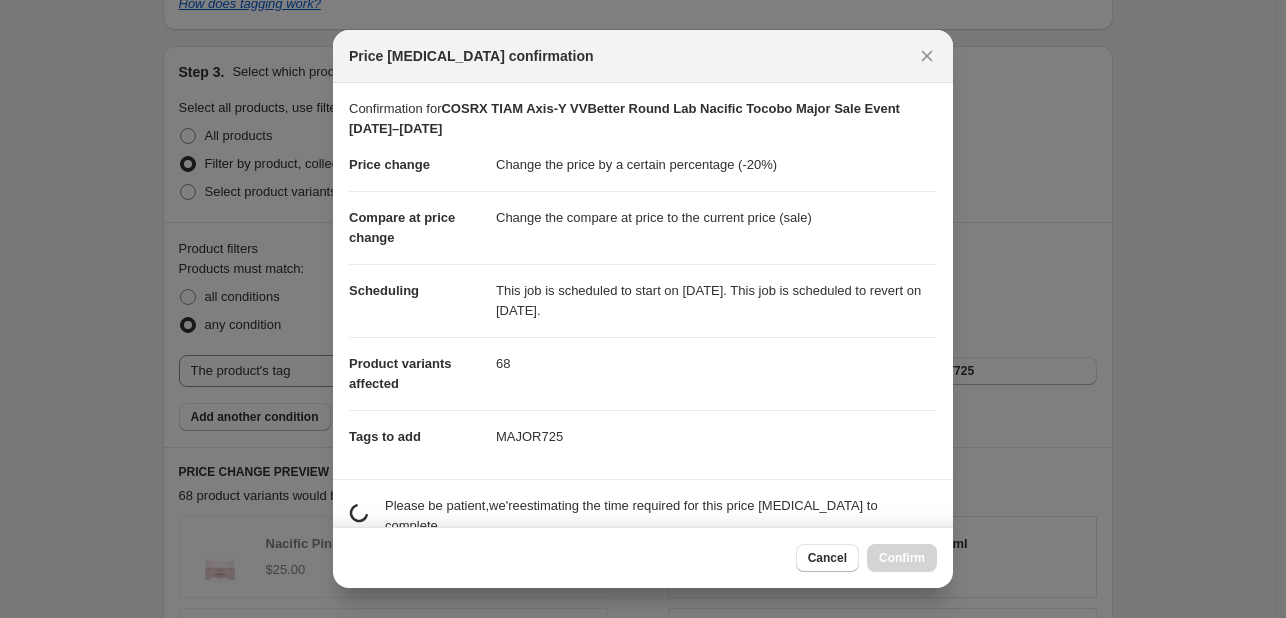 scroll, scrollTop: 0, scrollLeft: 0, axis: both 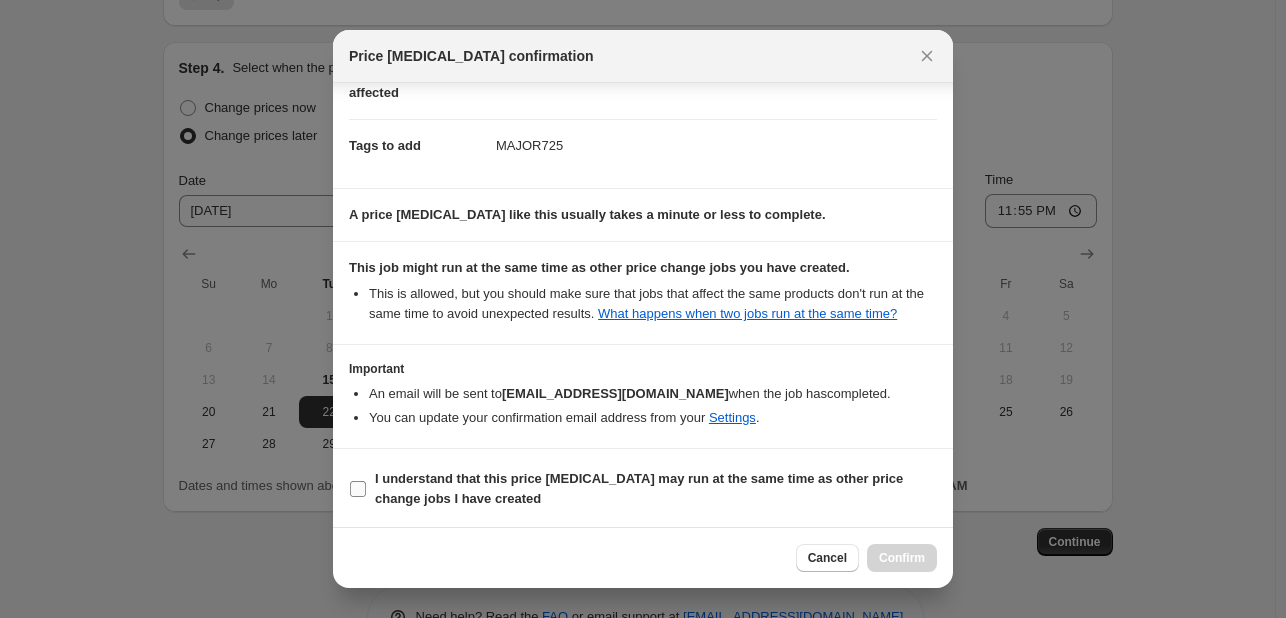 click on "I understand that this price [MEDICAL_DATA] may run at the same time as other price change jobs I have created" at bounding box center (639, 488) 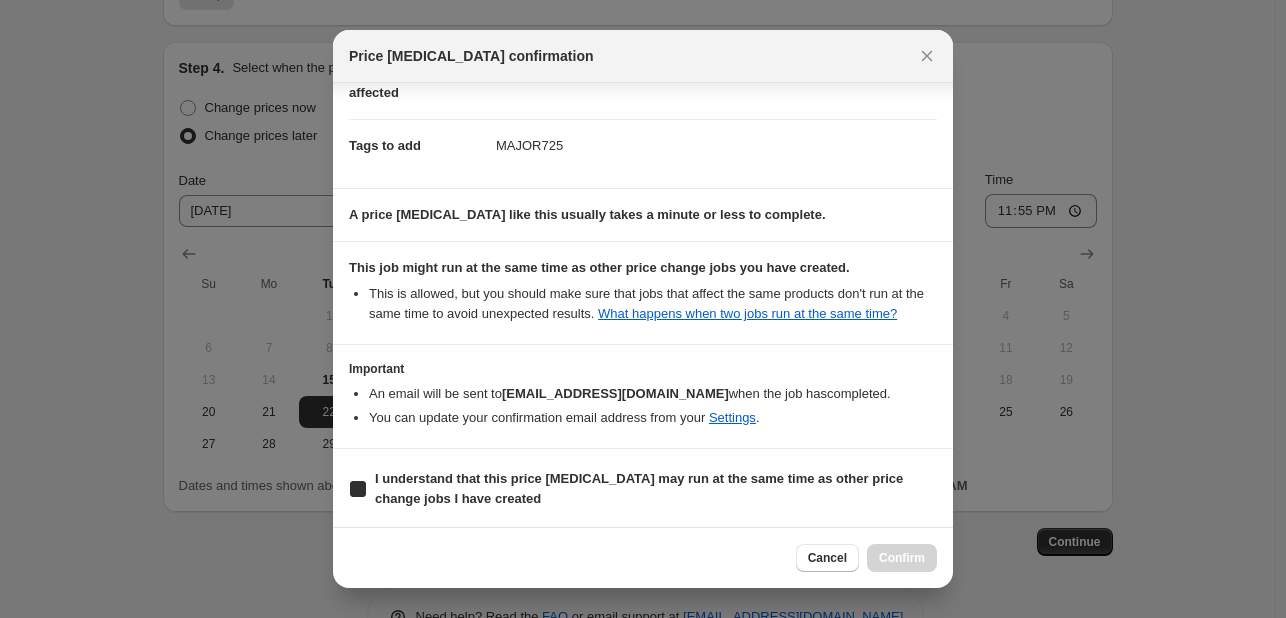 checkbox on "true" 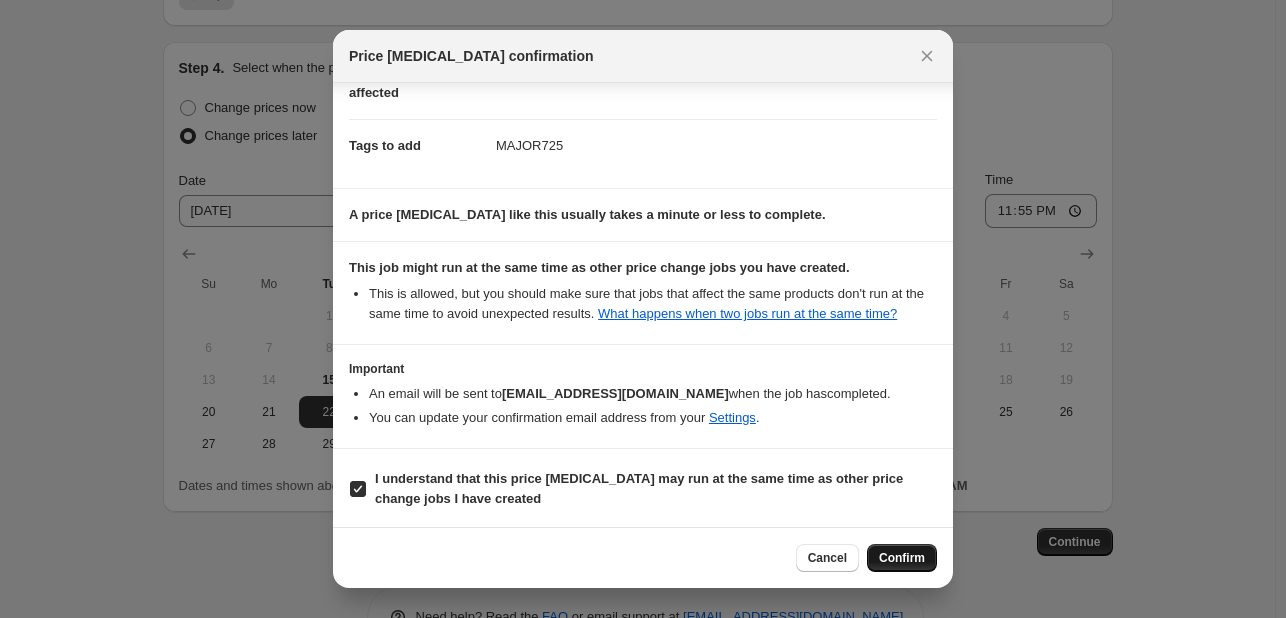 click on "Confirm" at bounding box center (902, 558) 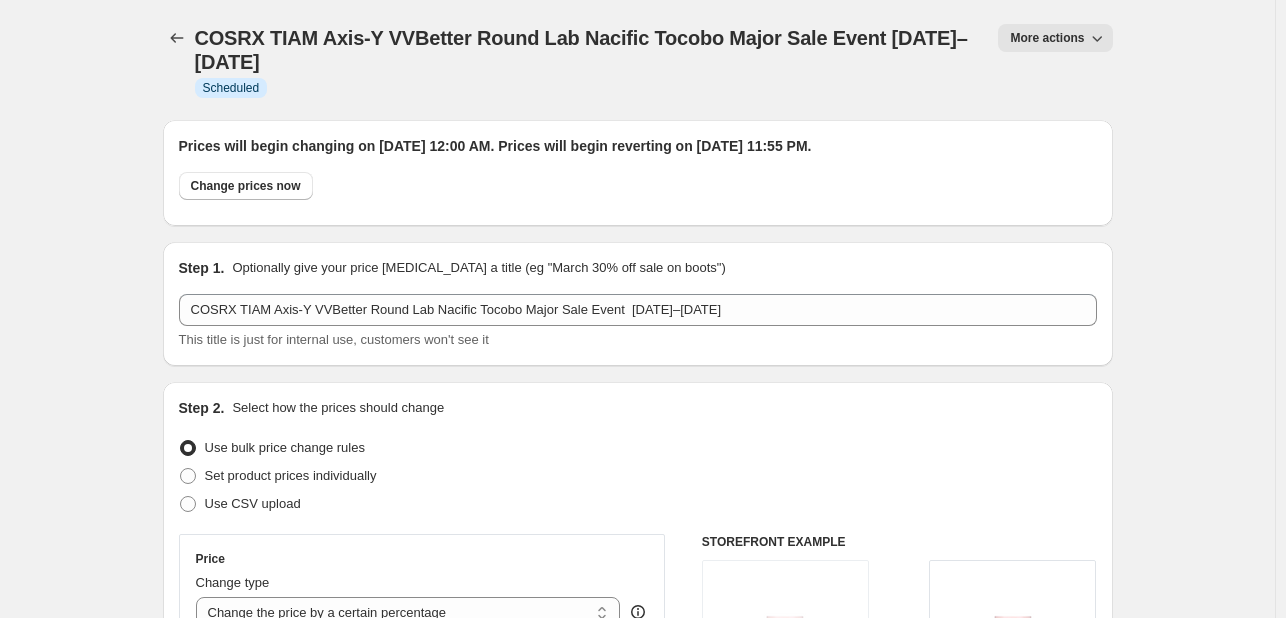 scroll, scrollTop: 2020, scrollLeft: 0, axis: vertical 